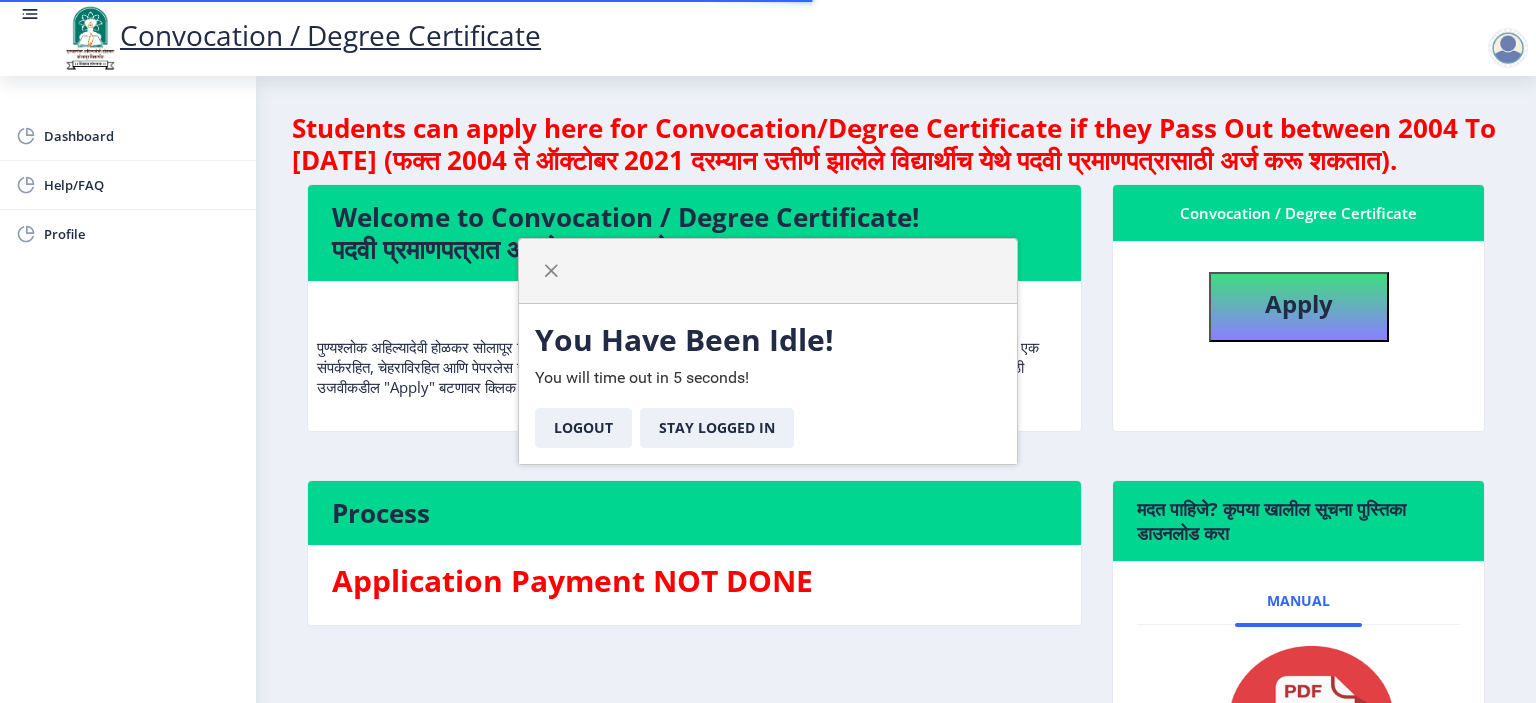 scroll, scrollTop: 0, scrollLeft: 0, axis: both 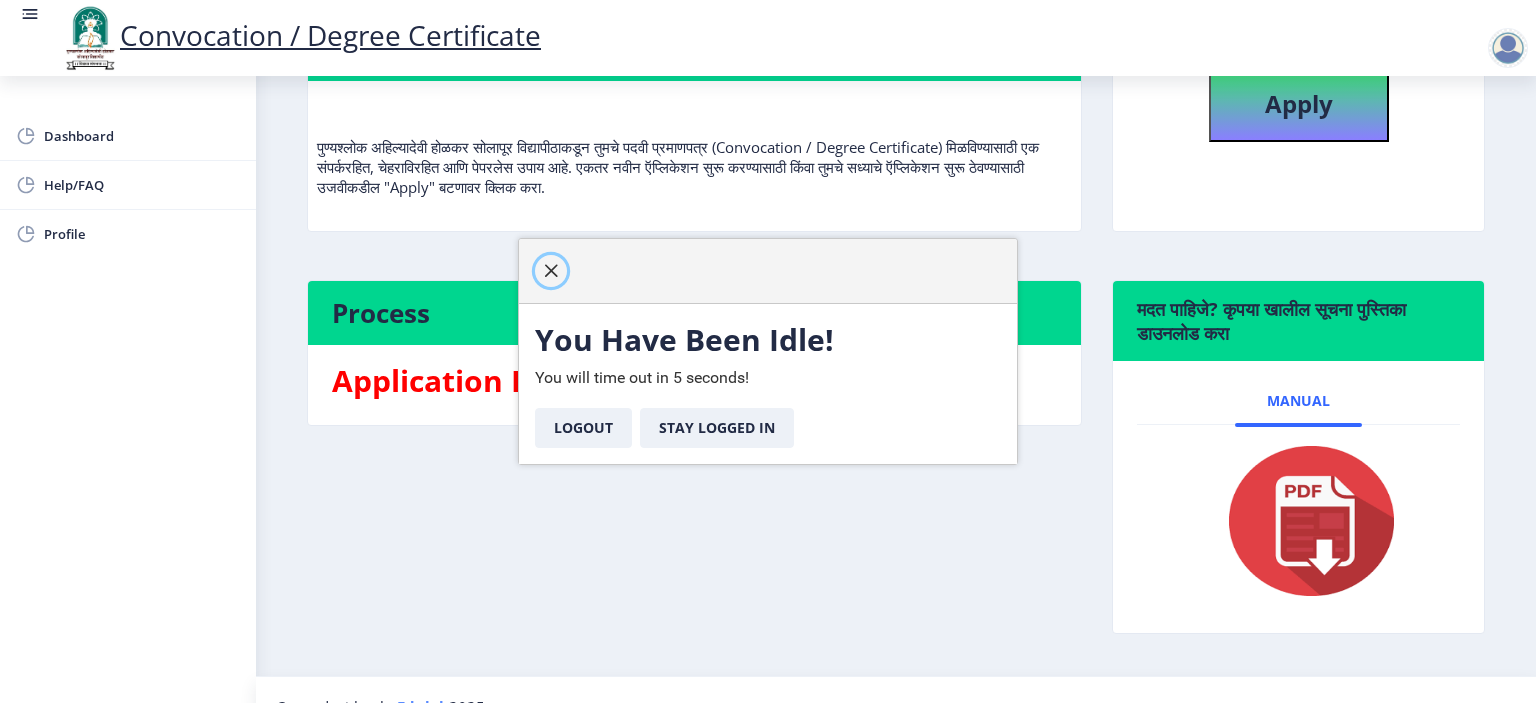 click 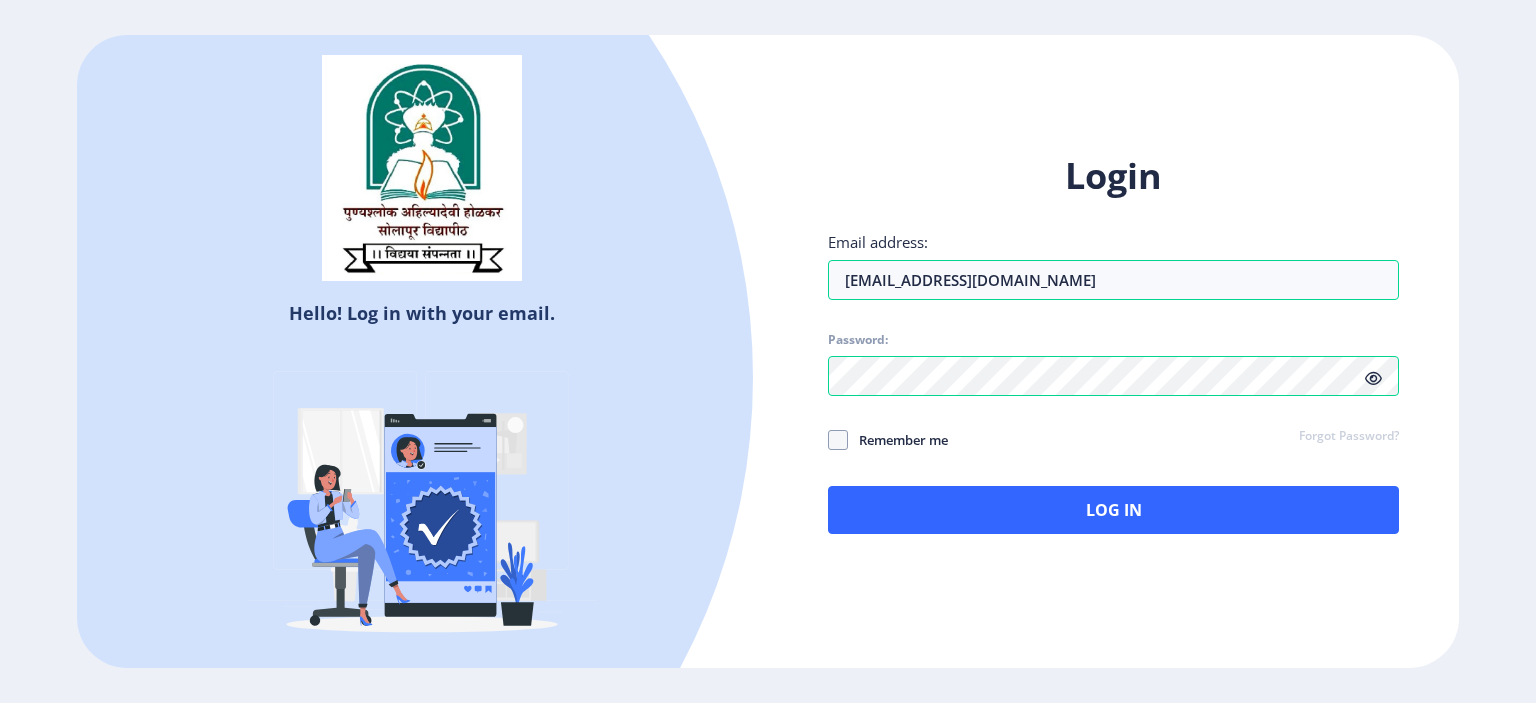 click on "Remember me" 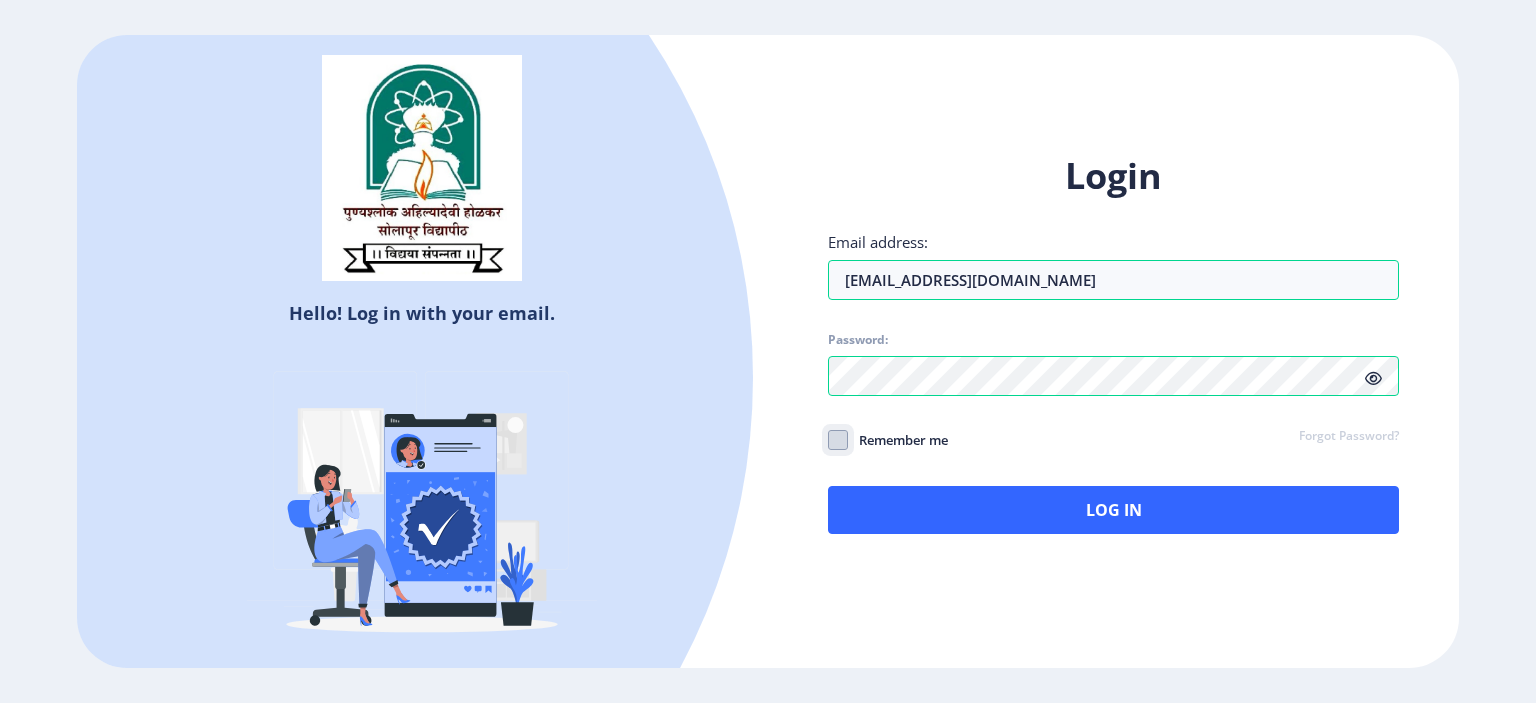 click on "Remember me" 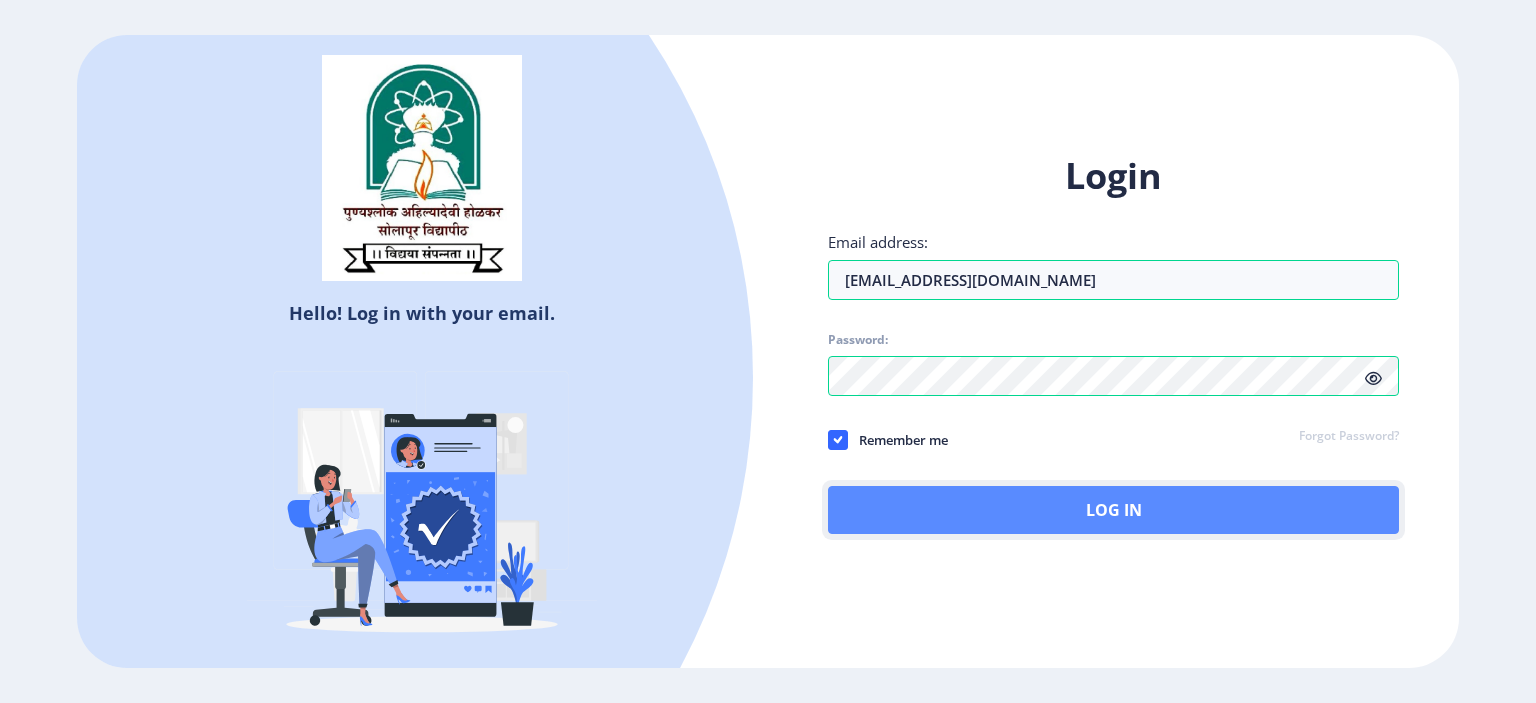 click on "Log In" 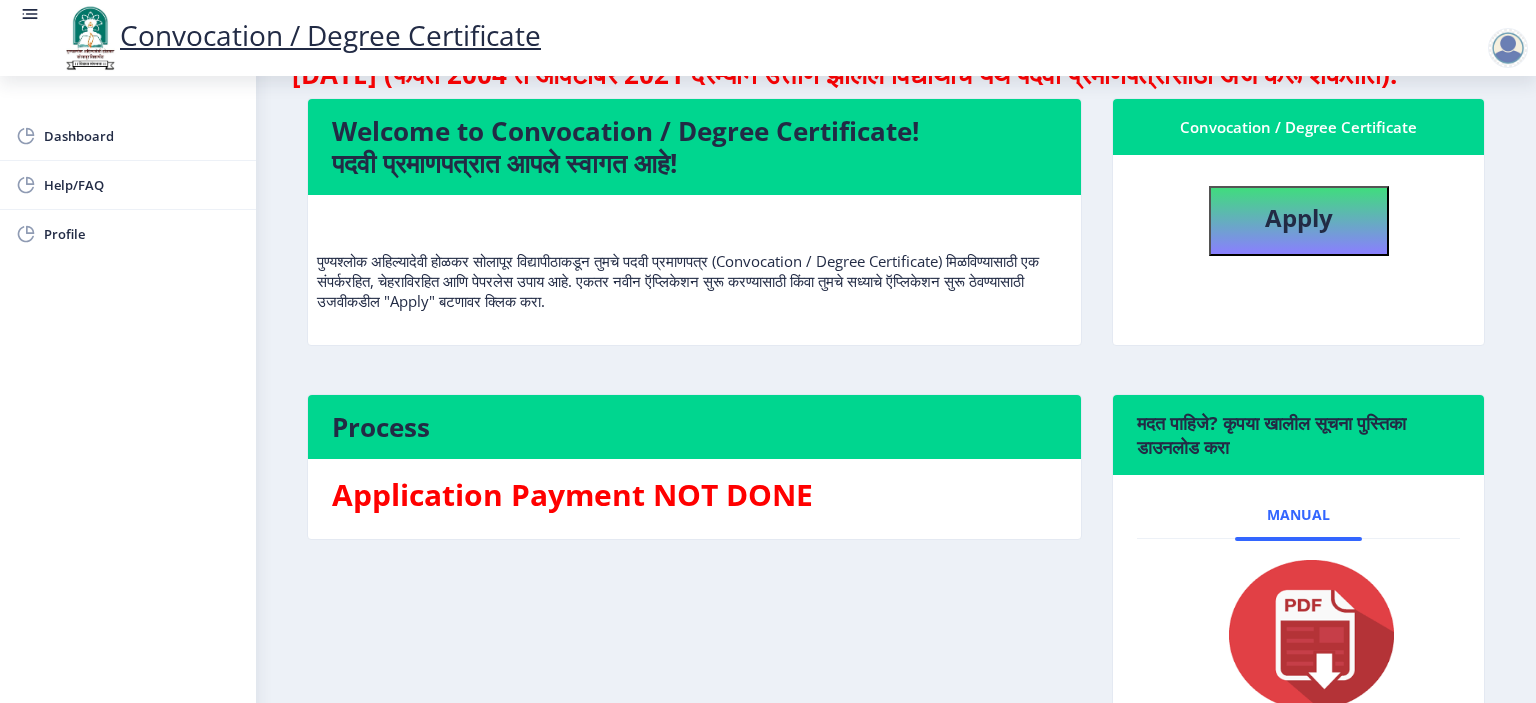 scroll, scrollTop: 200, scrollLeft: 0, axis: vertical 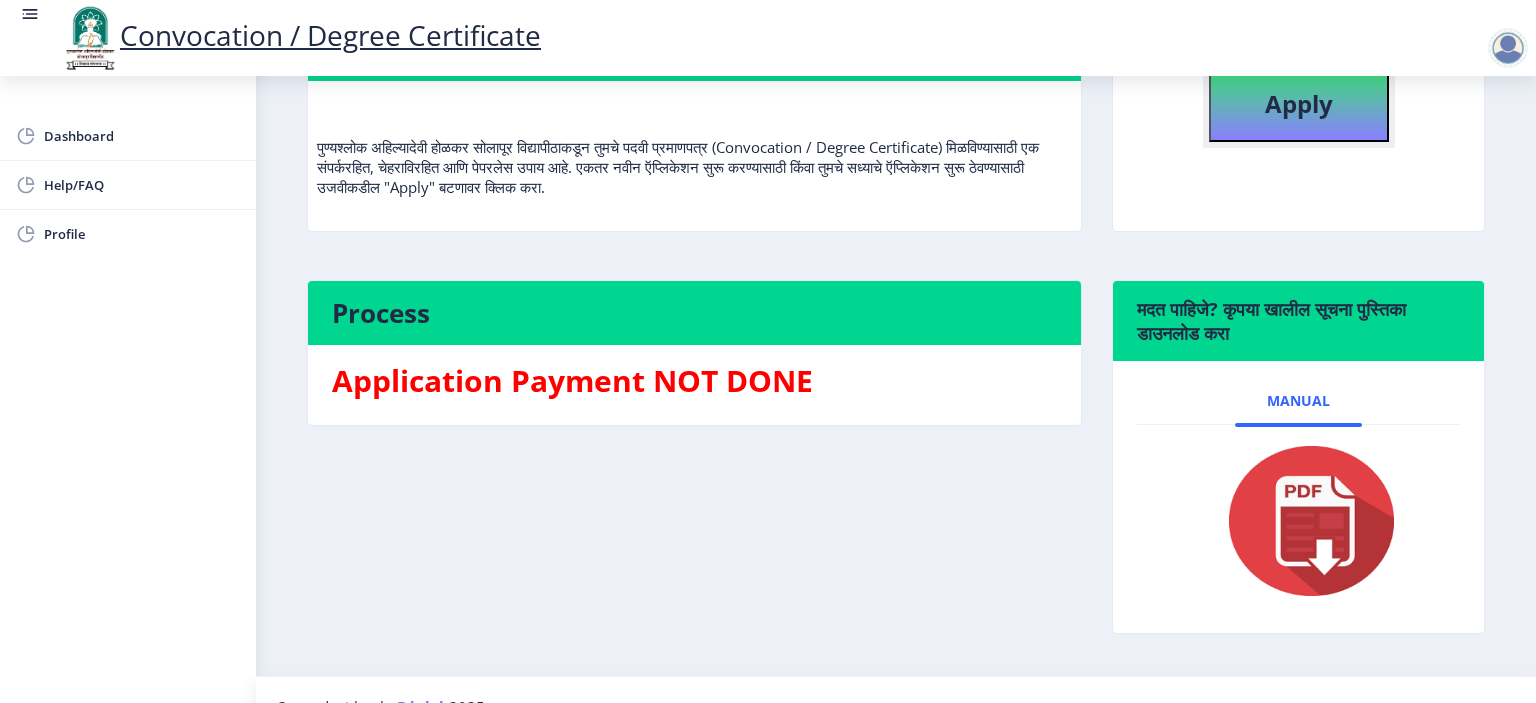 click on "Apply" 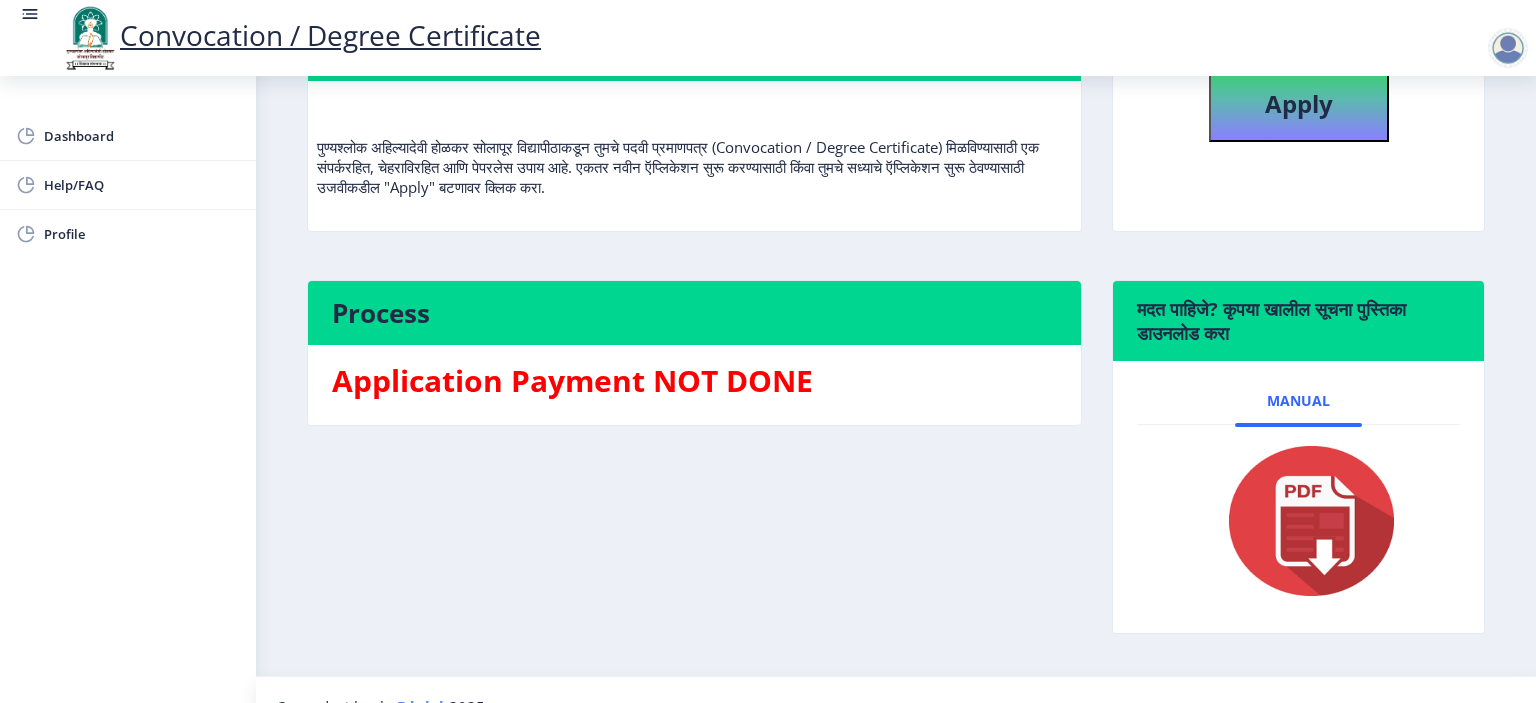 select 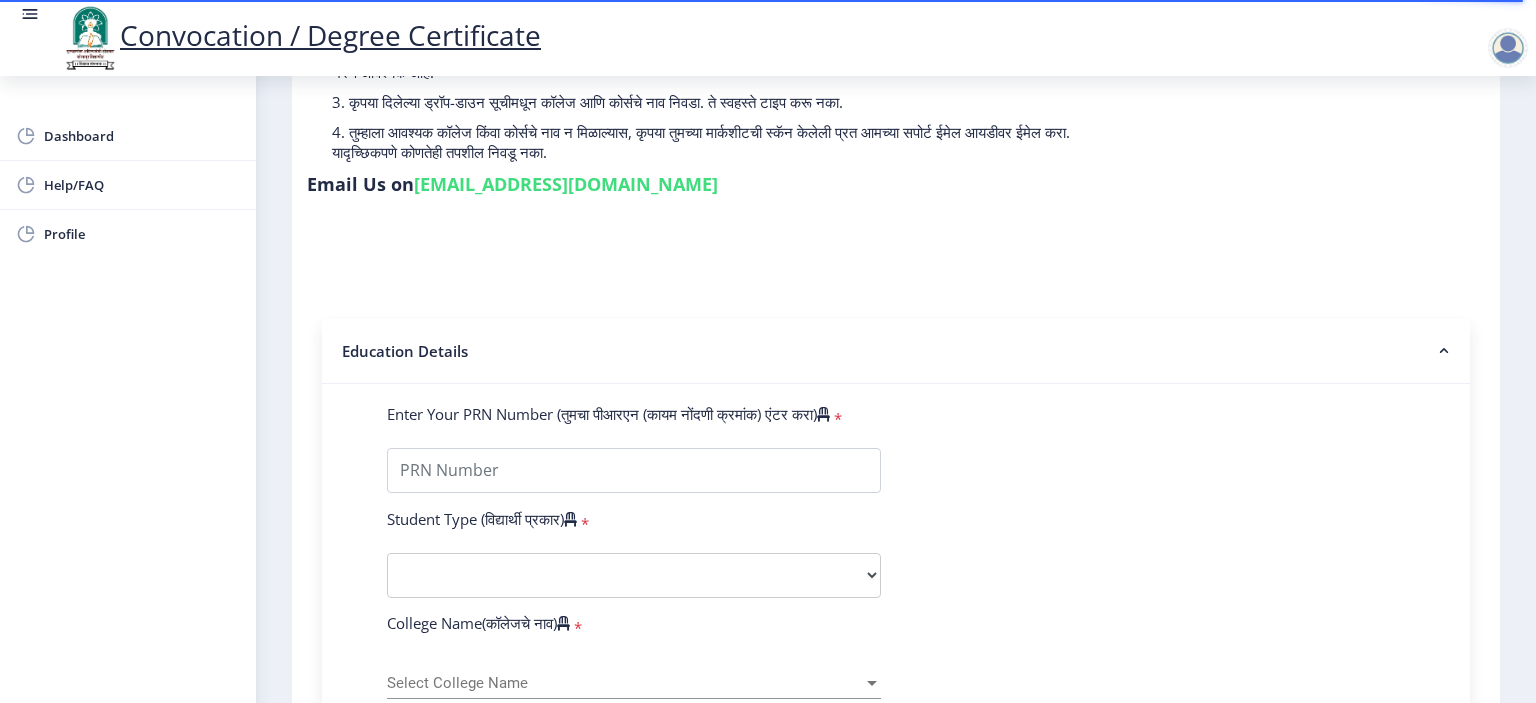 scroll, scrollTop: 300, scrollLeft: 0, axis: vertical 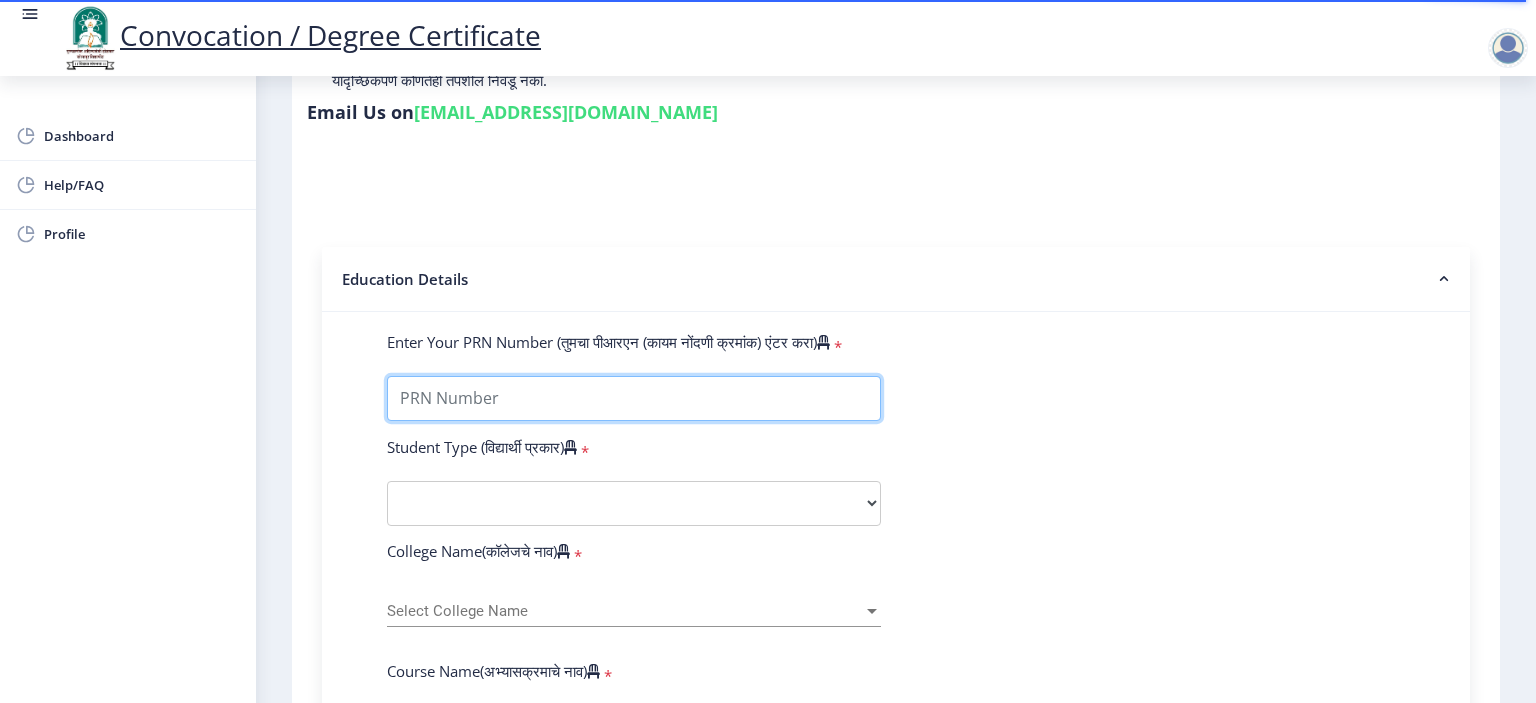 click on "Enter Your PRN Number (तुमचा पीआरएन (कायम नोंदणी क्रमांक) एंटर करा)" at bounding box center (634, 398) 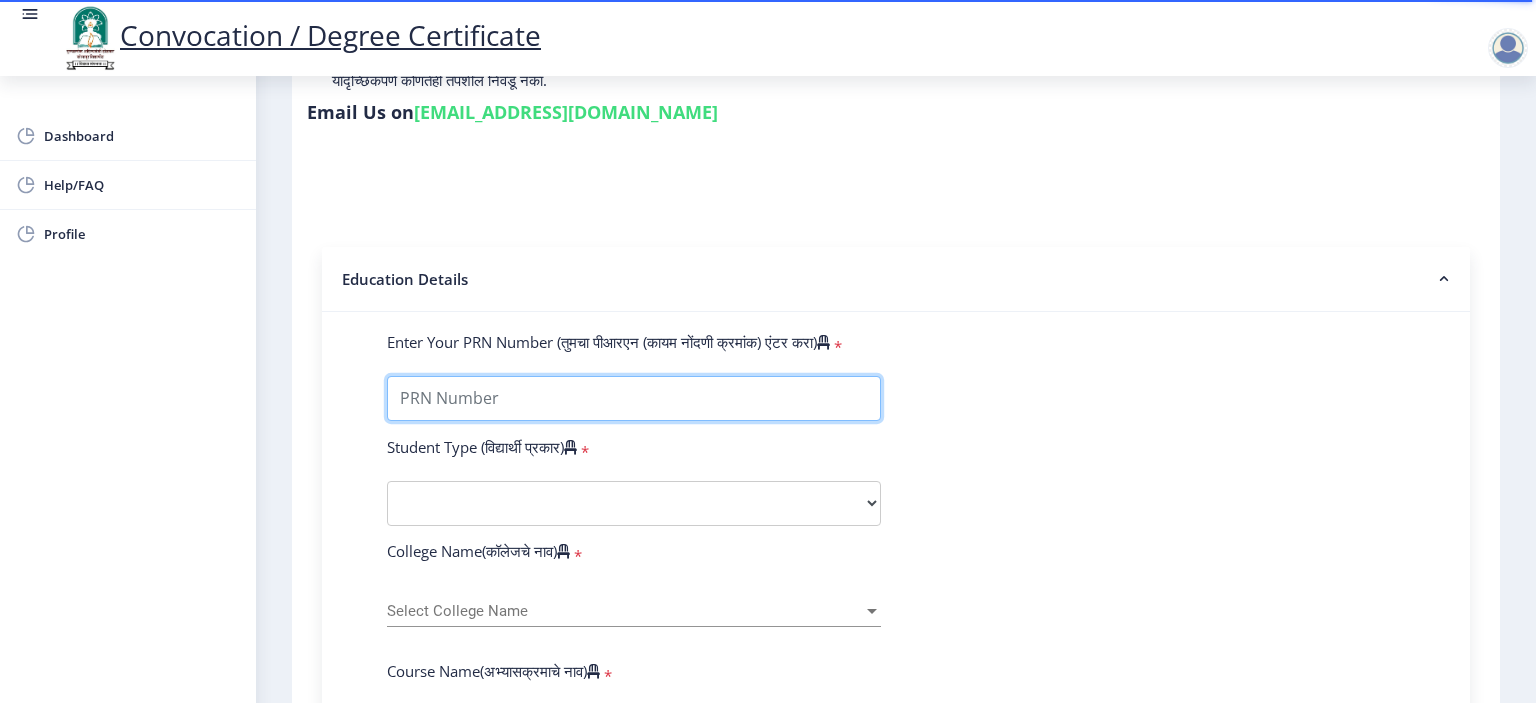 scroll, scrollTop: 400, scrollLeft: 0, axis: vertical 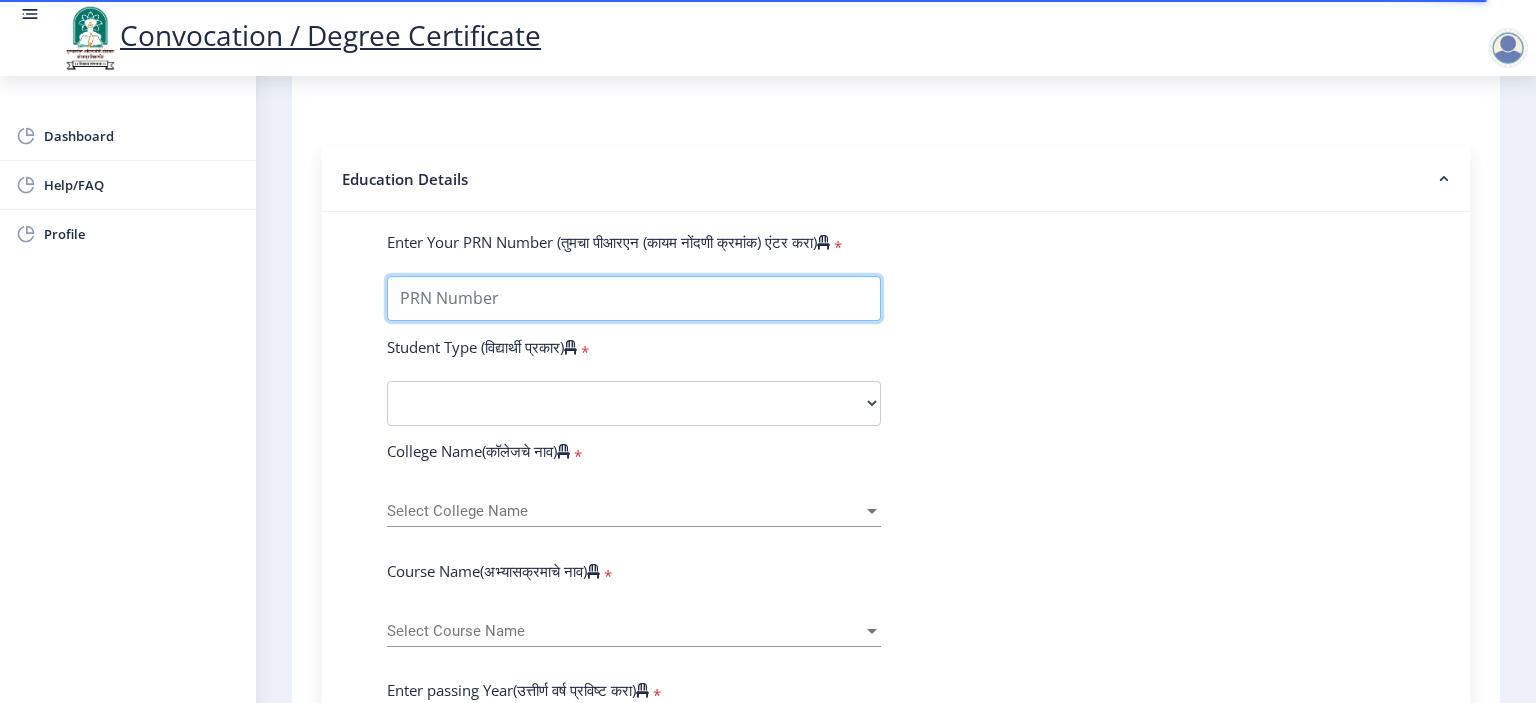 click on "Enter Your PRN Number (तुमचा पीआरएन (कायम नोंदणी क्रमांक) एंटर करा)" at bounding box center (634, 298) 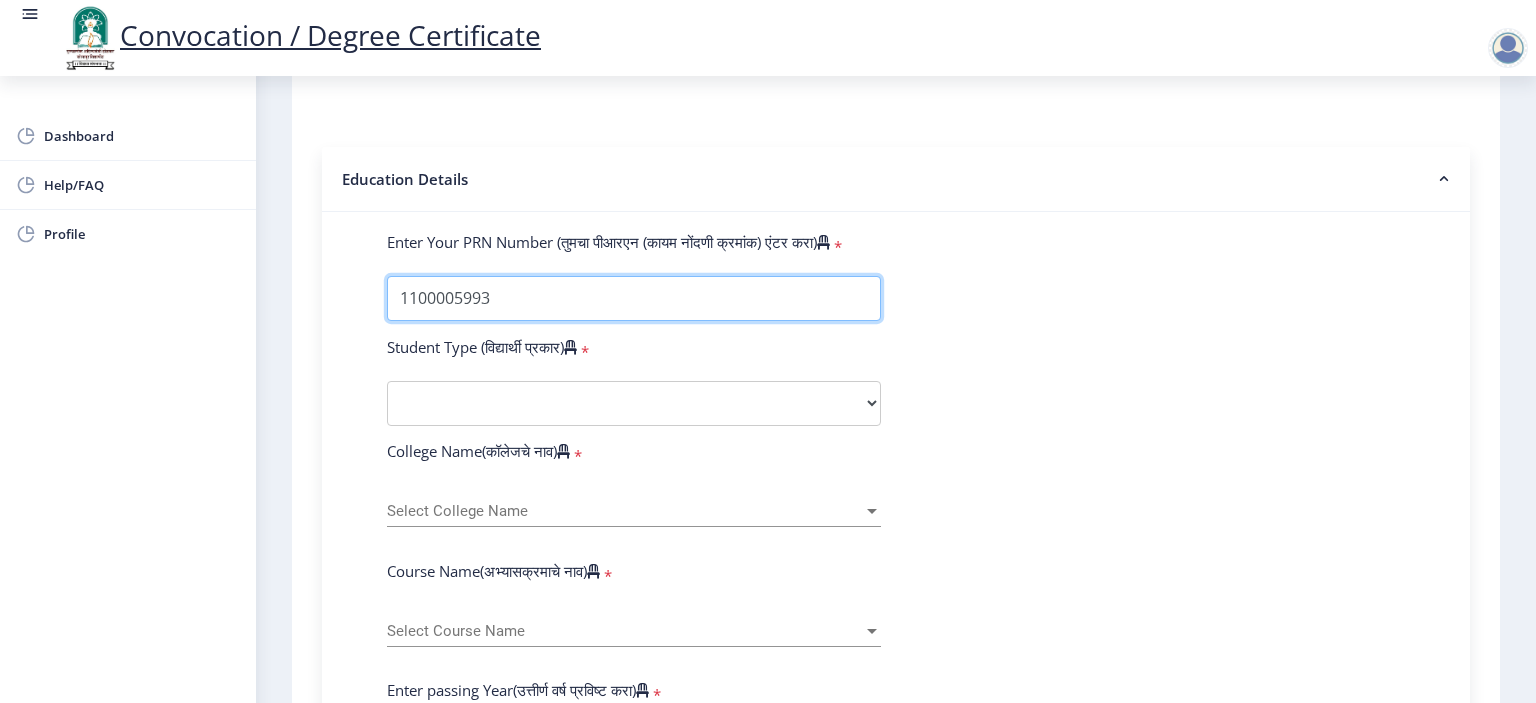 type on "1100005993" 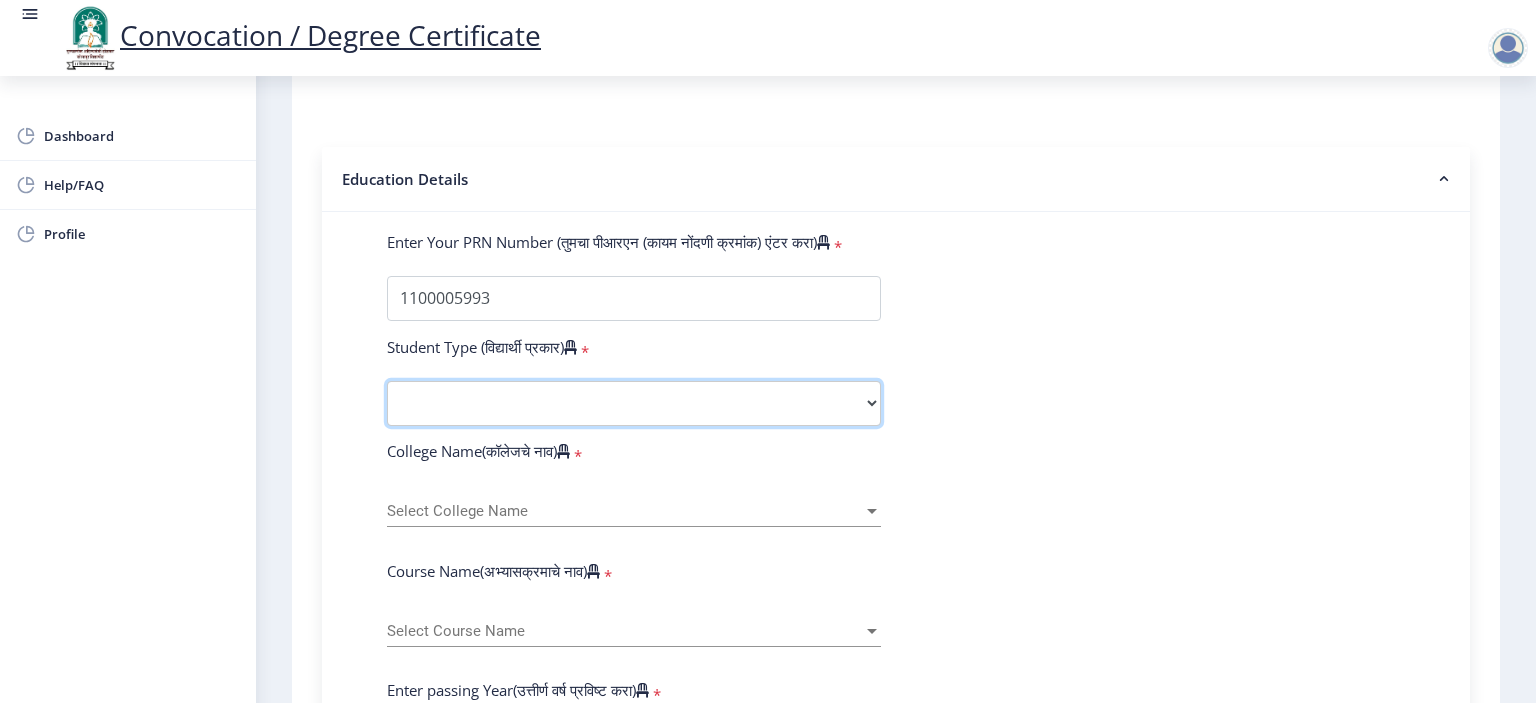 click on "Select Student Type Regular External" at bounding box center (634, 403) 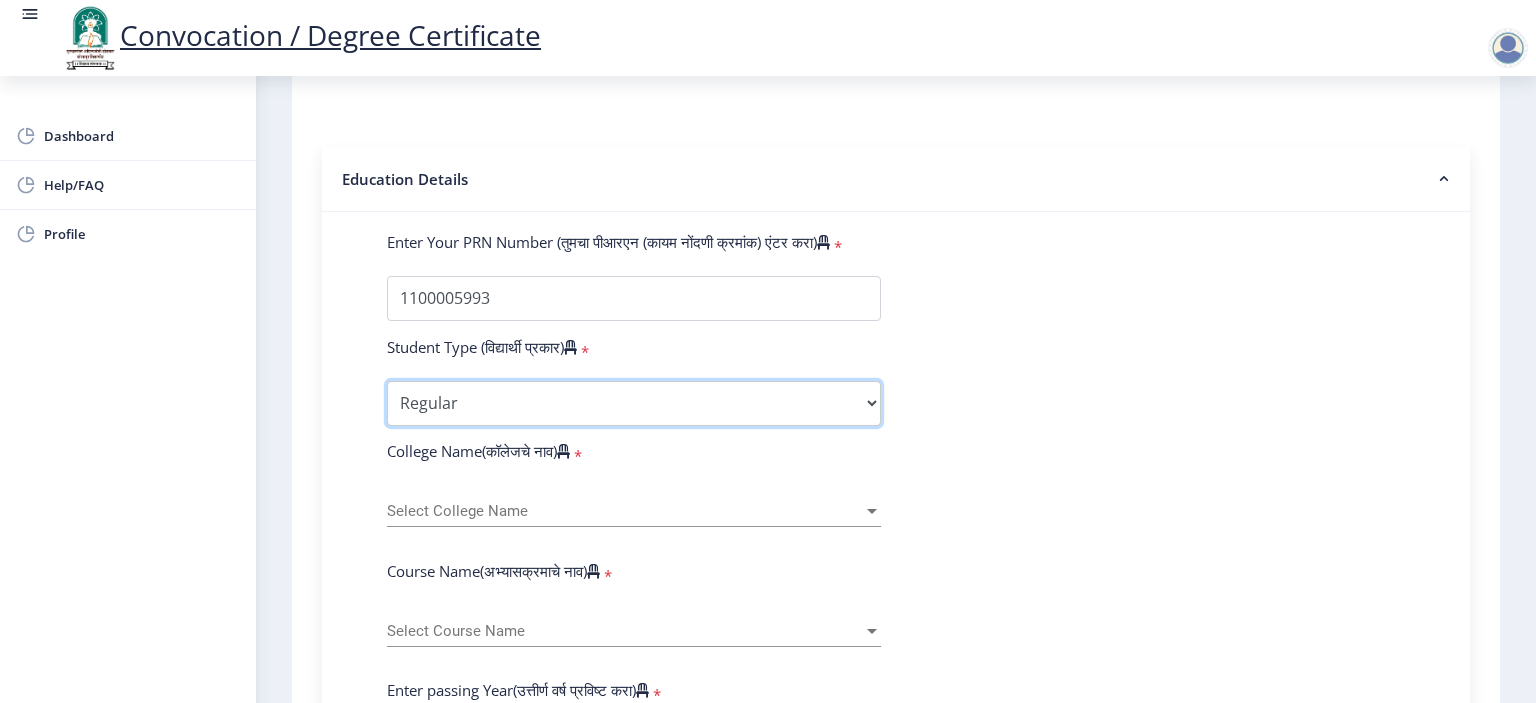 click on "Select Student Type Regular External" at bounding box center [634, 403] 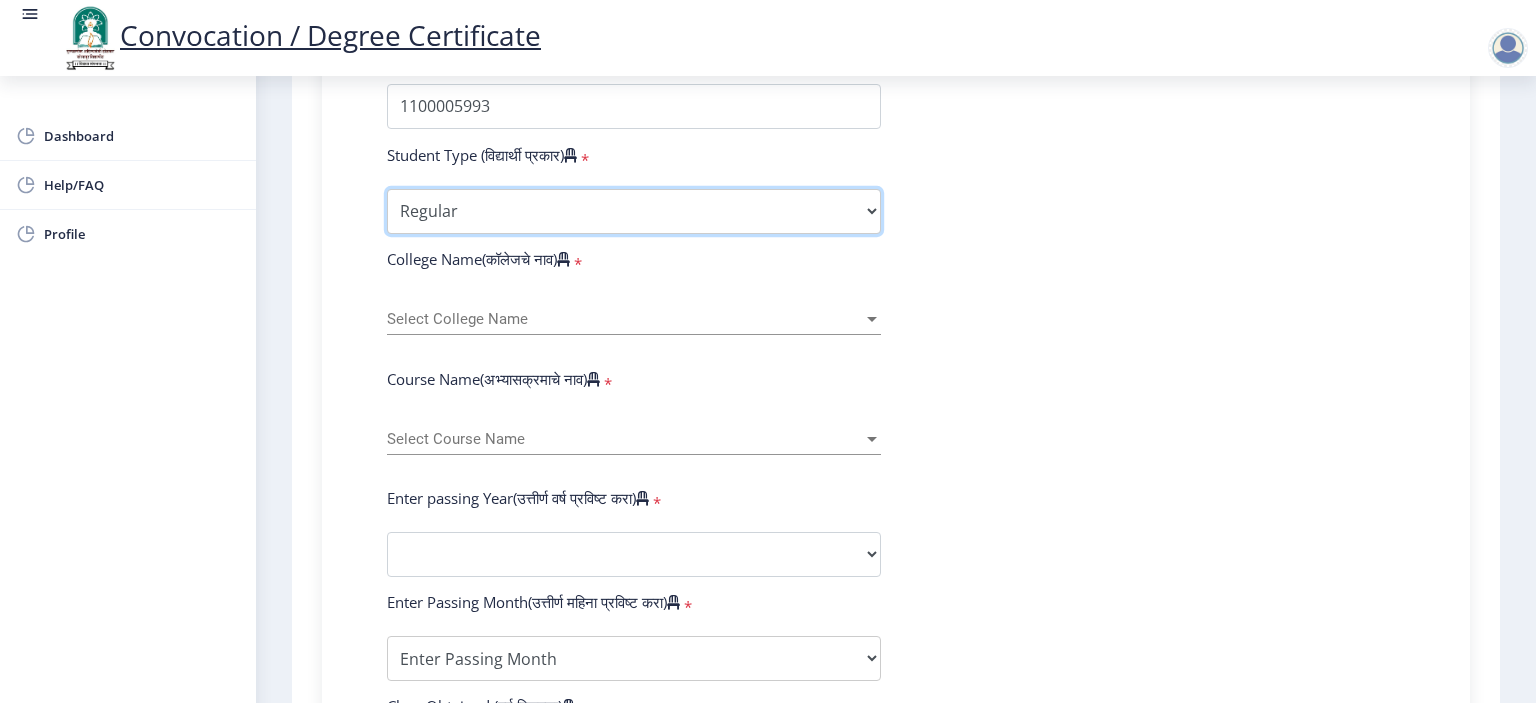 scroll, scrollTop: 600, scrollLeft: 0, axis: vertical 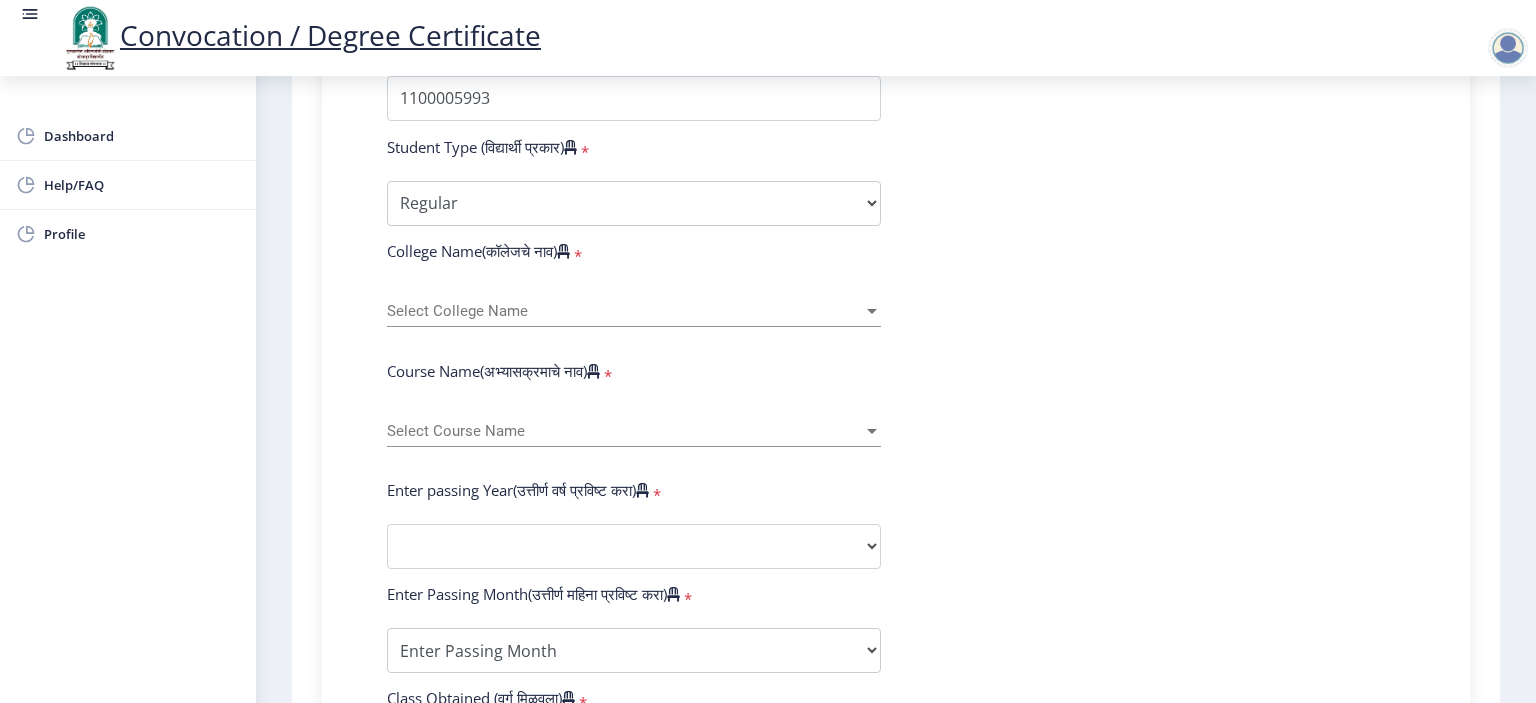 click on "Select College Name Select College Name" 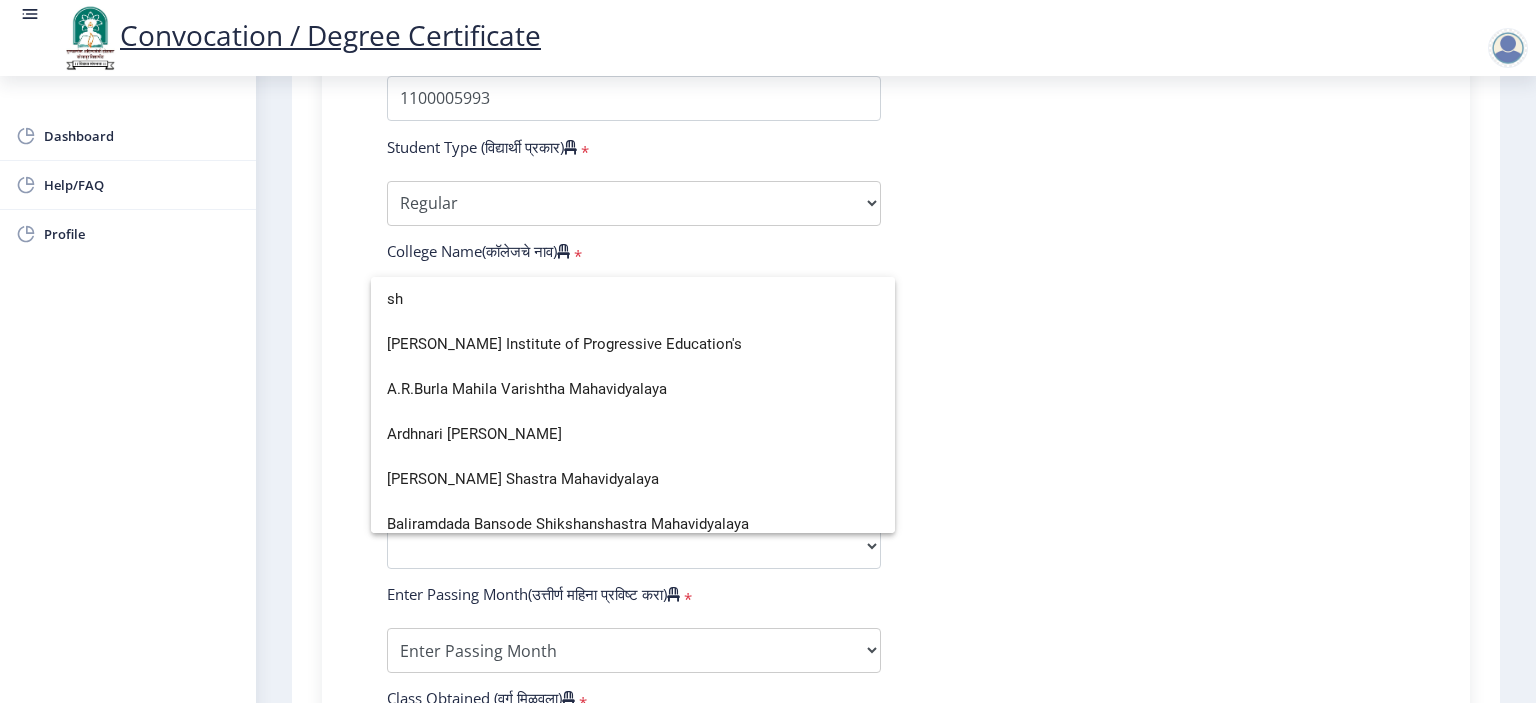 type on "s" 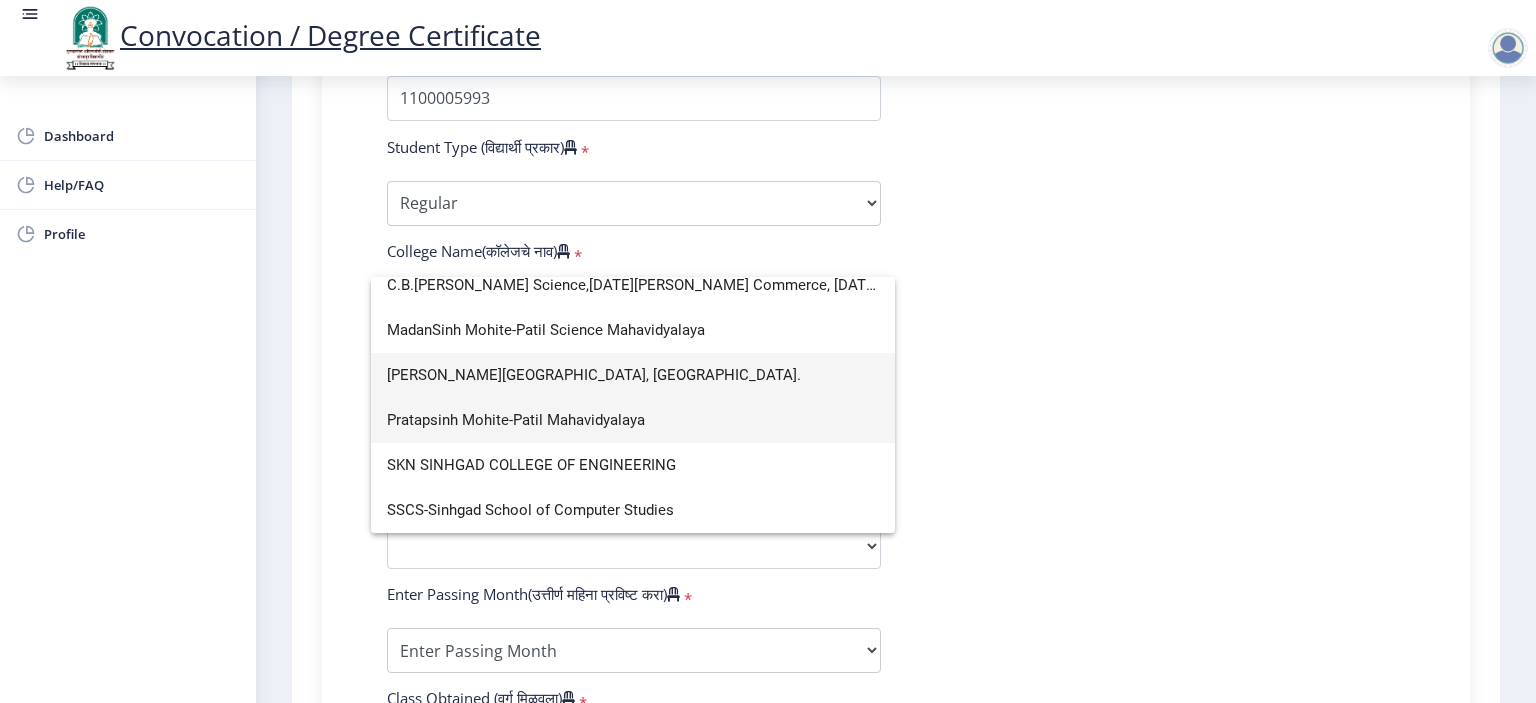 scroll, scrollTop: 0, scrollLeft: 0, axis: both 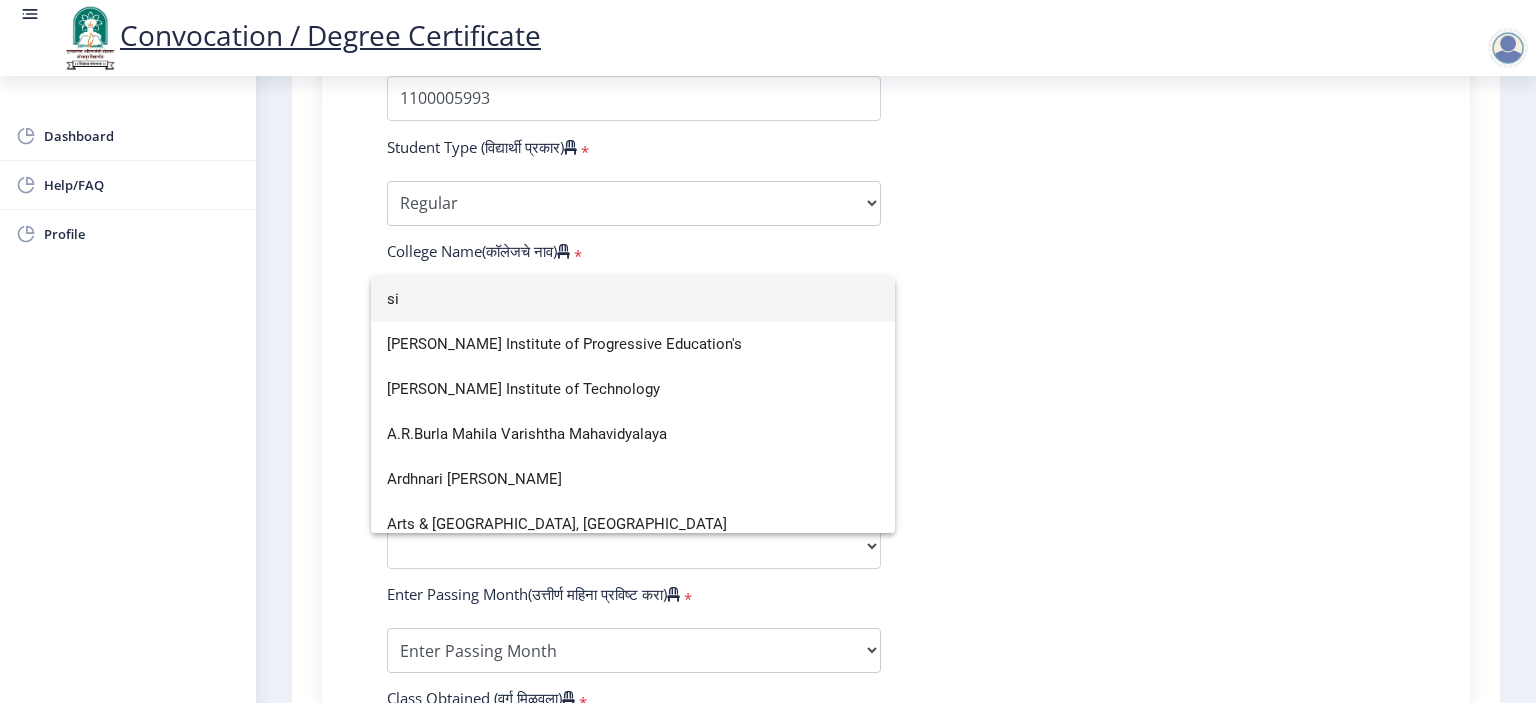 type on "s" 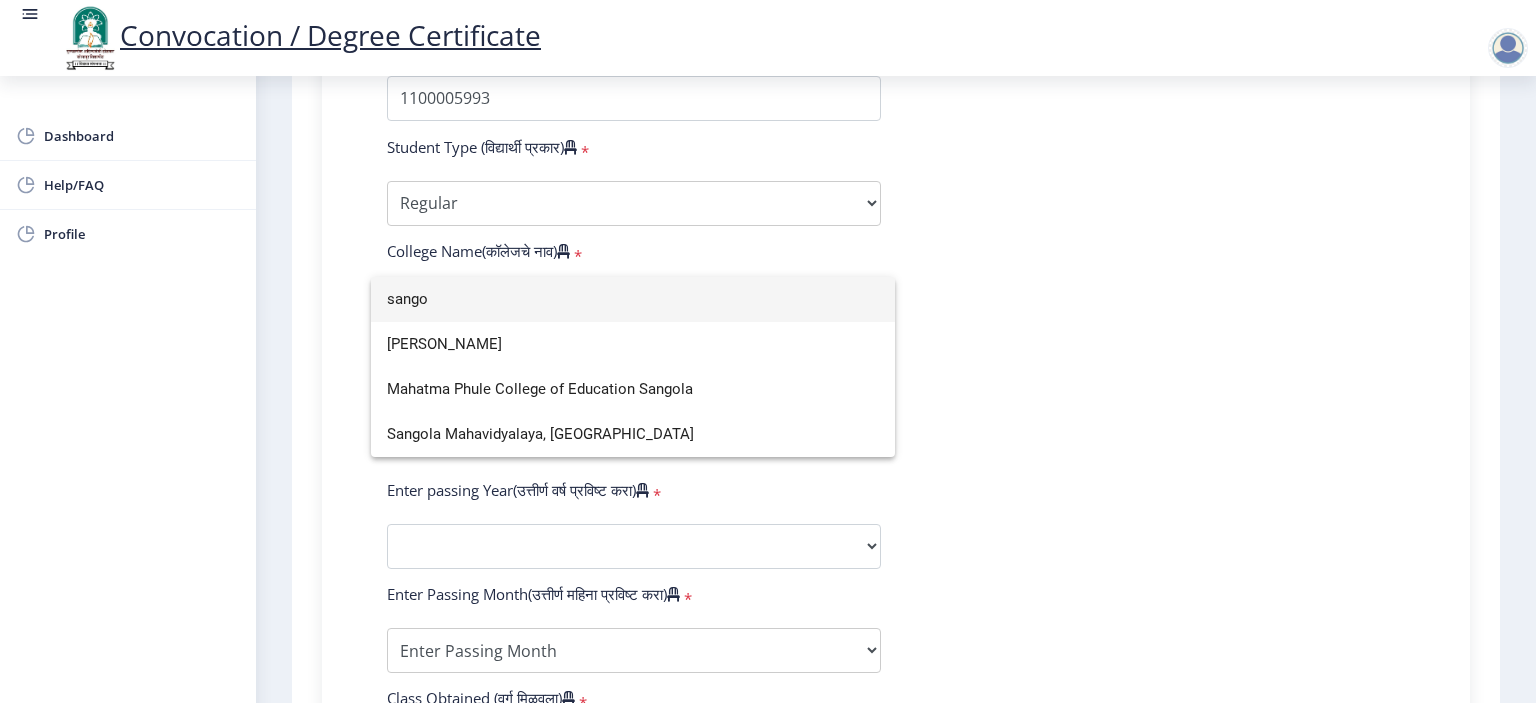 scroll, scrollTop: 0, scrollLeft: 0, axis: both 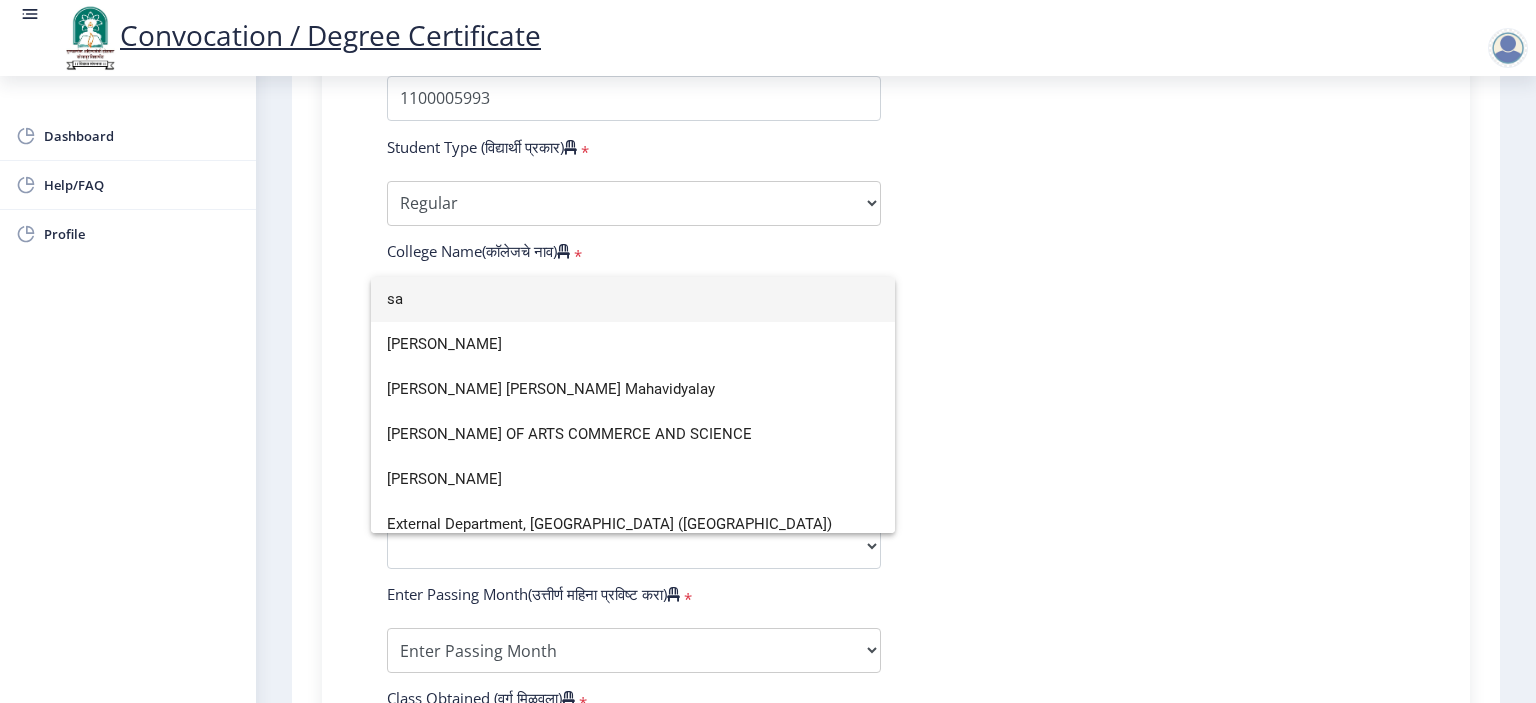 type on "s" 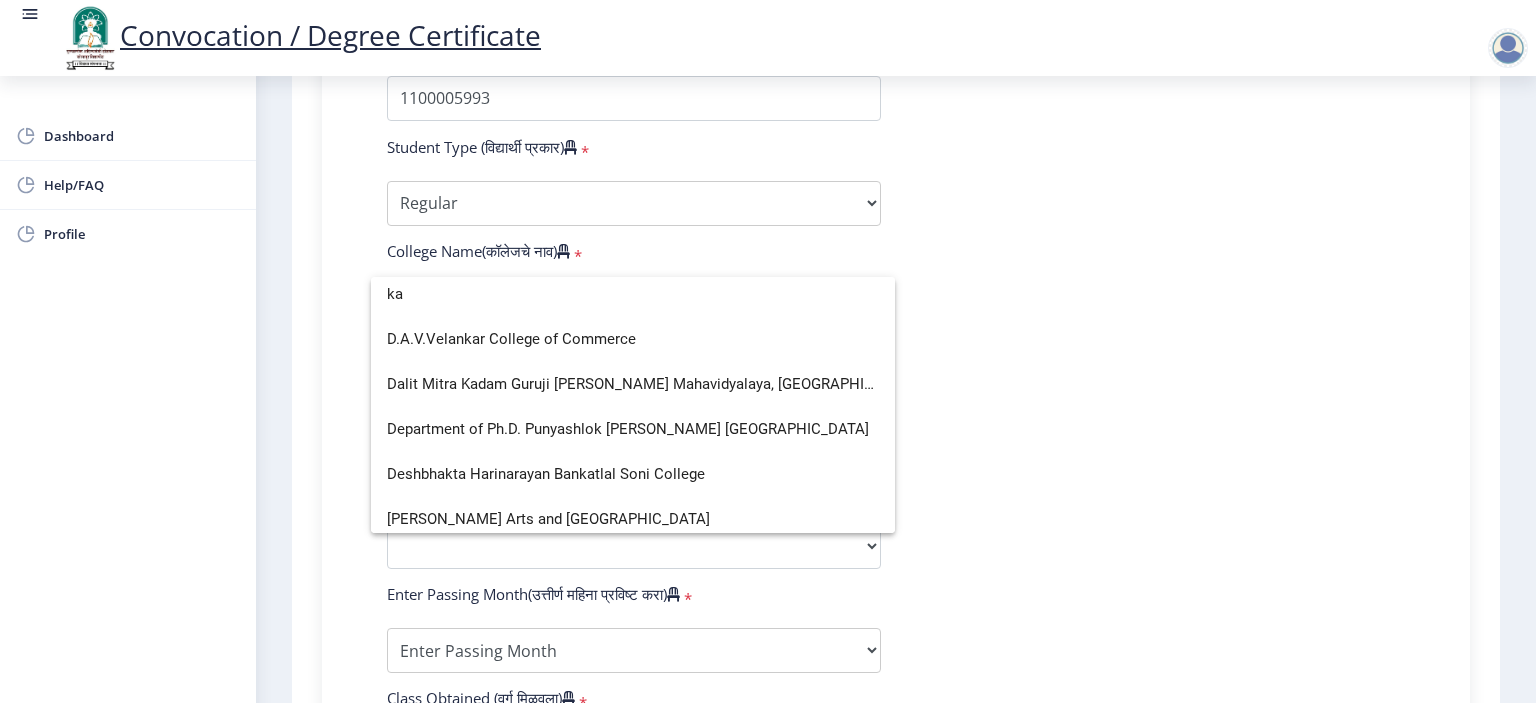 scroll, scrollTop: 0, scrollLeft: 0, axis: both 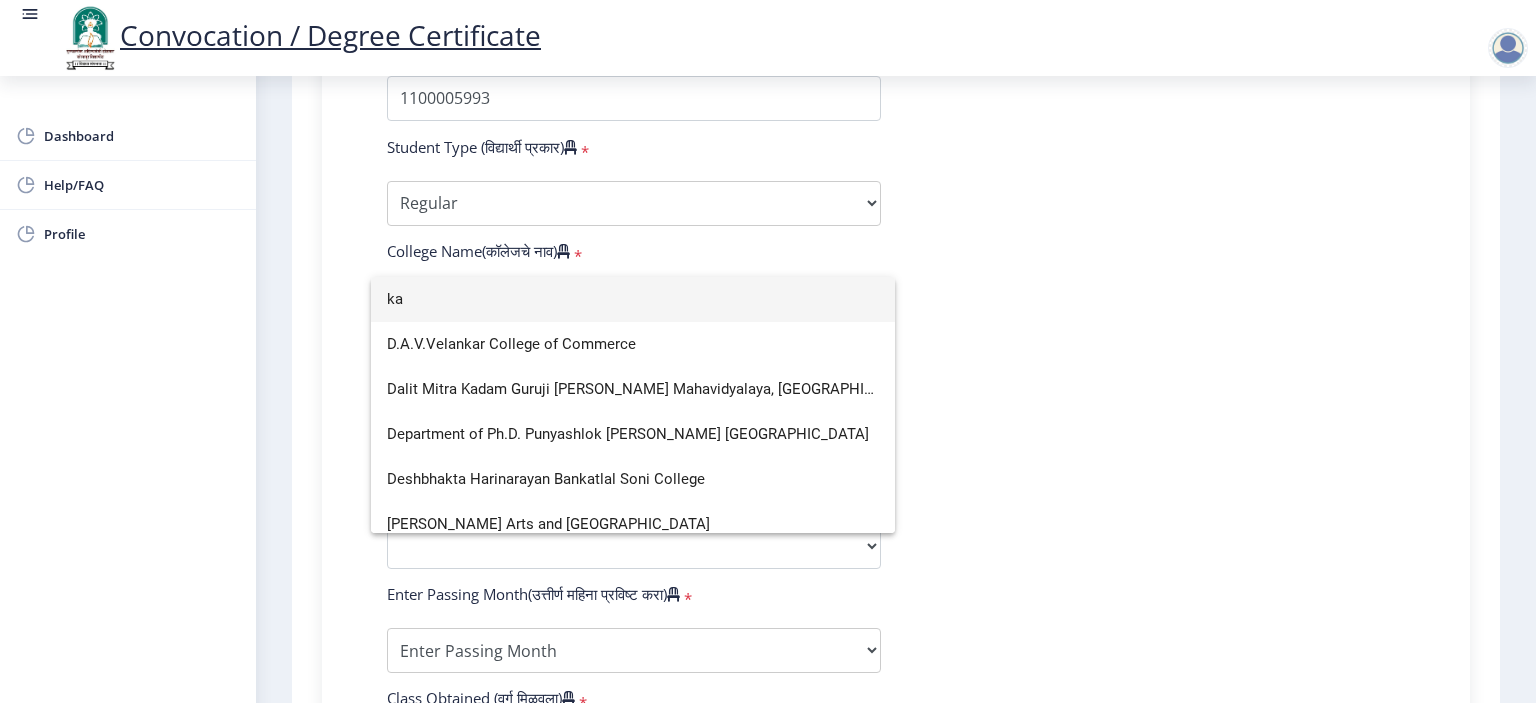 type on "k" 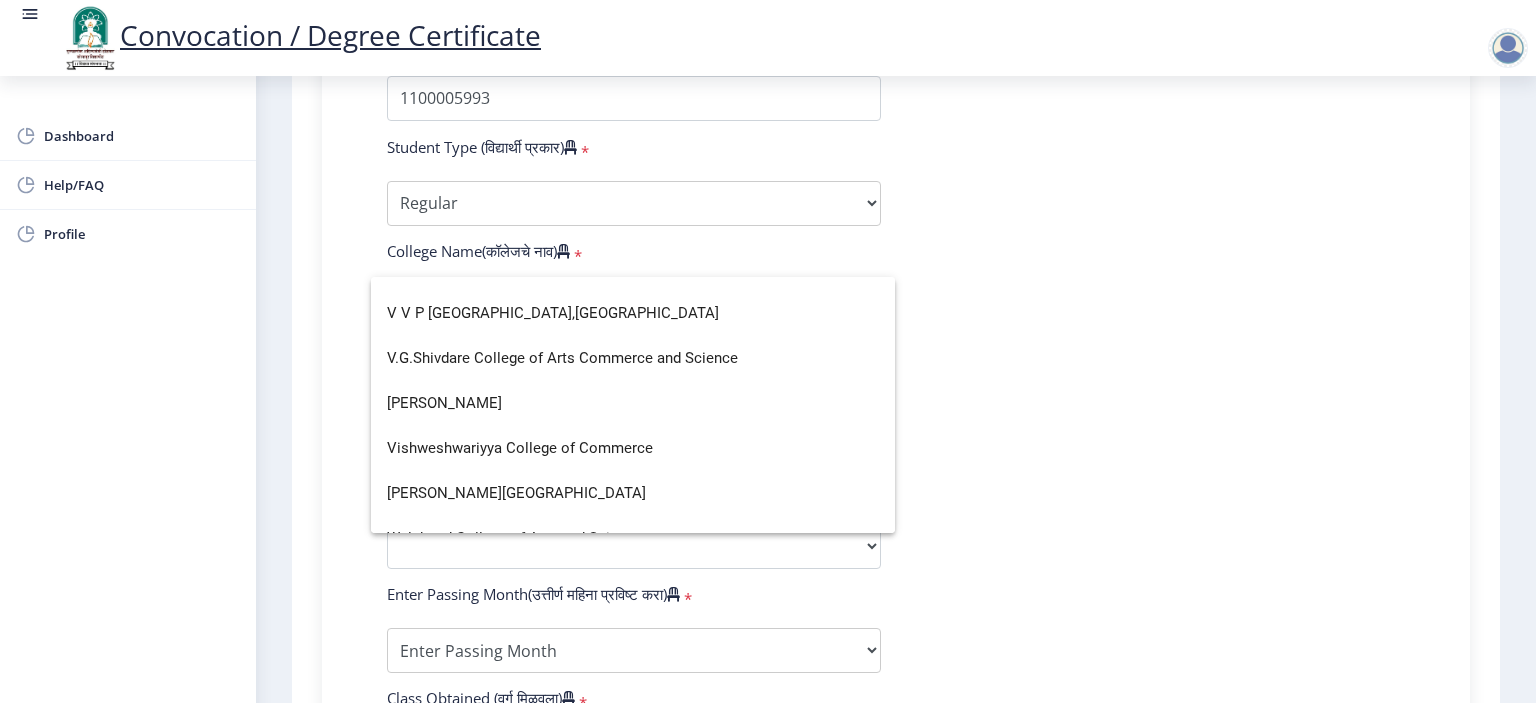 scroll, scrollTop: 5800, scrollLeft: 0, axis: vertical 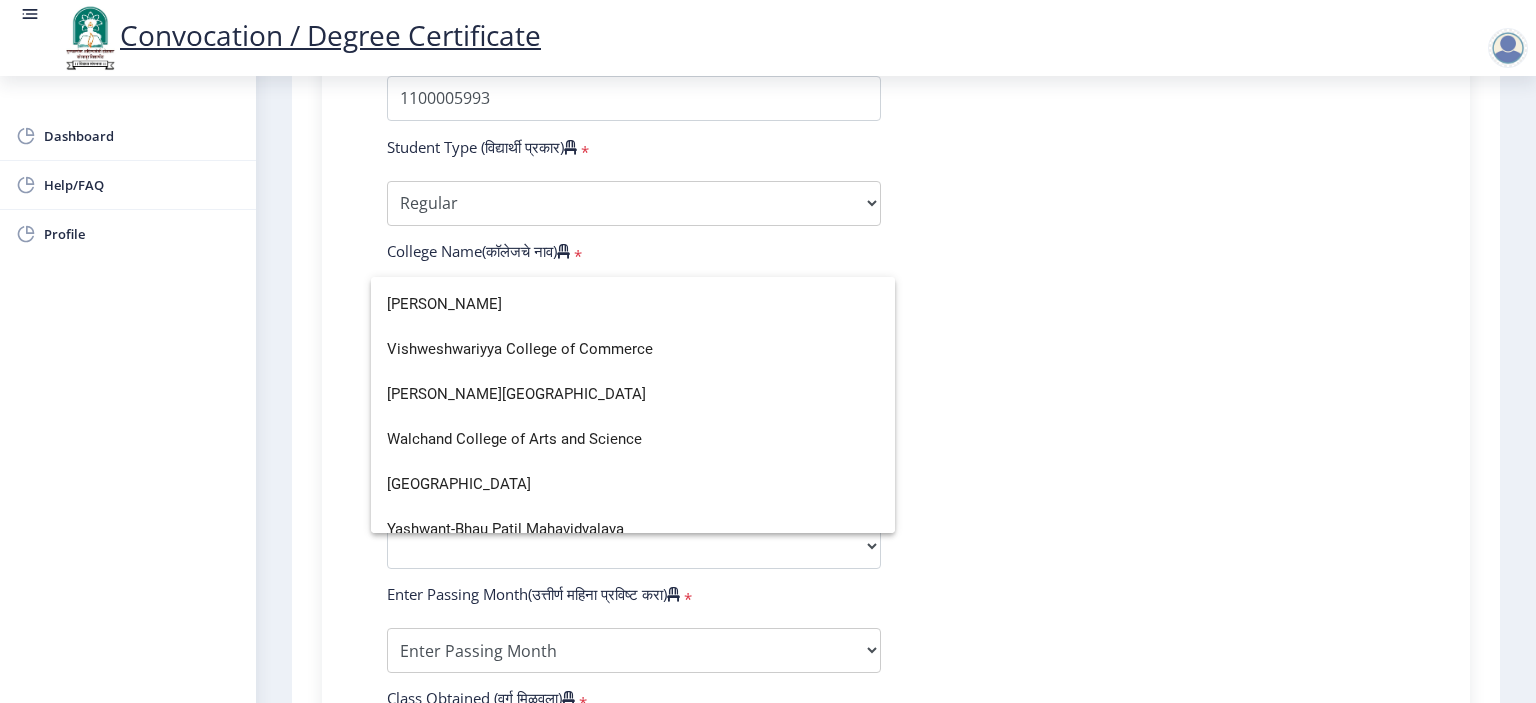 type on "S" 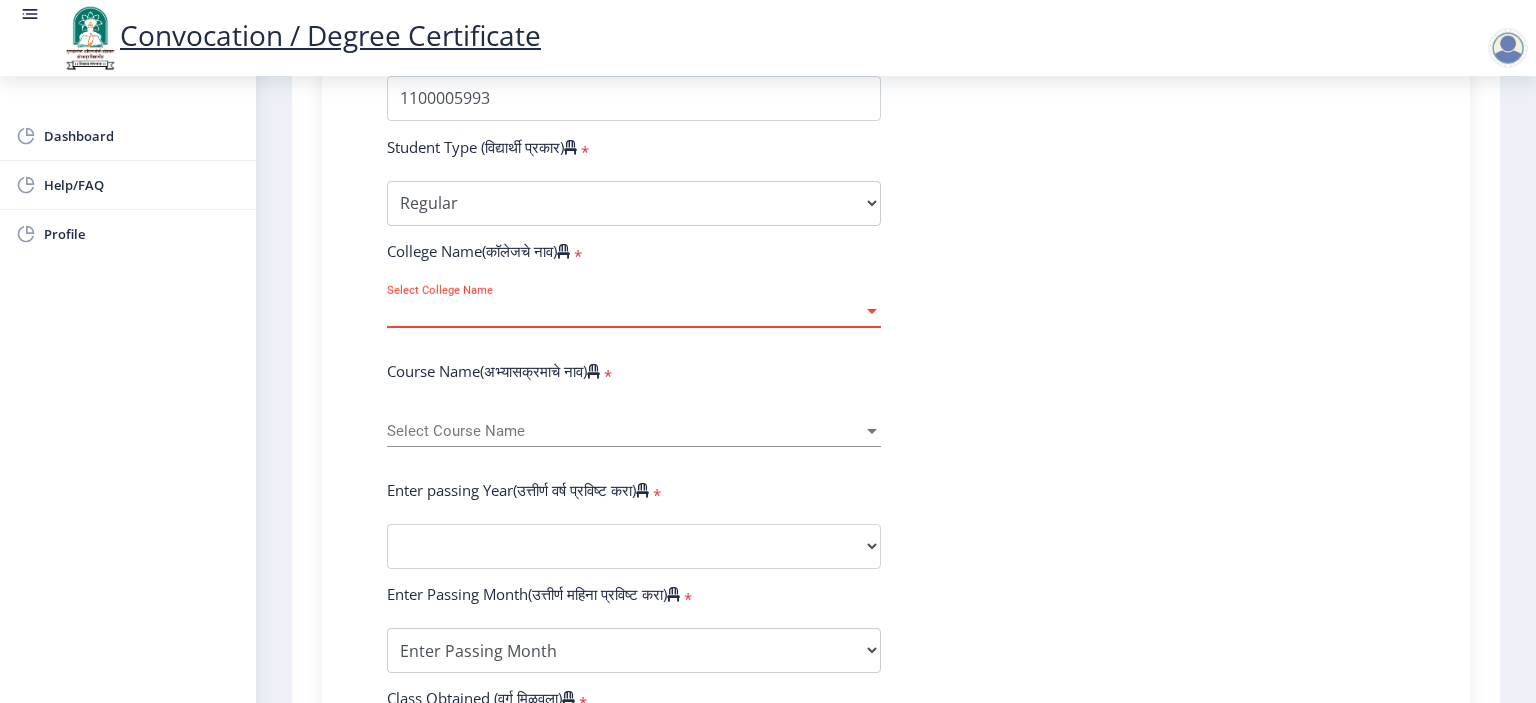 click on "Select College Name" at bounding box center [625, 311] 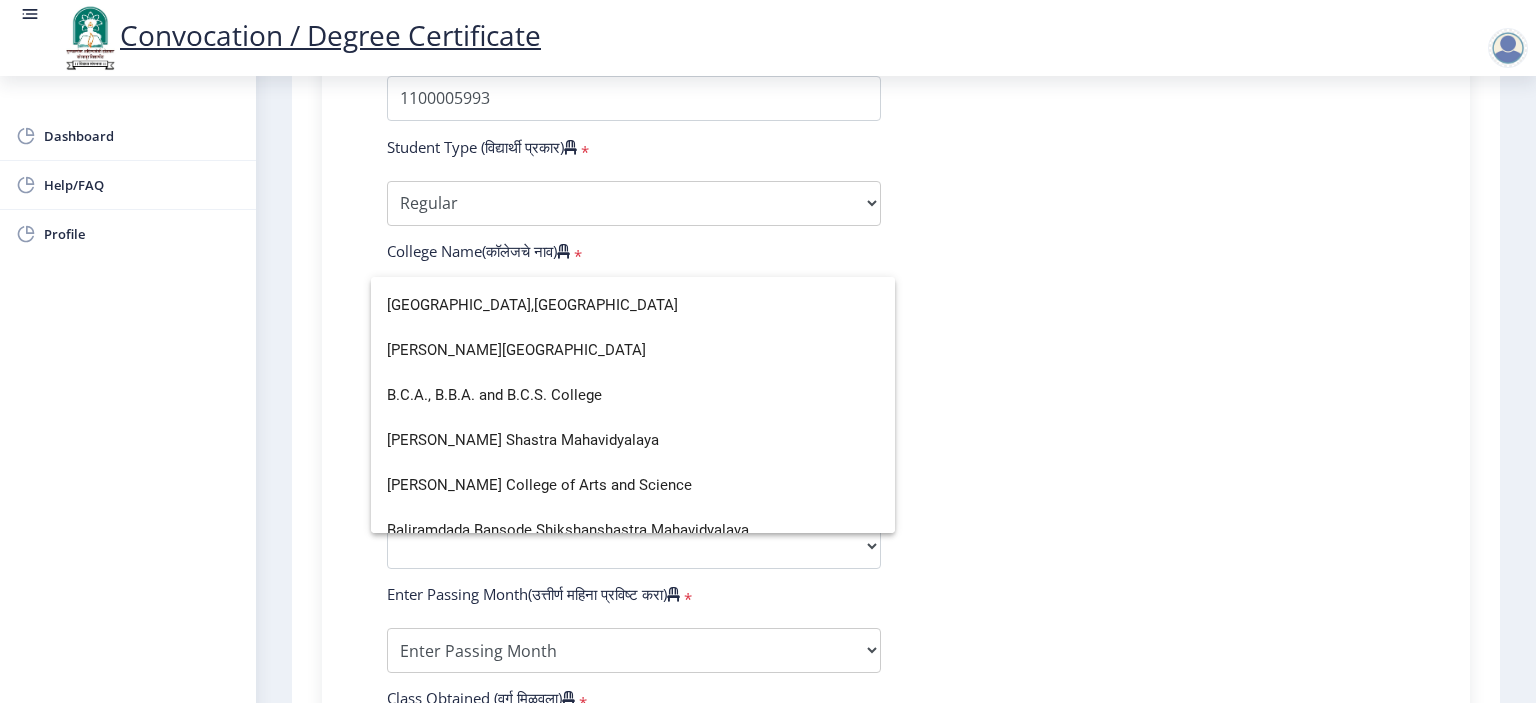 scroll, scrollTop: 0, scrollLeft: 0, axis: both 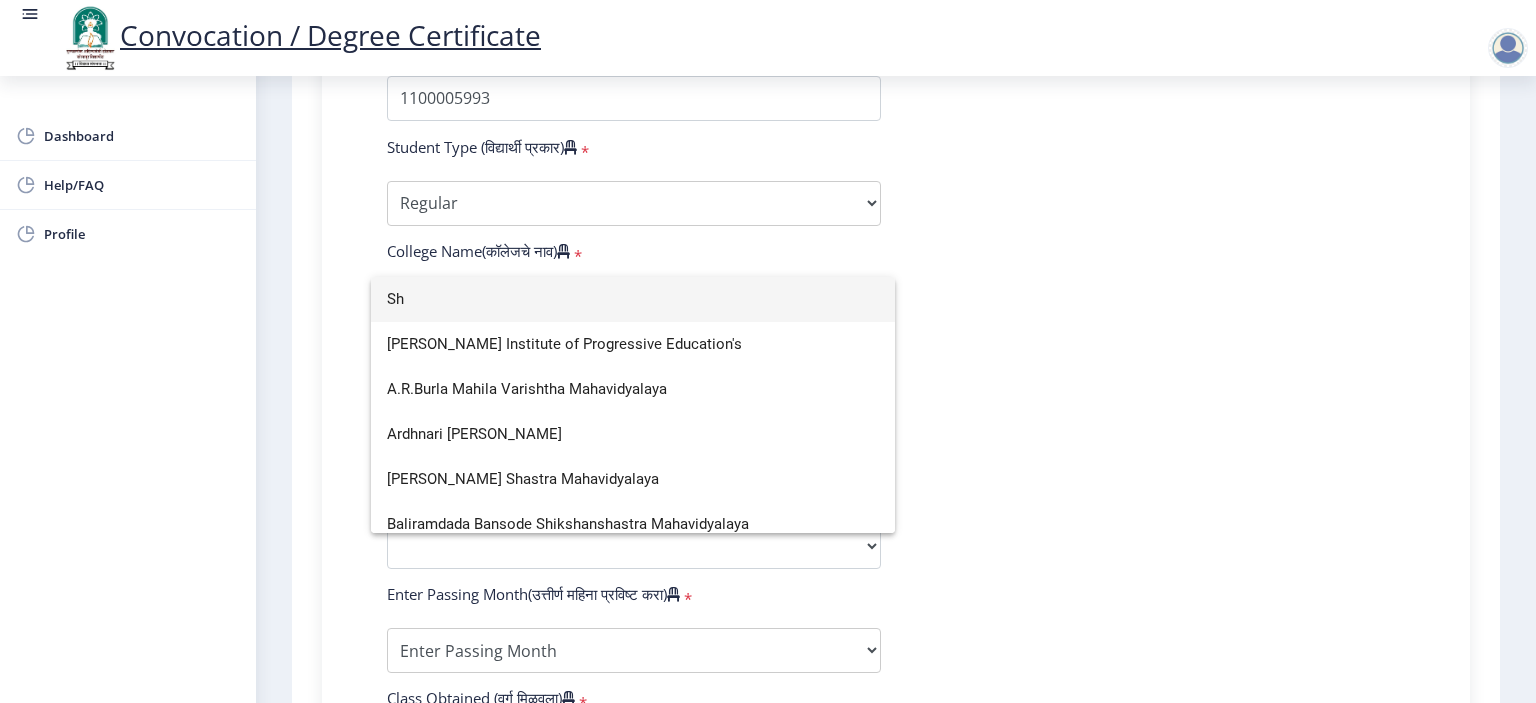 type on "S" 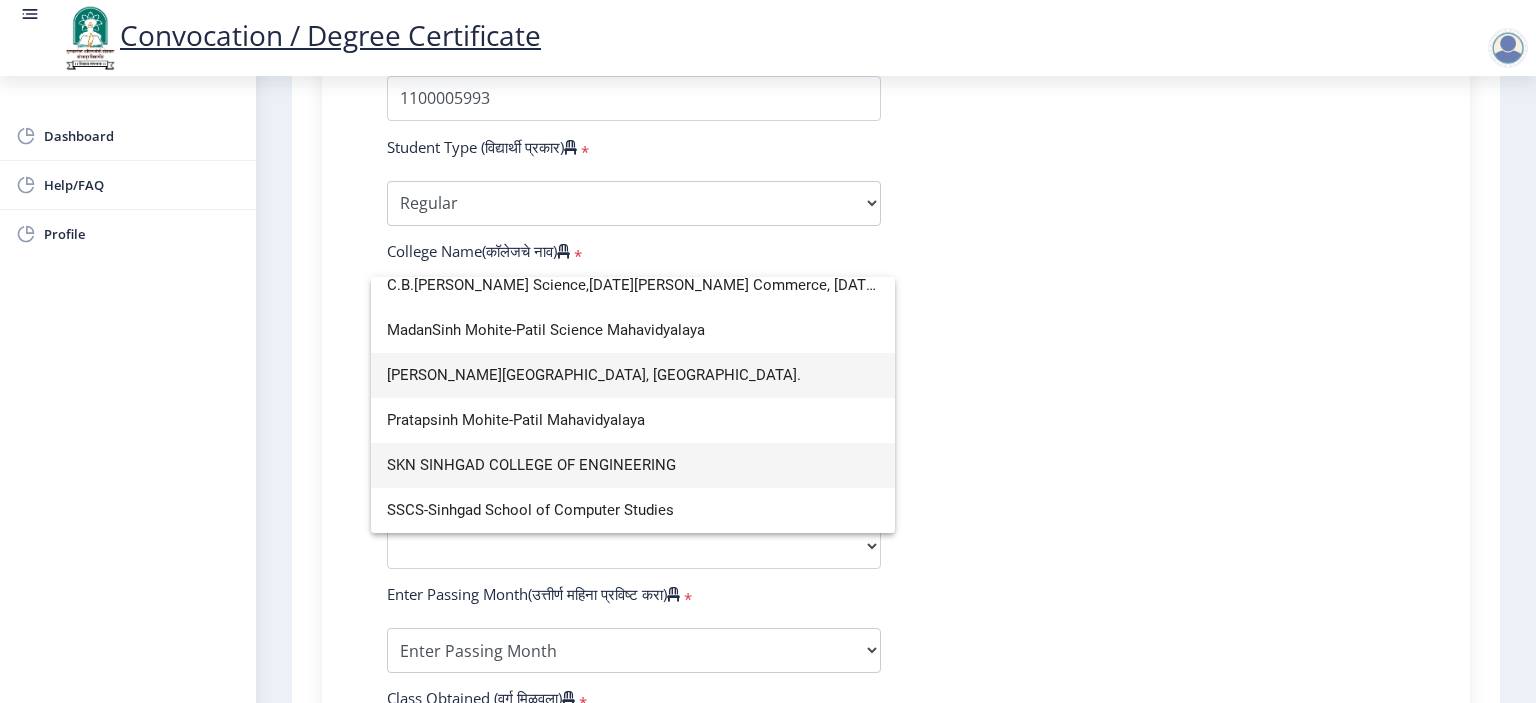 scroll, scrollTop: 0, scrollLeft: 0, axis: both 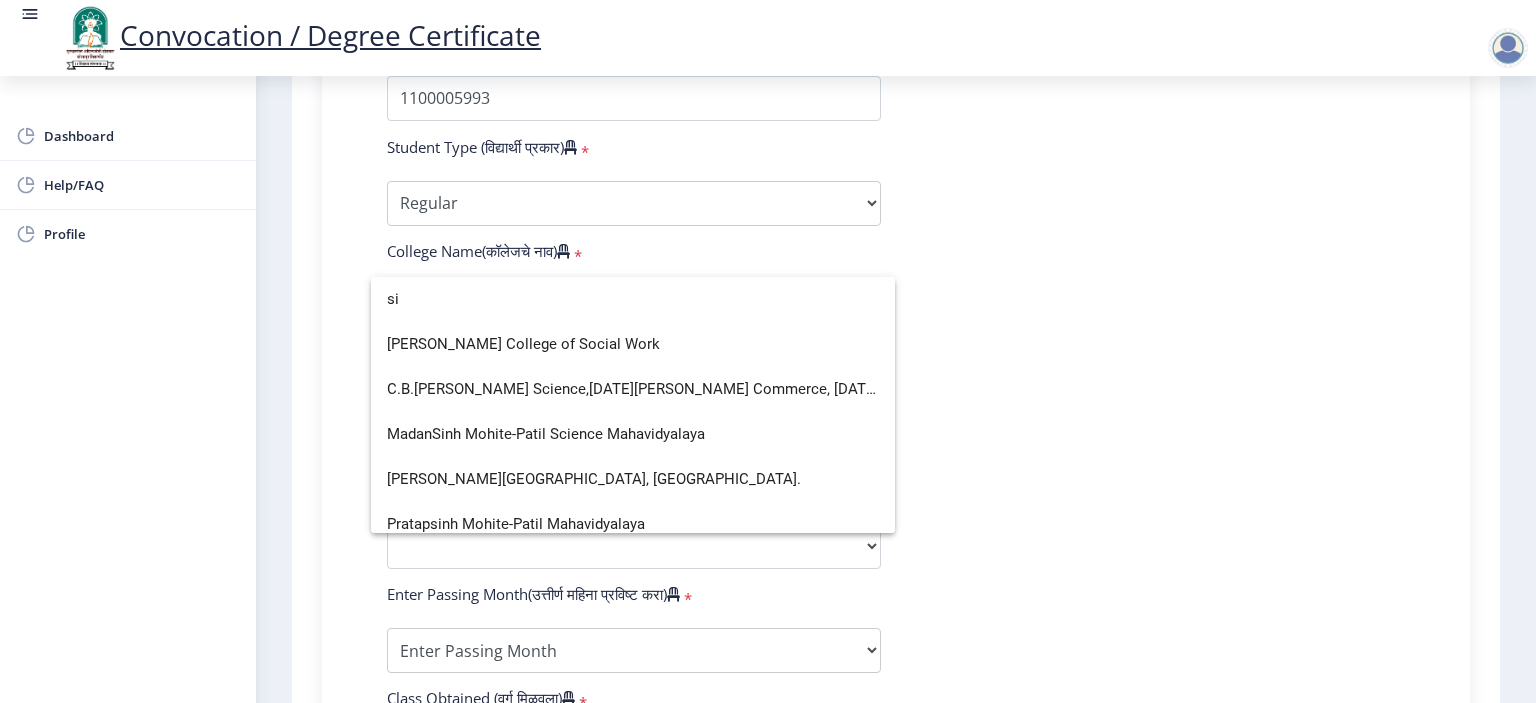 type on "s" 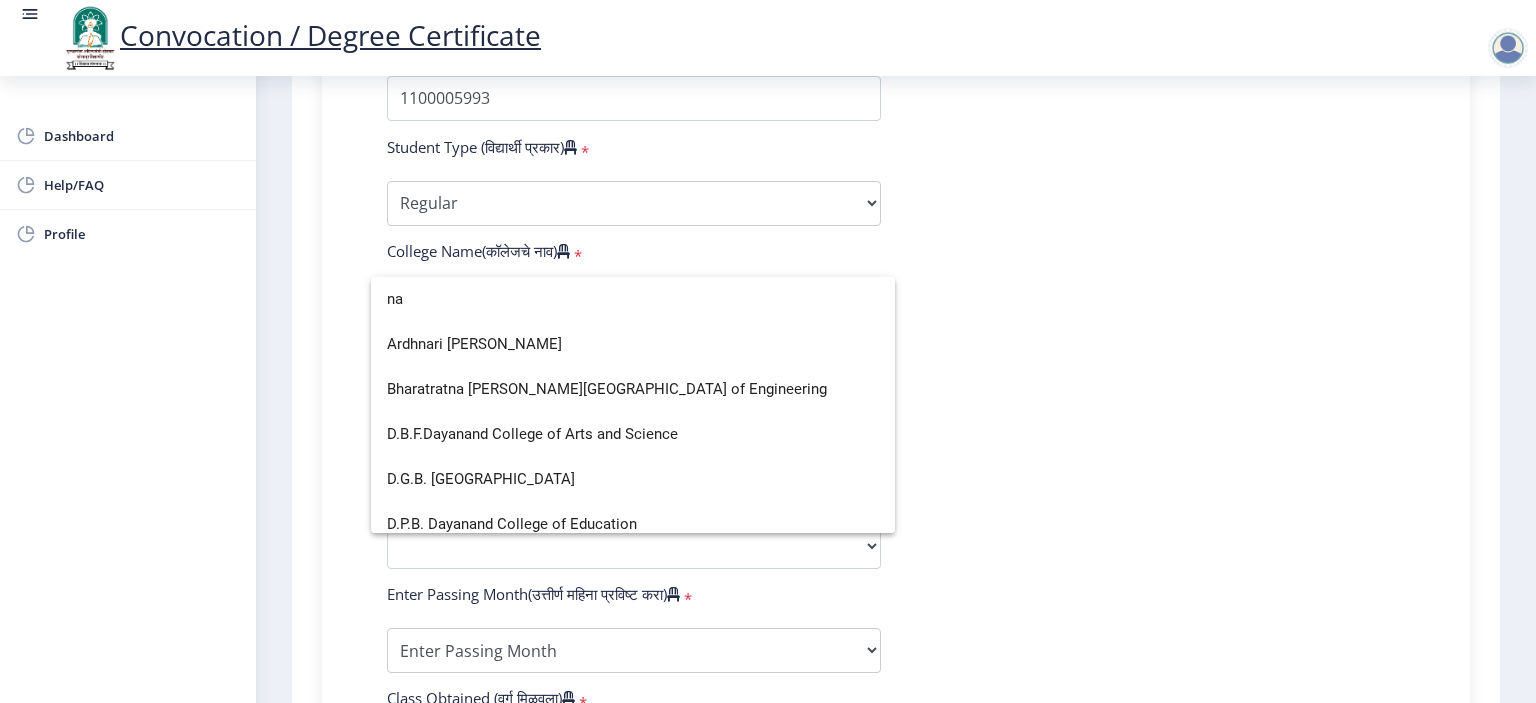 type on "n" 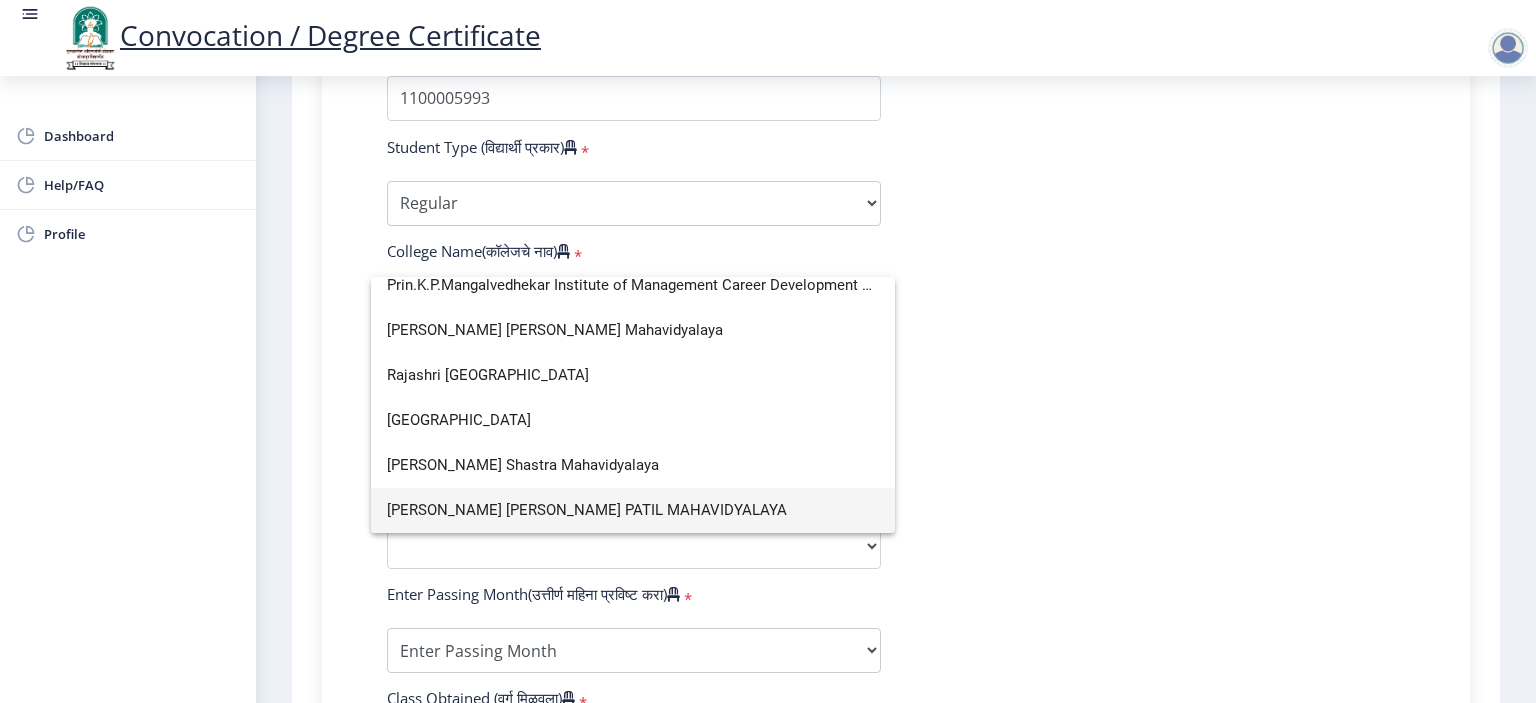 scroll, scrollTop: 0, scrollLeft: 0, axis: both 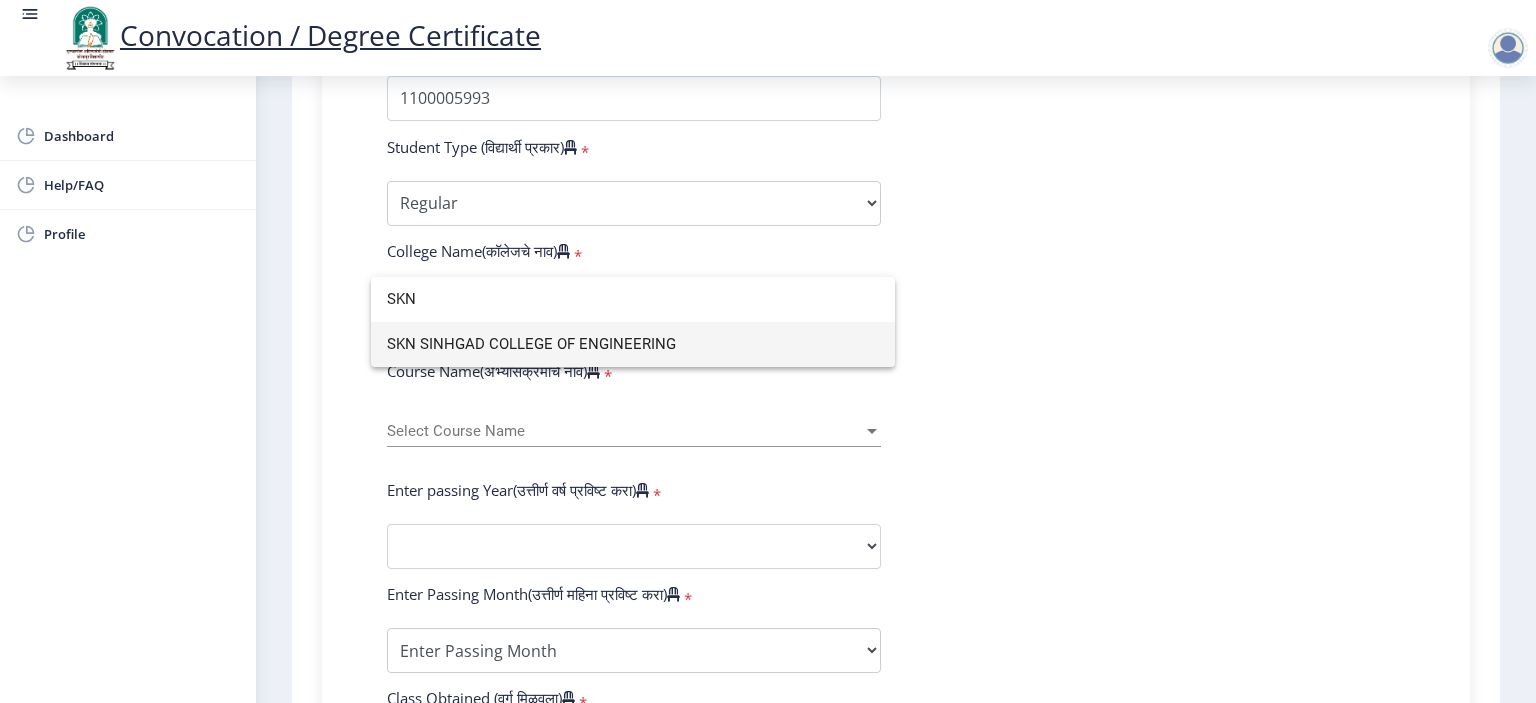 type on "SKN" 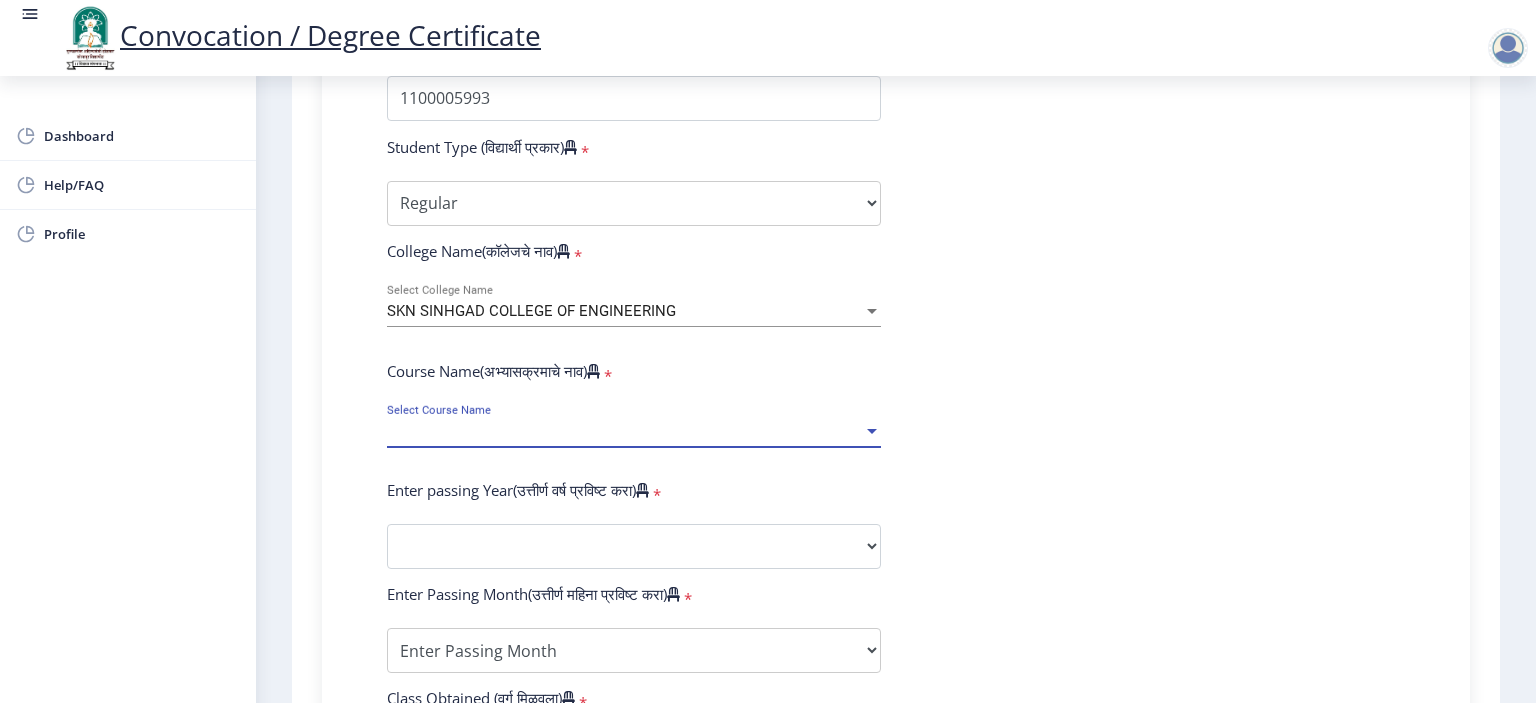 click on "Select Course Name" at bounding box center [625, 431] 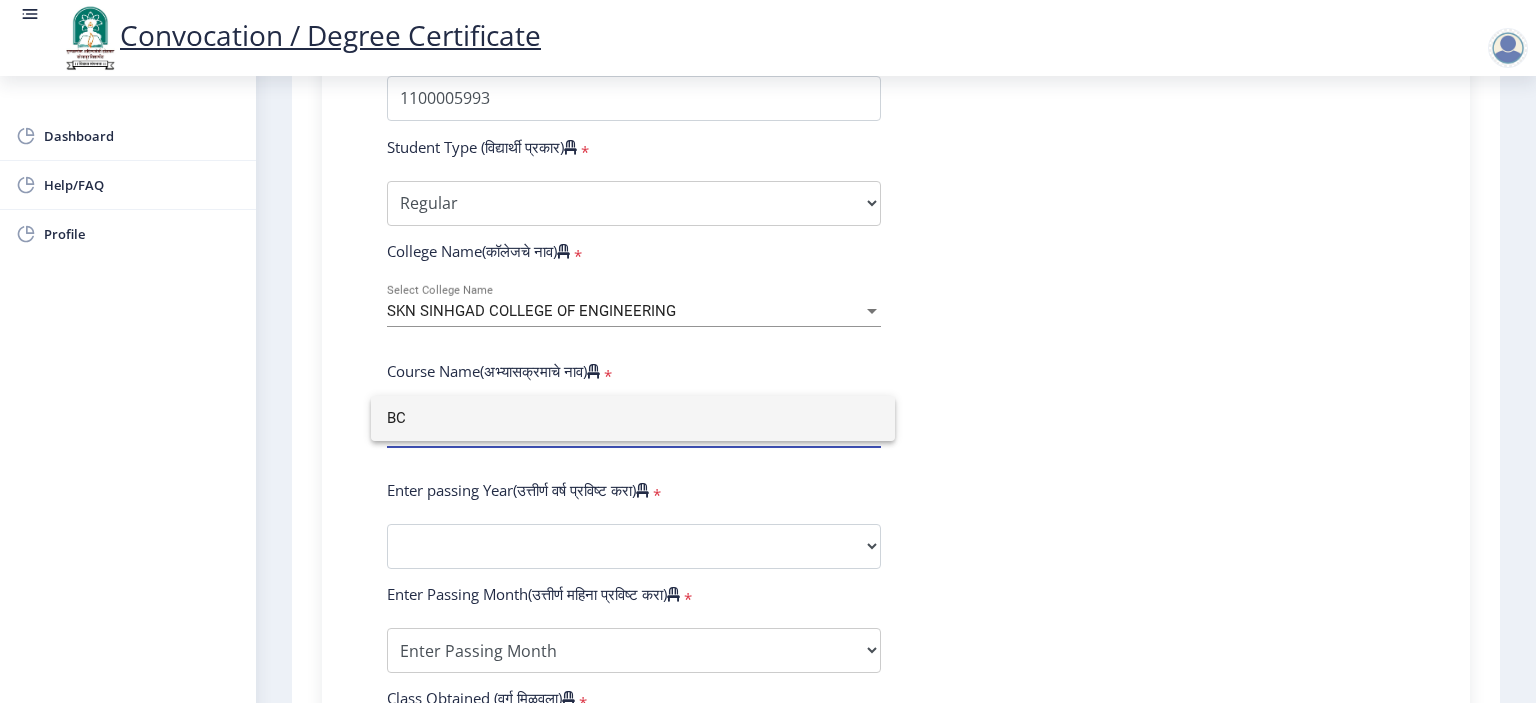 type on "B" 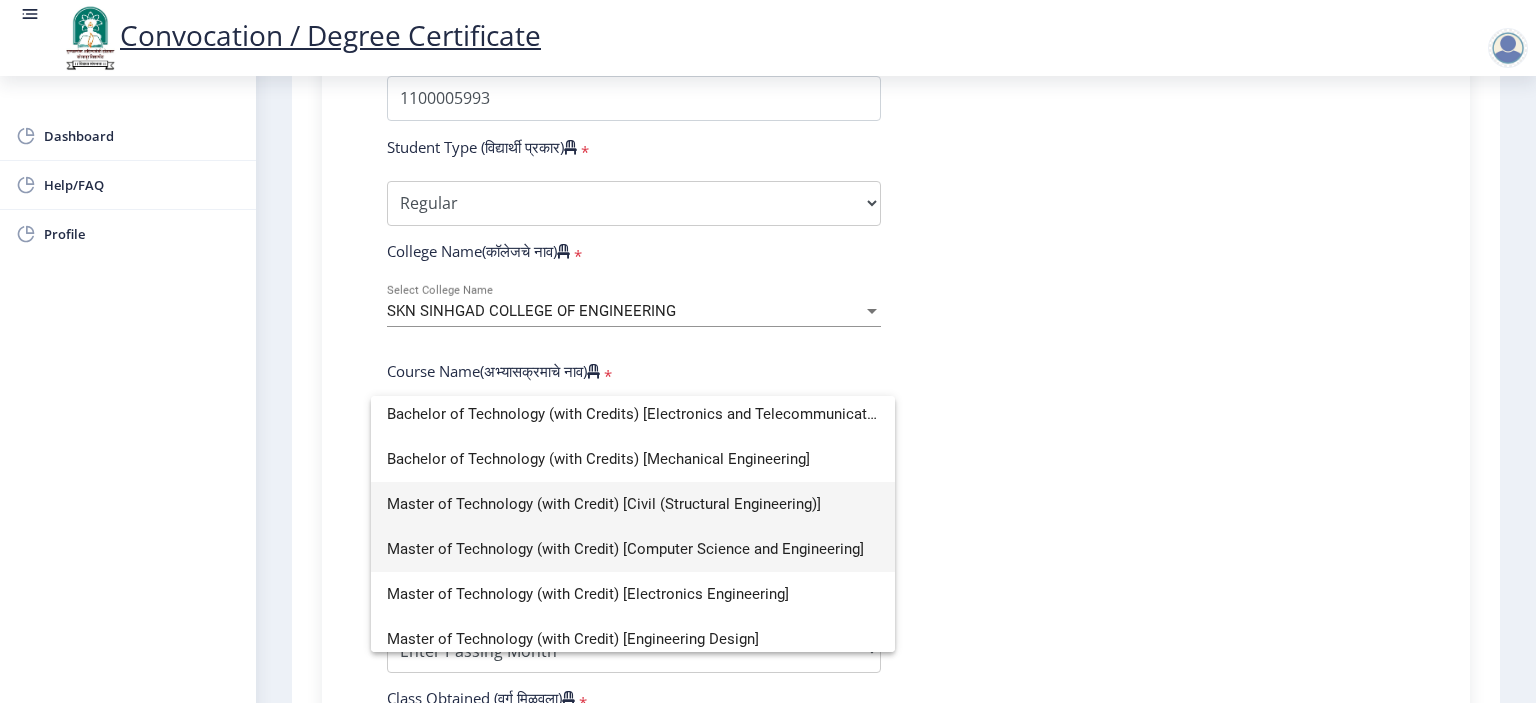 scroll, scrollTop: 0, scrollLeft: 0, axis: both 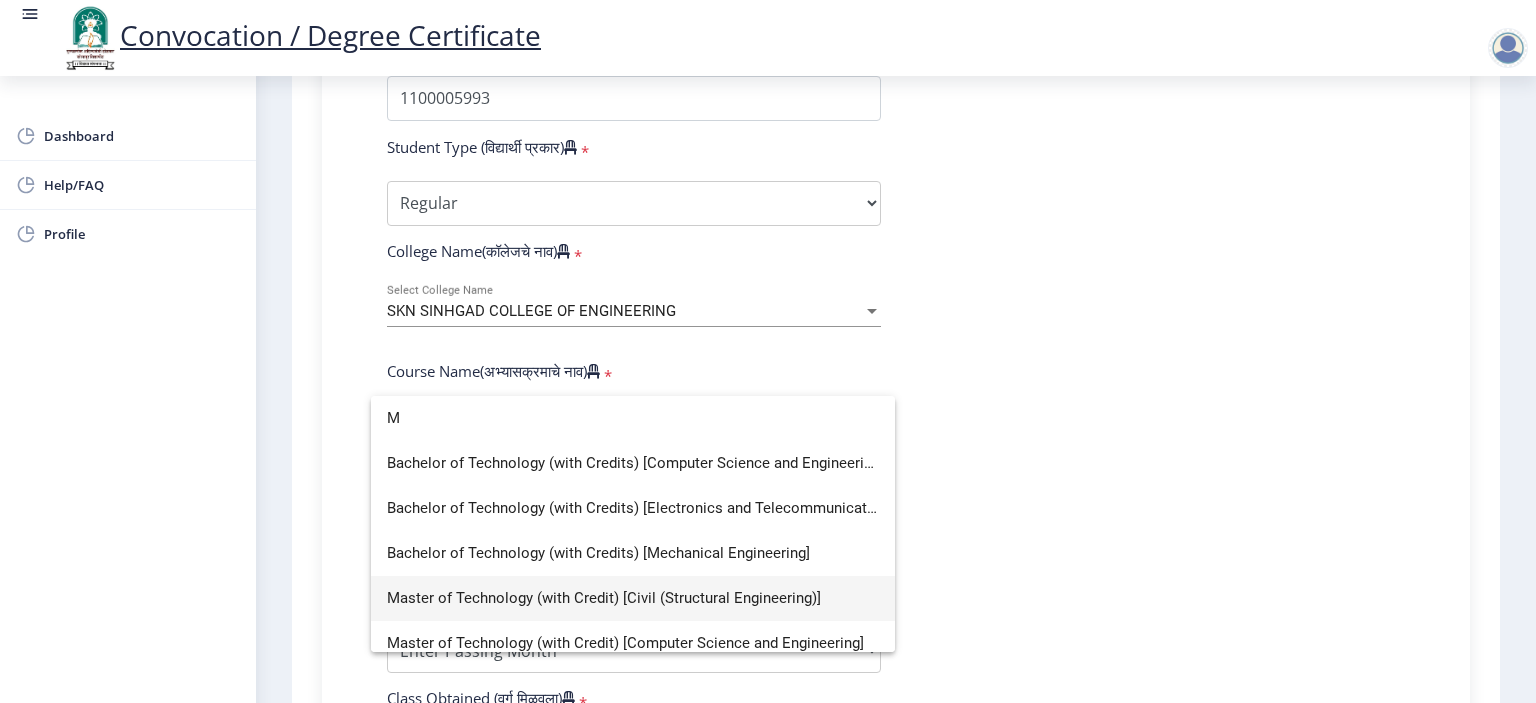 type on "M" 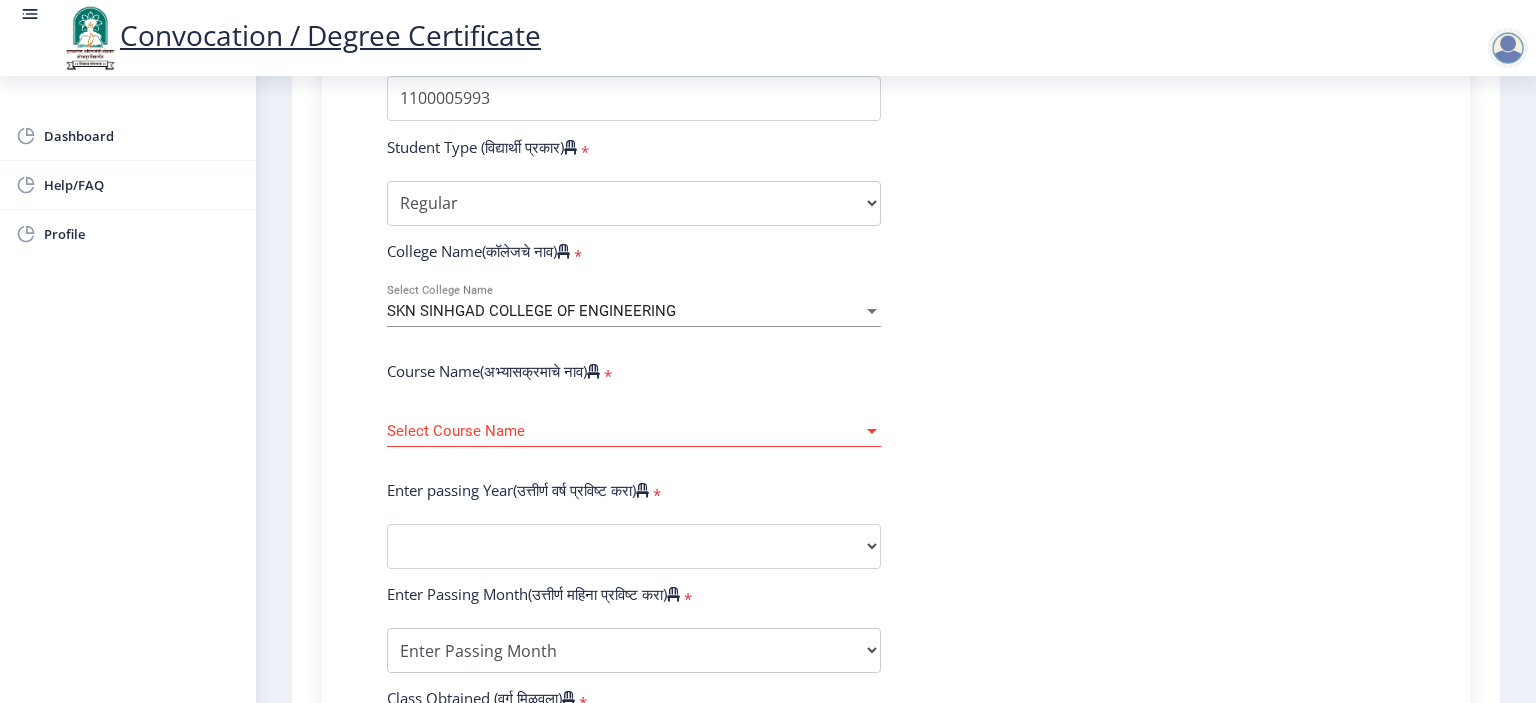 click on "SKN SINHGAD COLLEGE OF ENGINEERING" at bounding box center [625, 311] 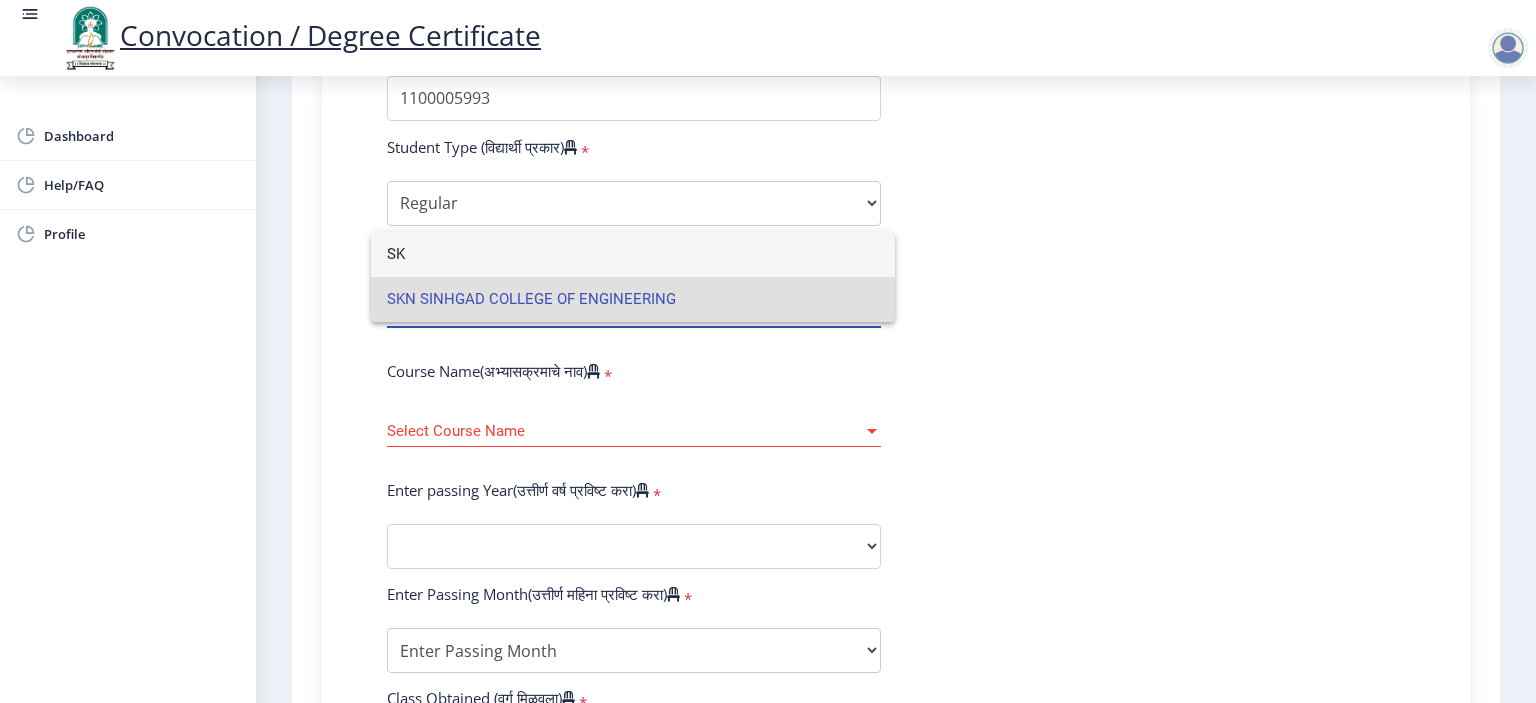 type on "S" 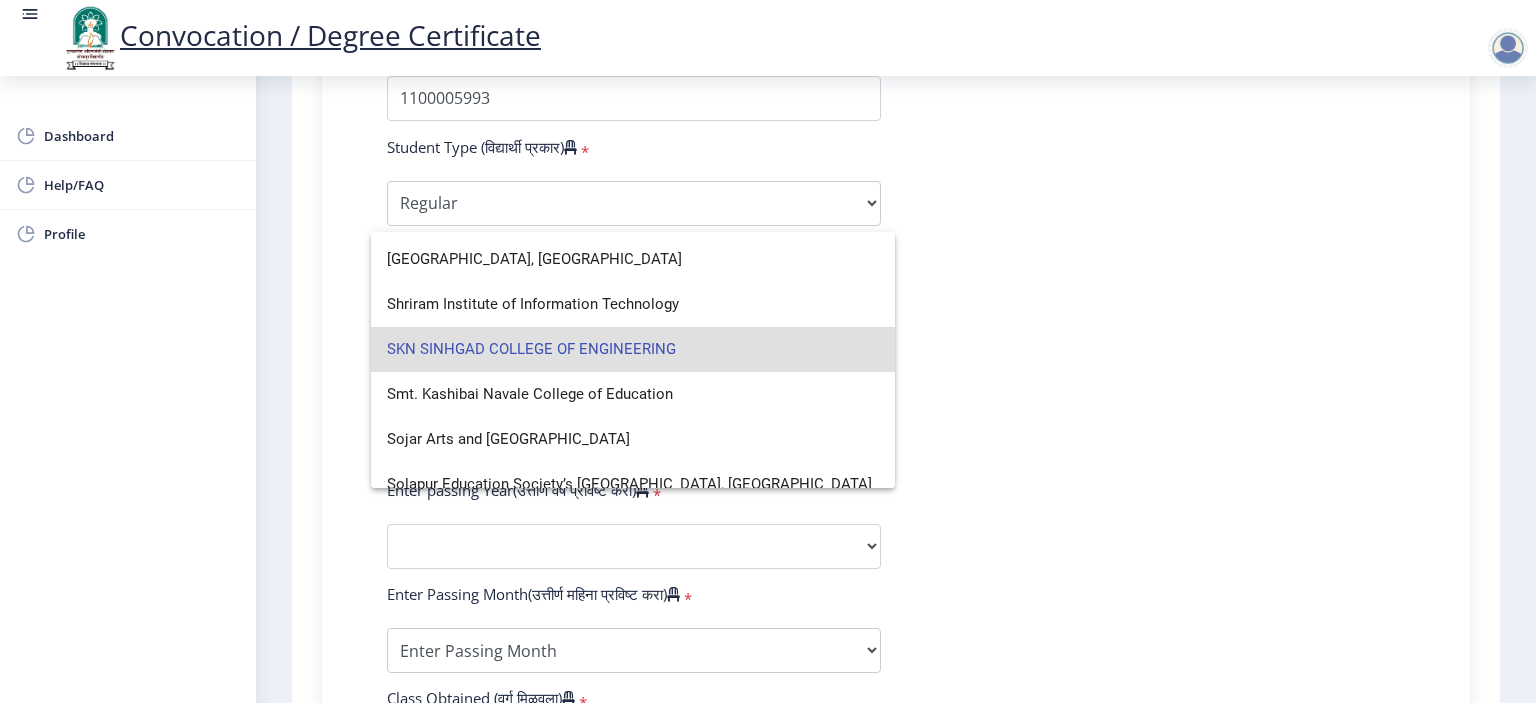 scroll, scrollTop: 5900, scrollLeft: 0, axis: vertical 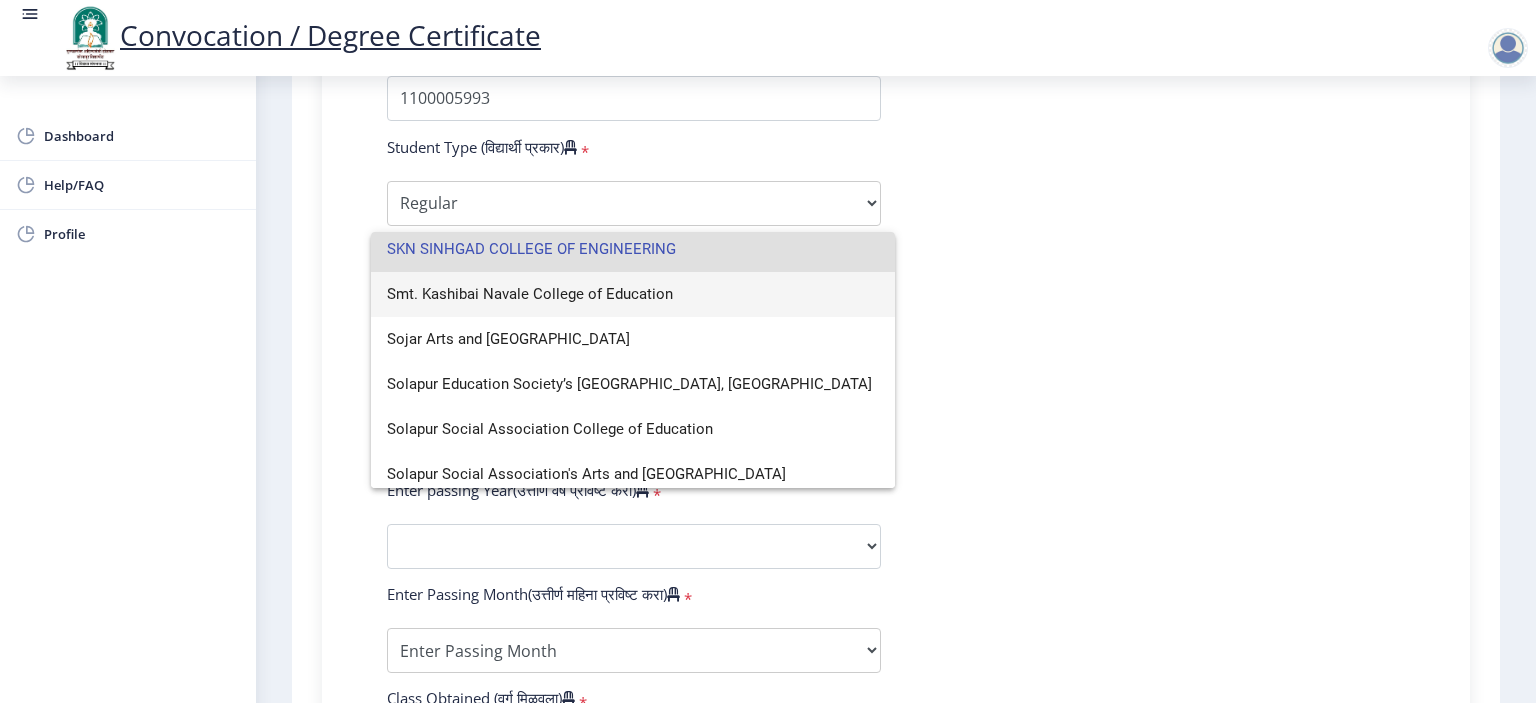 type 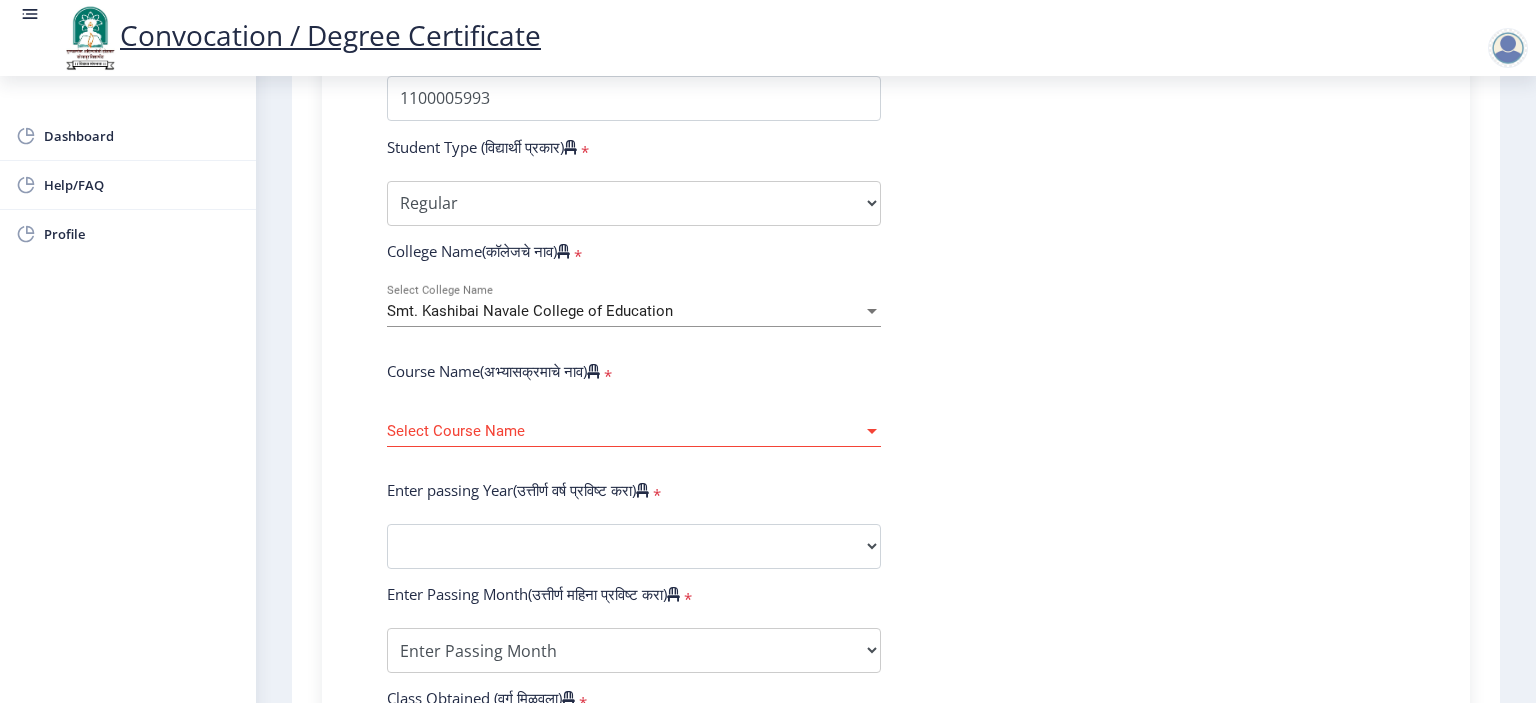 click on "Select Course Name" at bounding box center (625, 431) 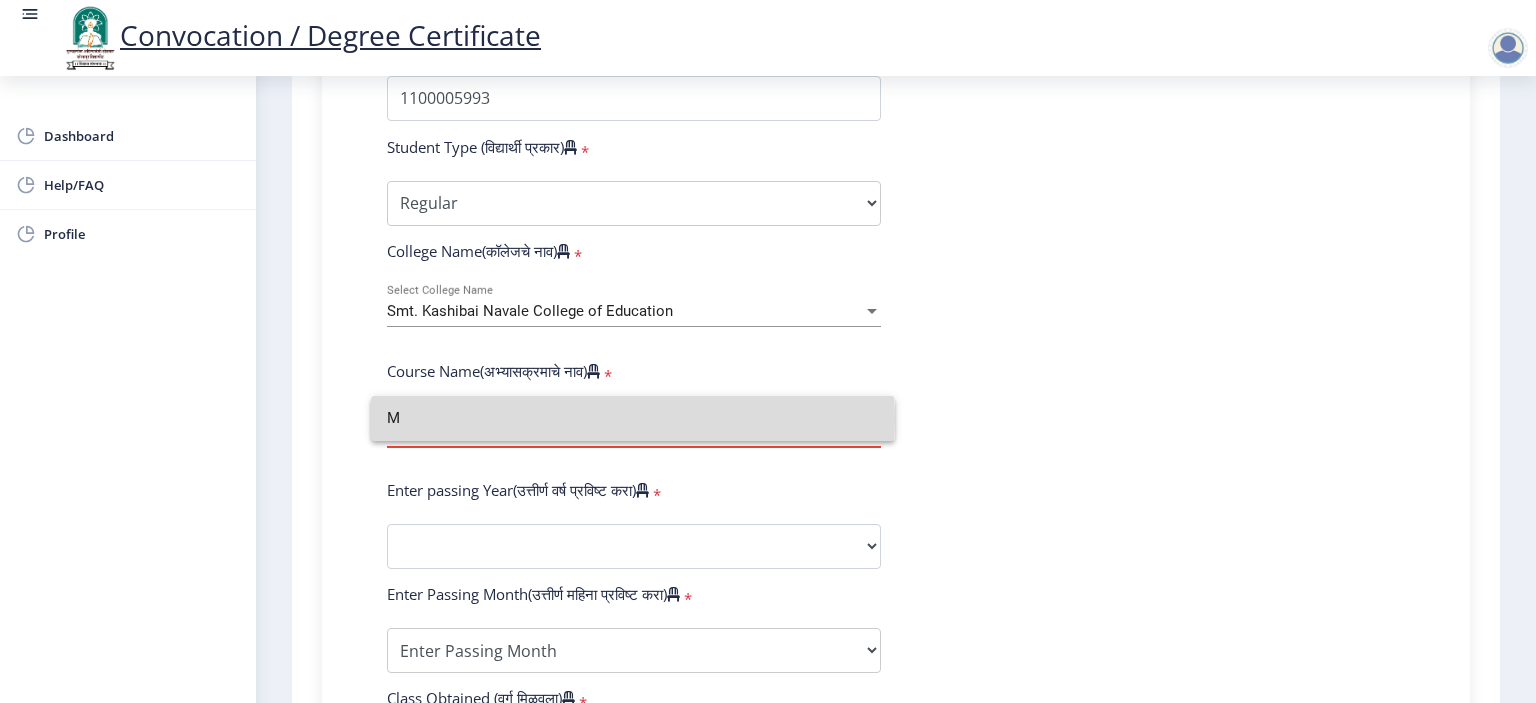 click on "M" at bounding box center [633, 418] 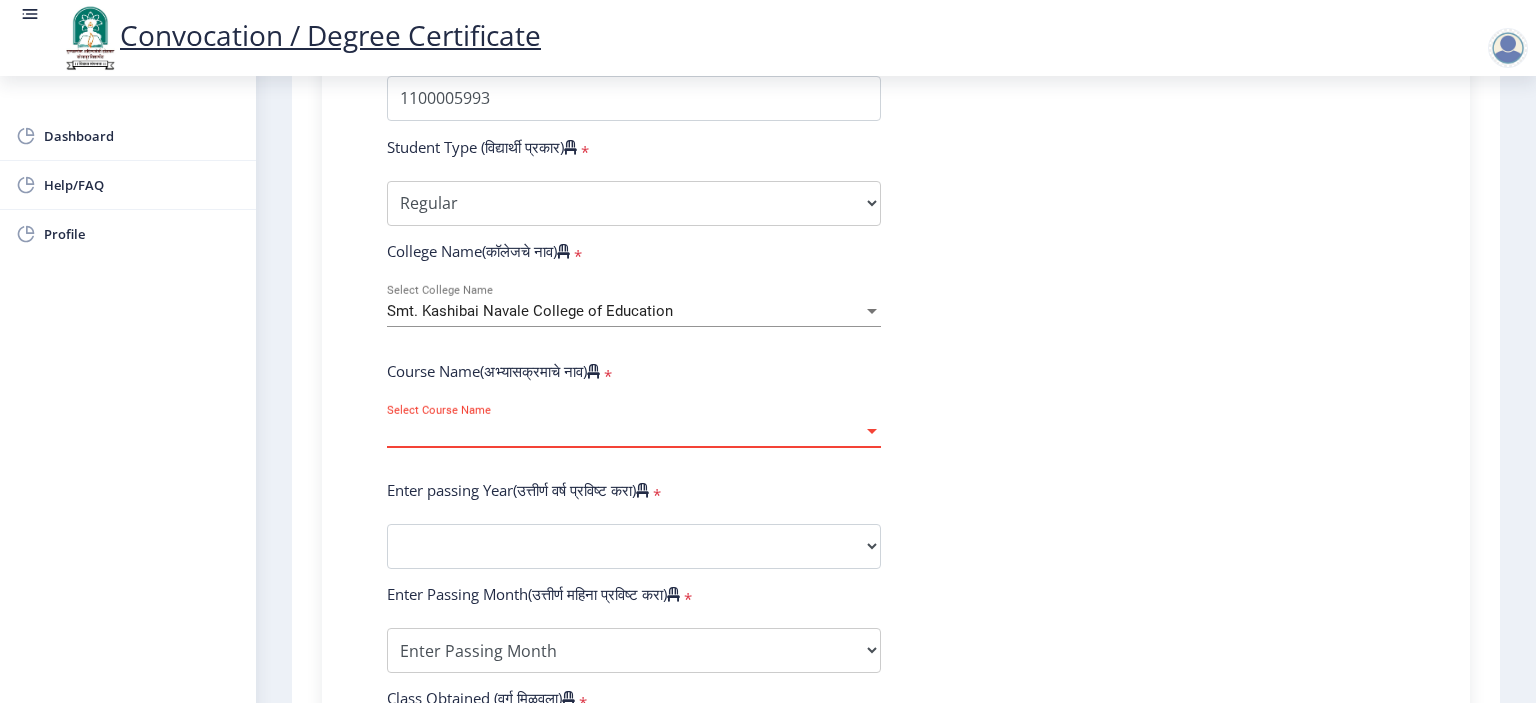 click at bounding box center (872, 431) 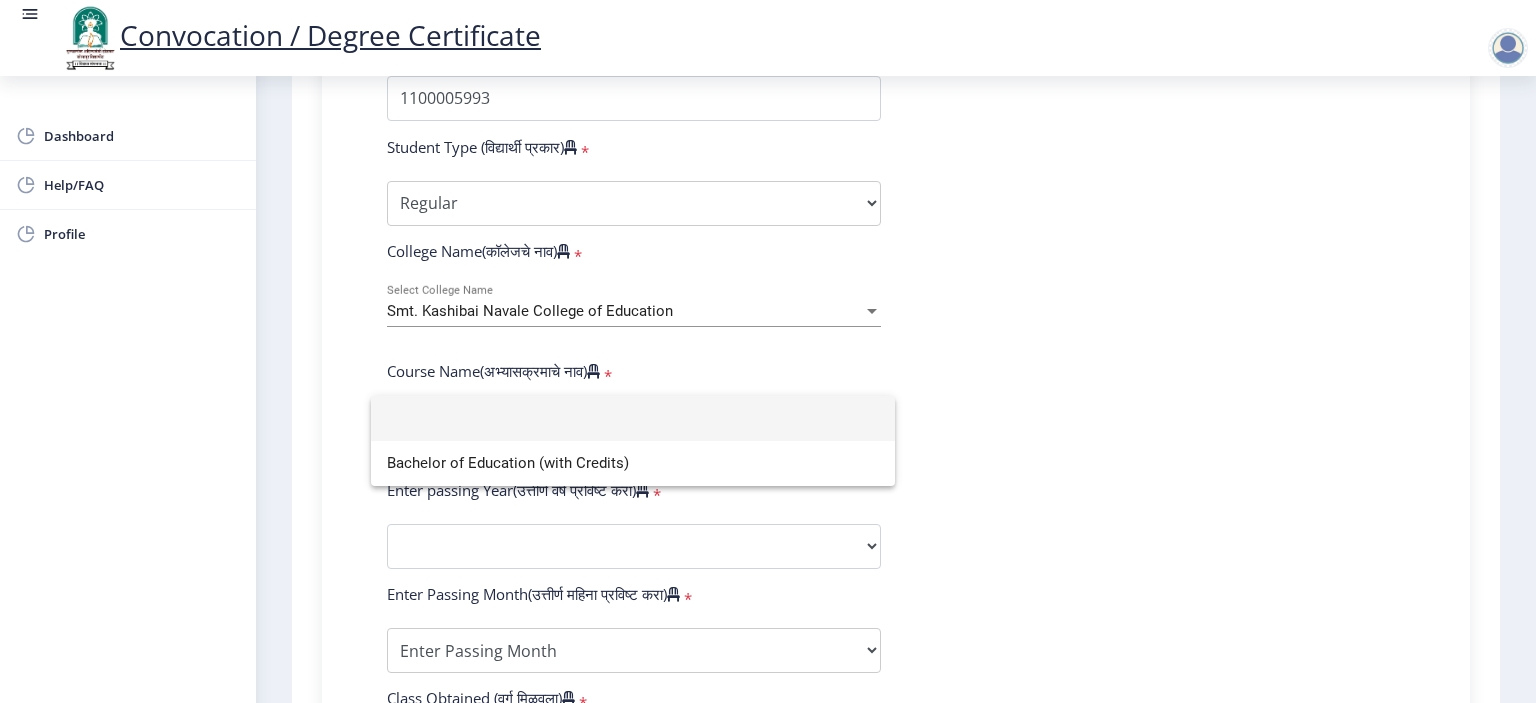 type 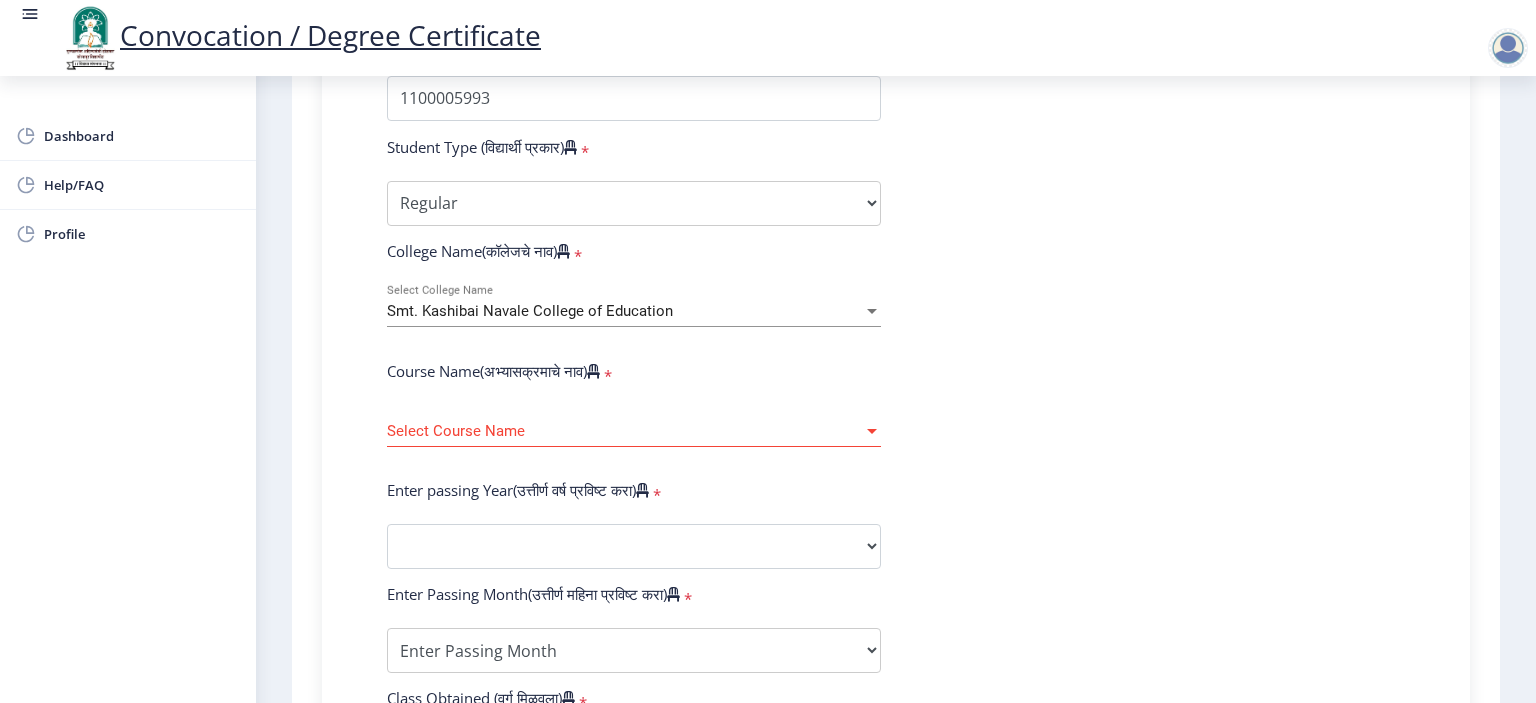 click on "Smt. Kashibai Navale College of Education" at bounding box center [625, 311] 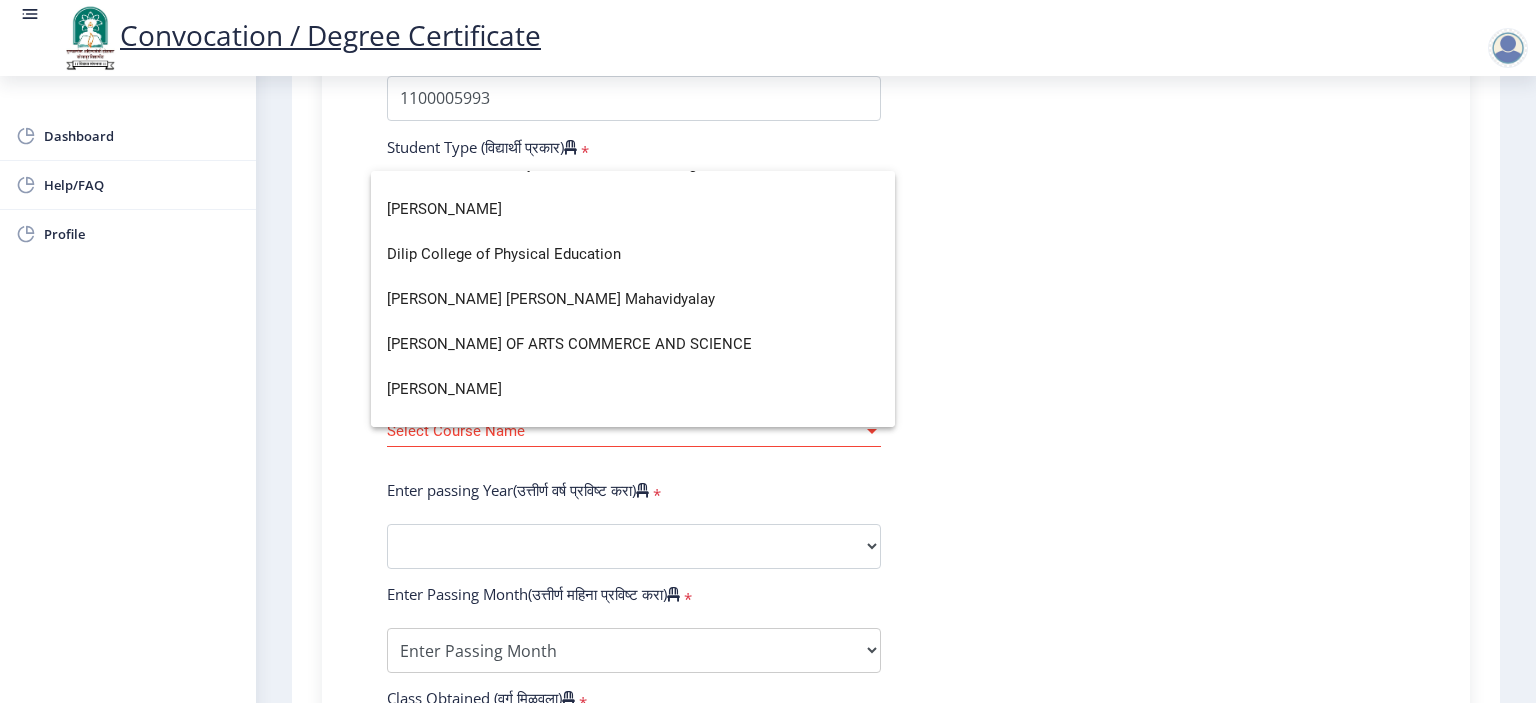 scroll, scrollTop: 1300, scrollLeft: 0, axis: vertical 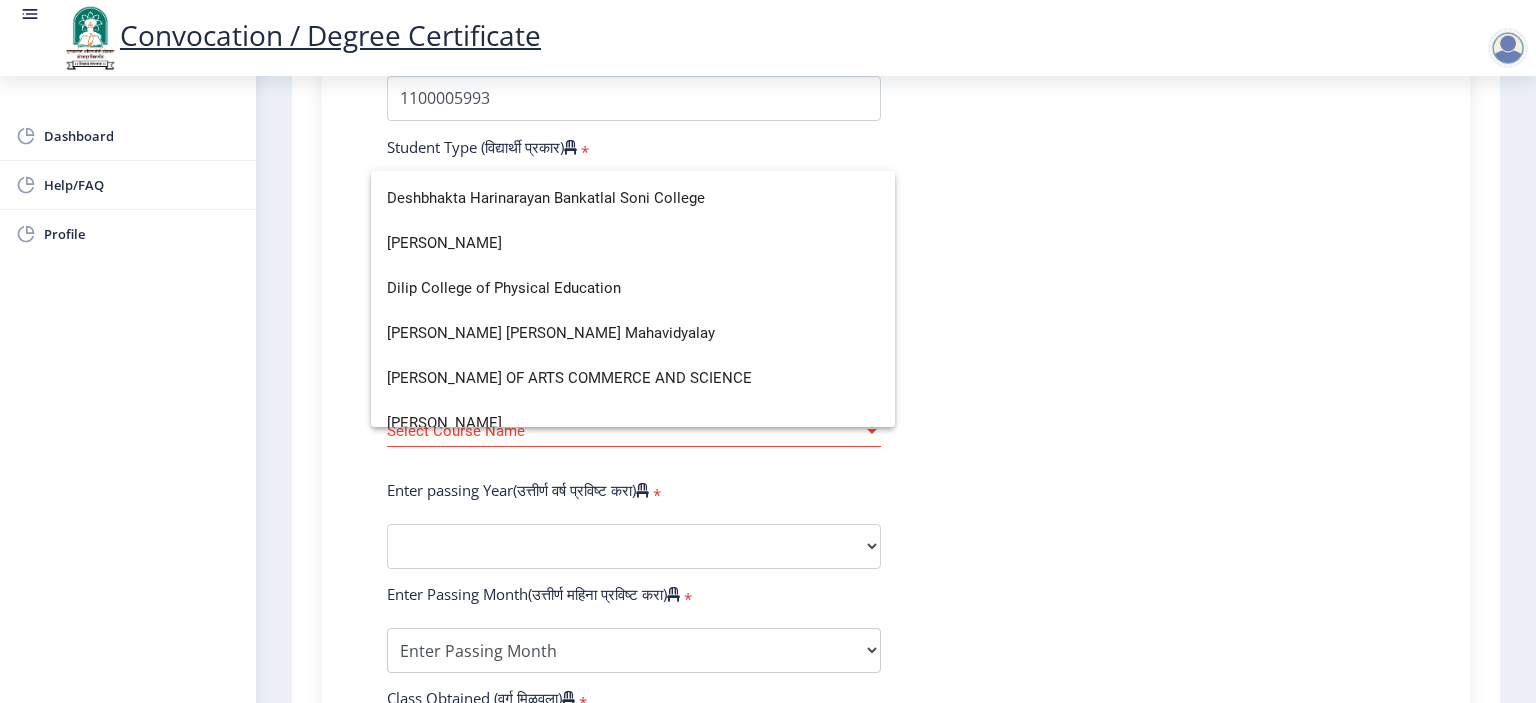 click 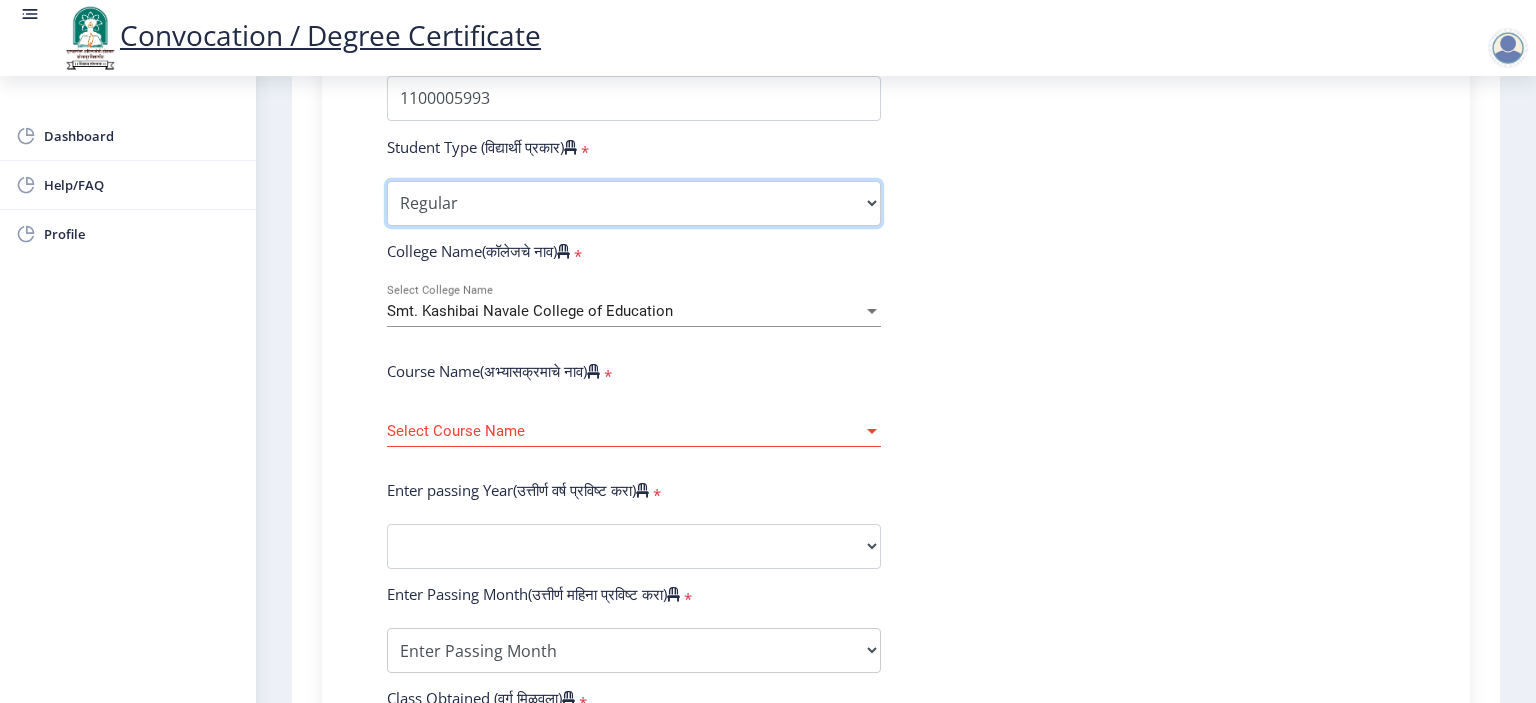 click on "Select Student Type Regular External" at bounding box center (634, 203) 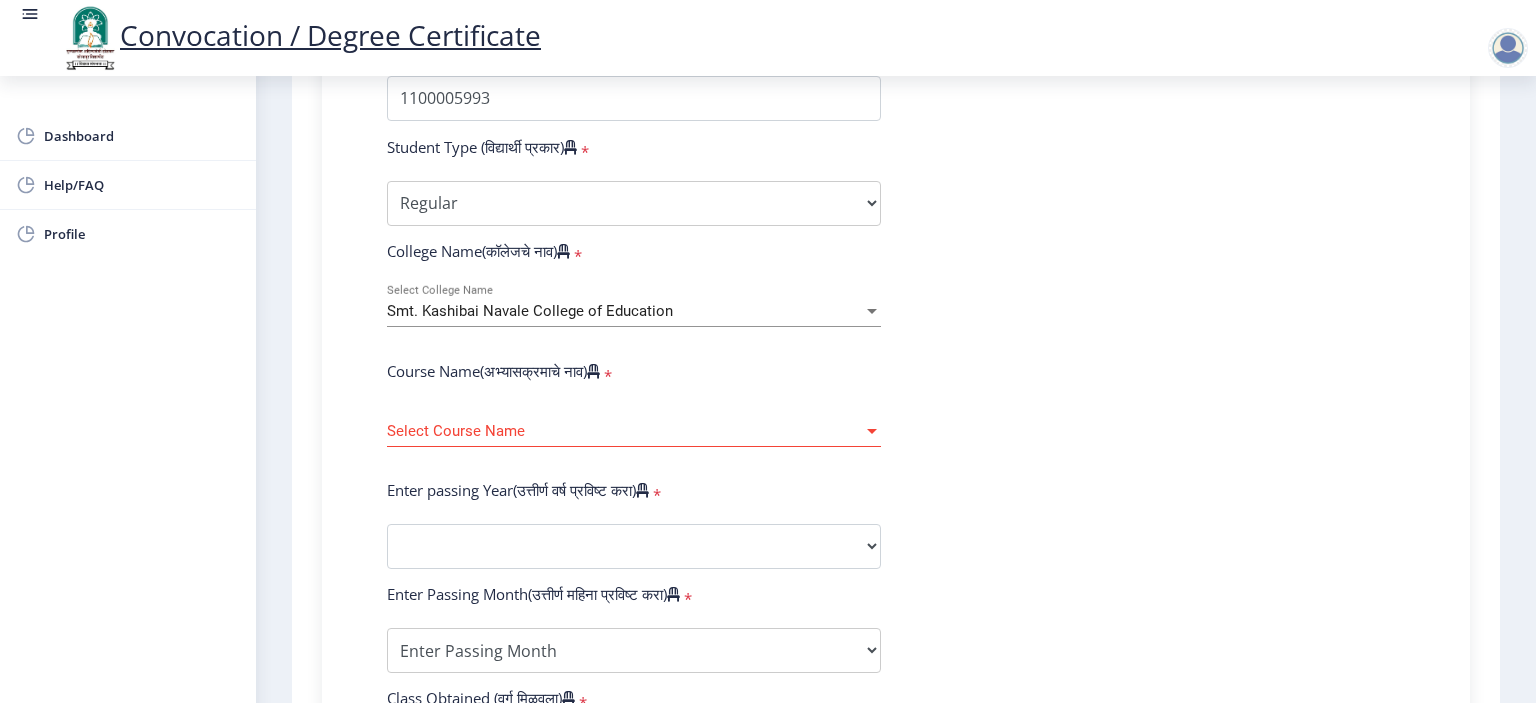 click on "Enter Your PRN Number (तुमचा पीआरएन (कायम नोंदणी क्रमांक) एंटर करा)   * Student Type (विद्यार्थी प्रकार)    * Select Student Type Regular External College Name(कॉलेजचे नाव)   * Smt. Kashibai Navale College of Education Select College Name Course Name(अभ्यासक्रमाचे नाव)   * Select Course Name Select Course Name Enter passing Year(उत्तीर्ण वर्ष प्रविष्ट करा)   *  2025   2024   2023   2022   2021   2020   2019   2018   2017   2016   2015   2014   2013   2012   2011   2010   2009   2008   2007   2006   2005   2004   2003   2002   2001   2000   1999   1998   1997   1996   1995   1994   1993   1992   1991   1990   1989   1988   1987   1986   1985   1984   1983   1982   1981   1980   1979   1978   1977   1976  Enter Passing Month(उत्तीर्ण महिना प्रविष्ट करा)" 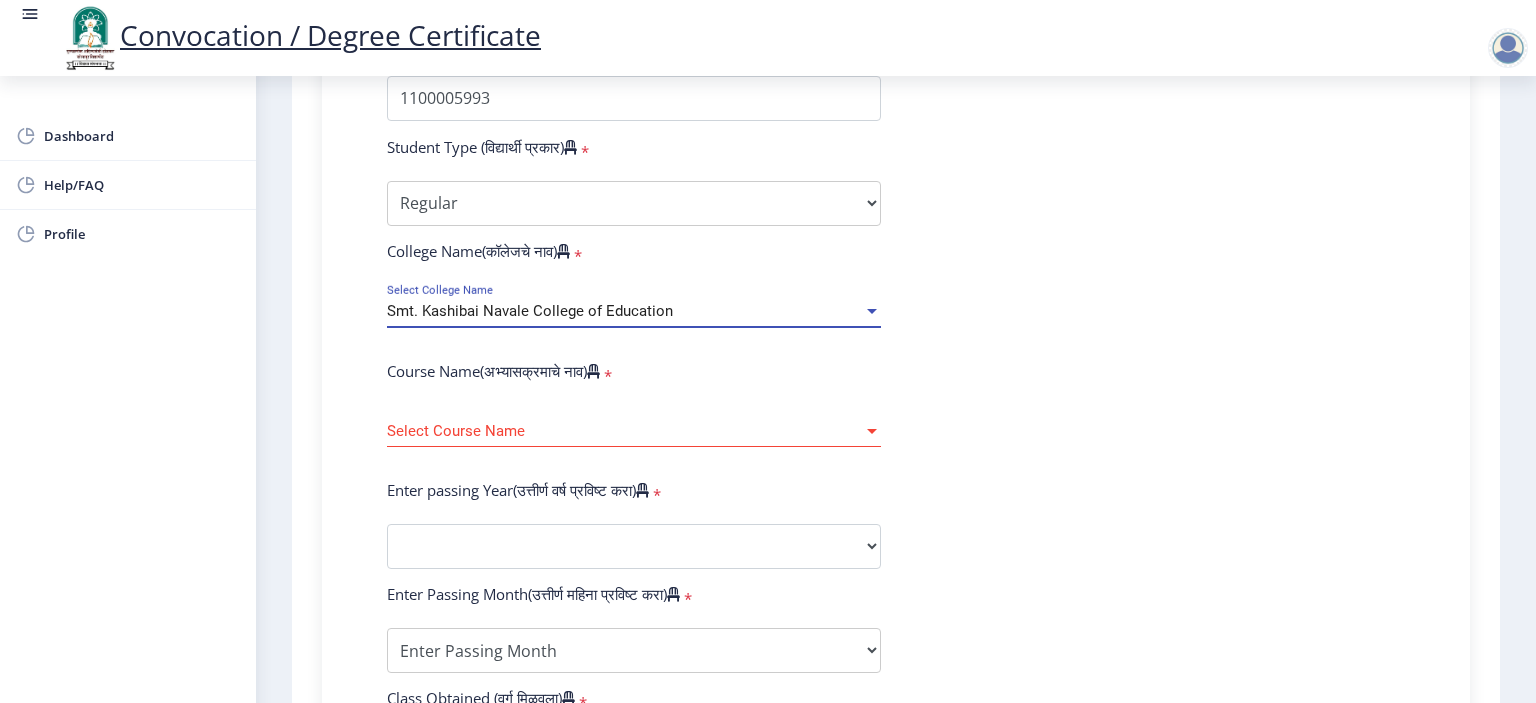 click on "Smt. Kashibai Navale College of Education" at bounding box center [530, 311] 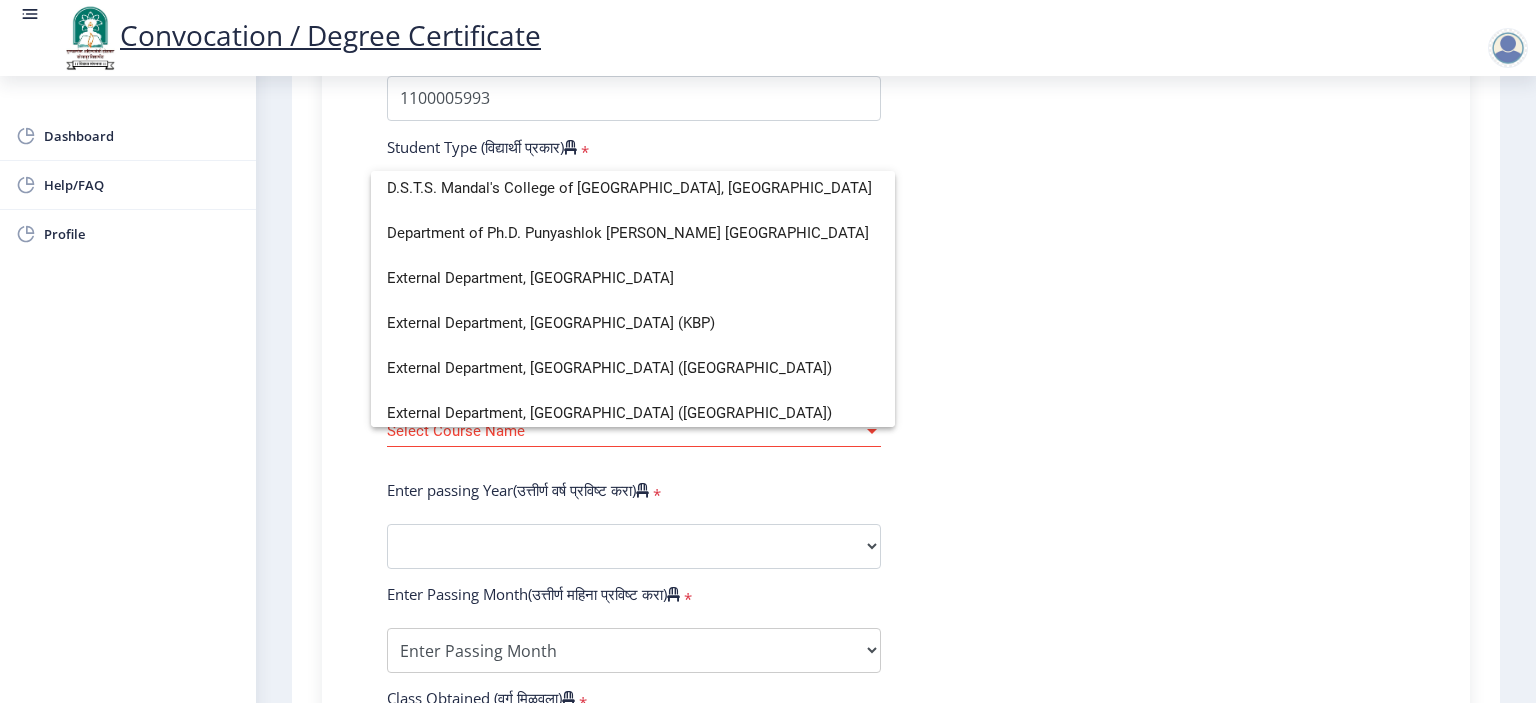 scroll, scrollTop: 0, scrollLeft: 0, axis: both 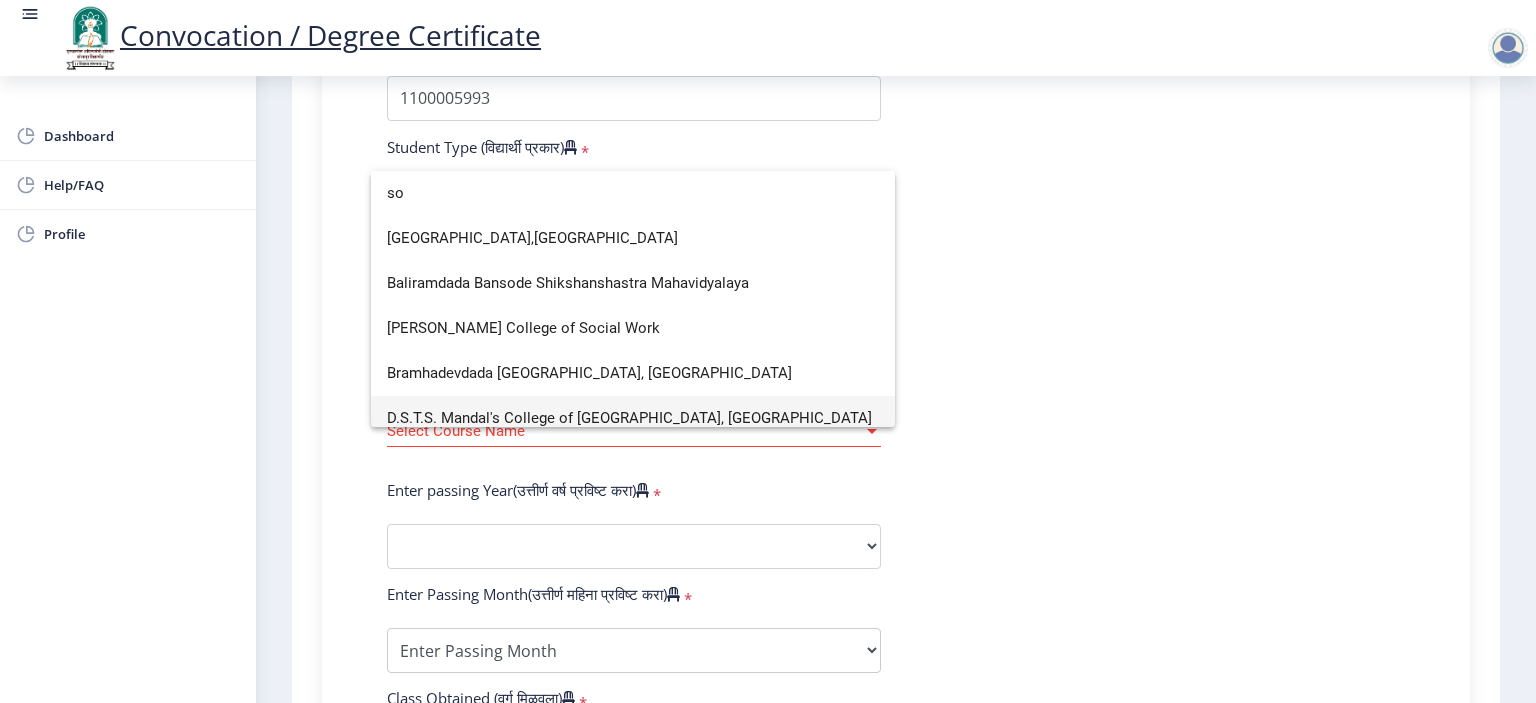 type on "s" 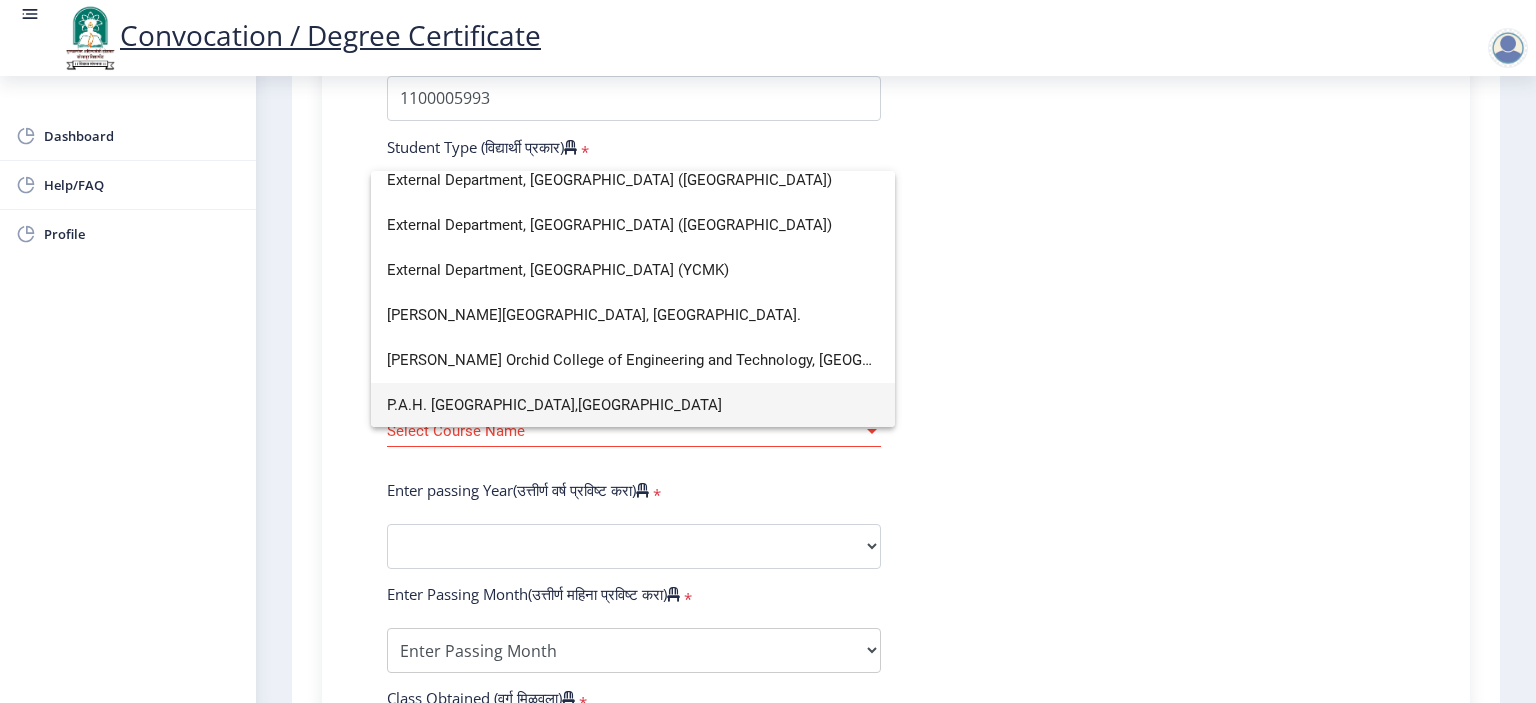 scroll, scrollTop: 12, scrollLeft: 0, axis: vertical 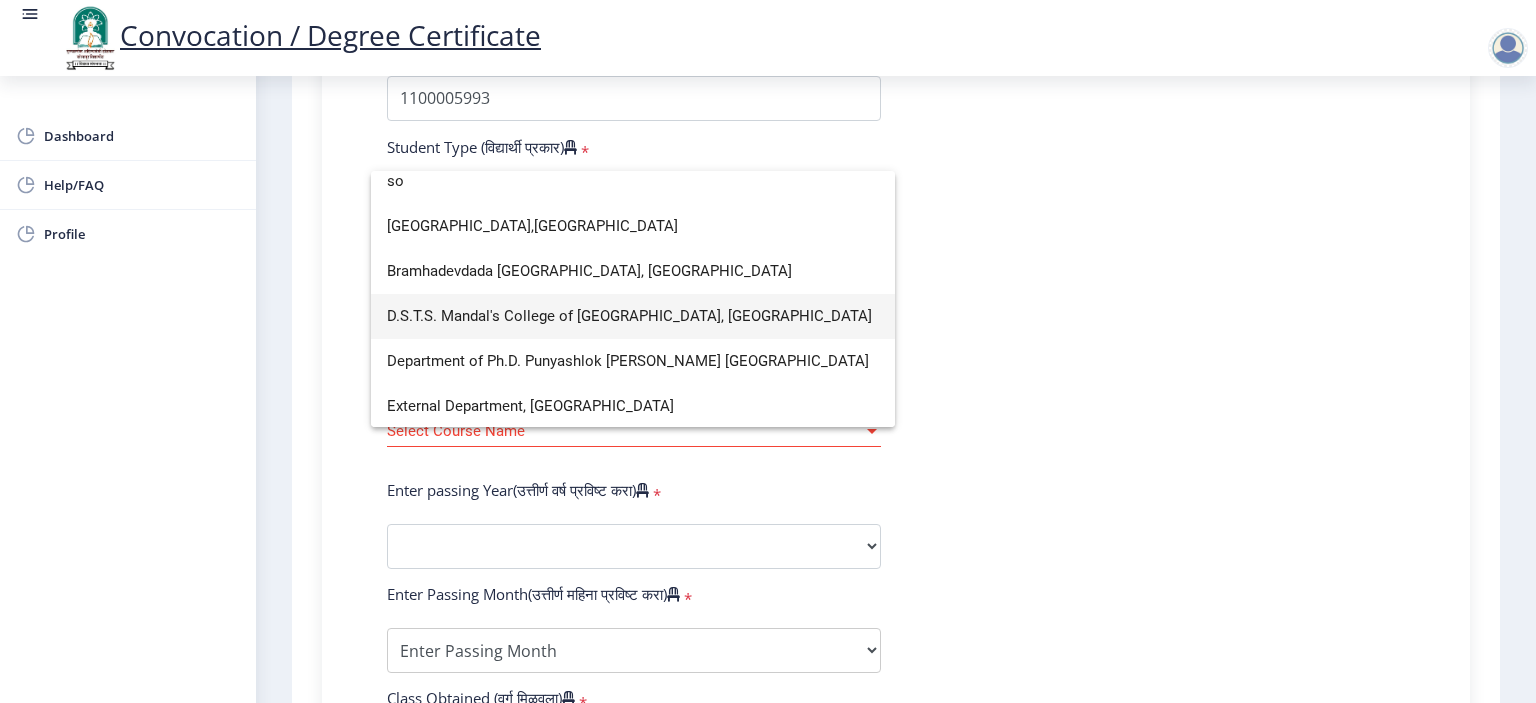 type on "s" 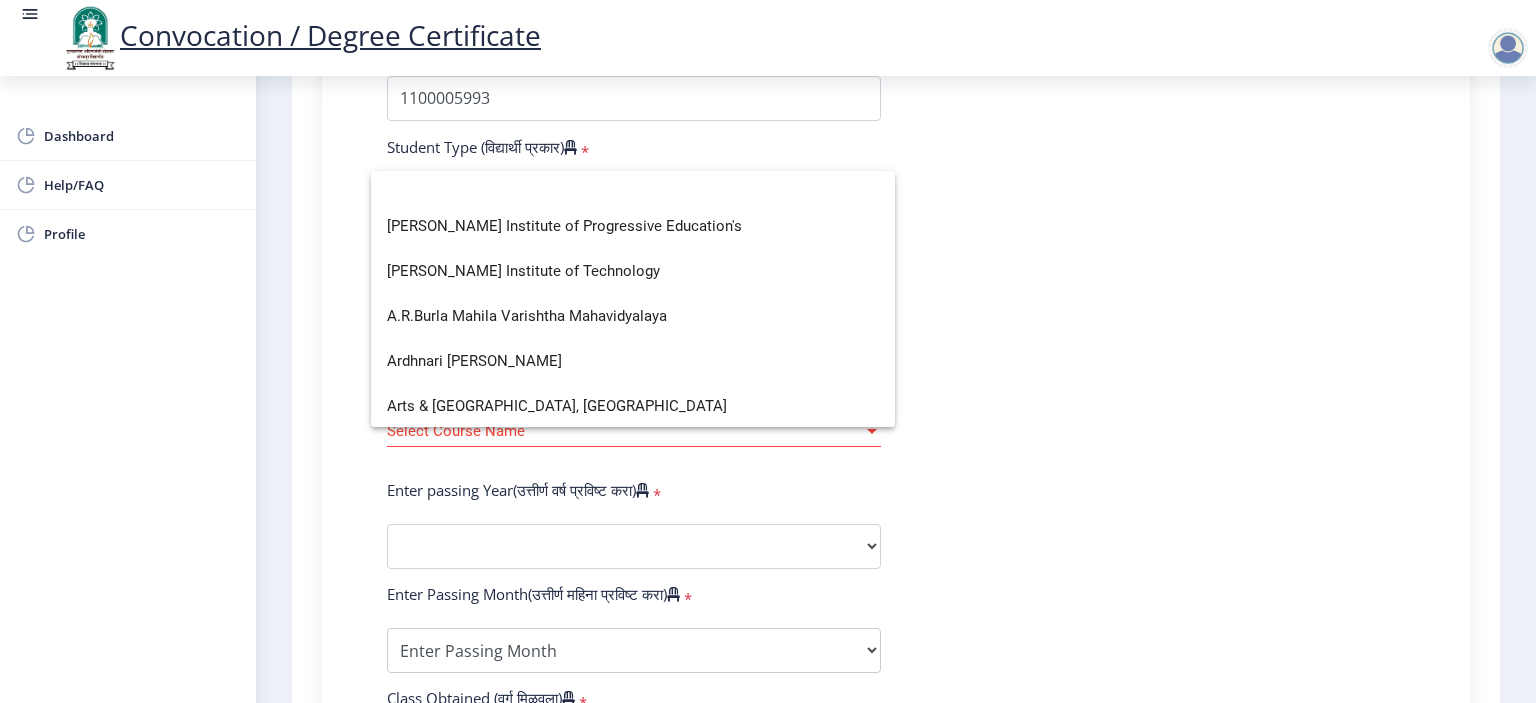 scroll, scrollTop: 0, scrollLeft: 0, axis: both 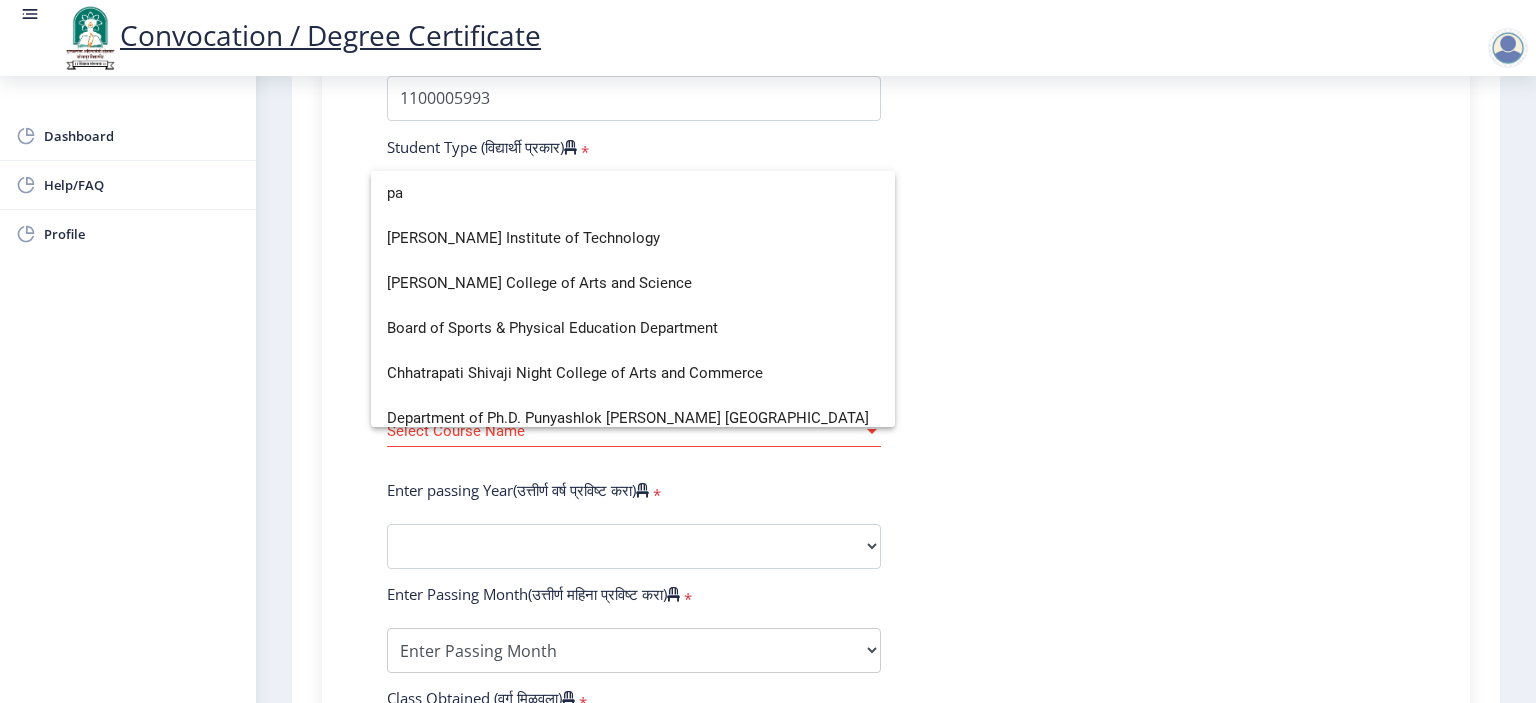 type on "p" 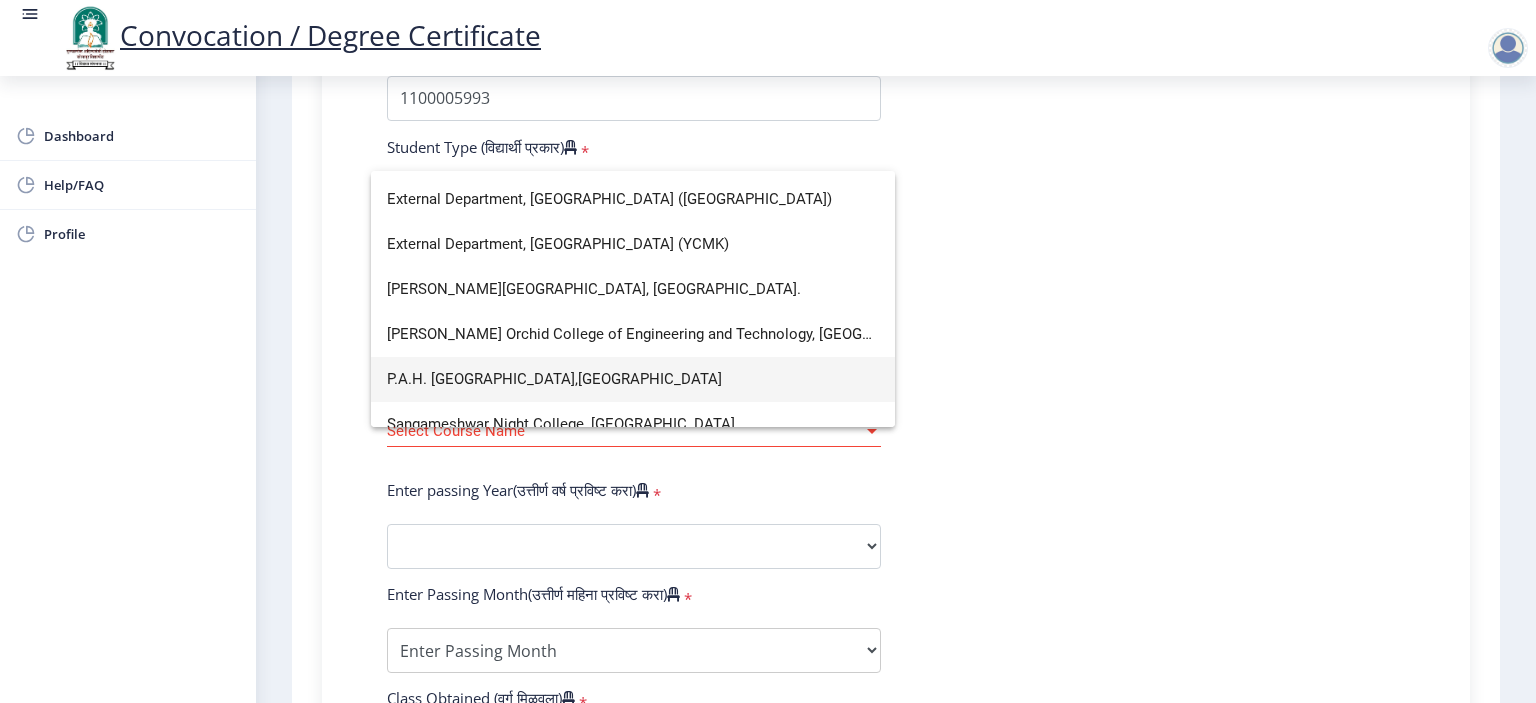 scroll, scrollTop: 254, scrollLeft: 0, axis: vertical 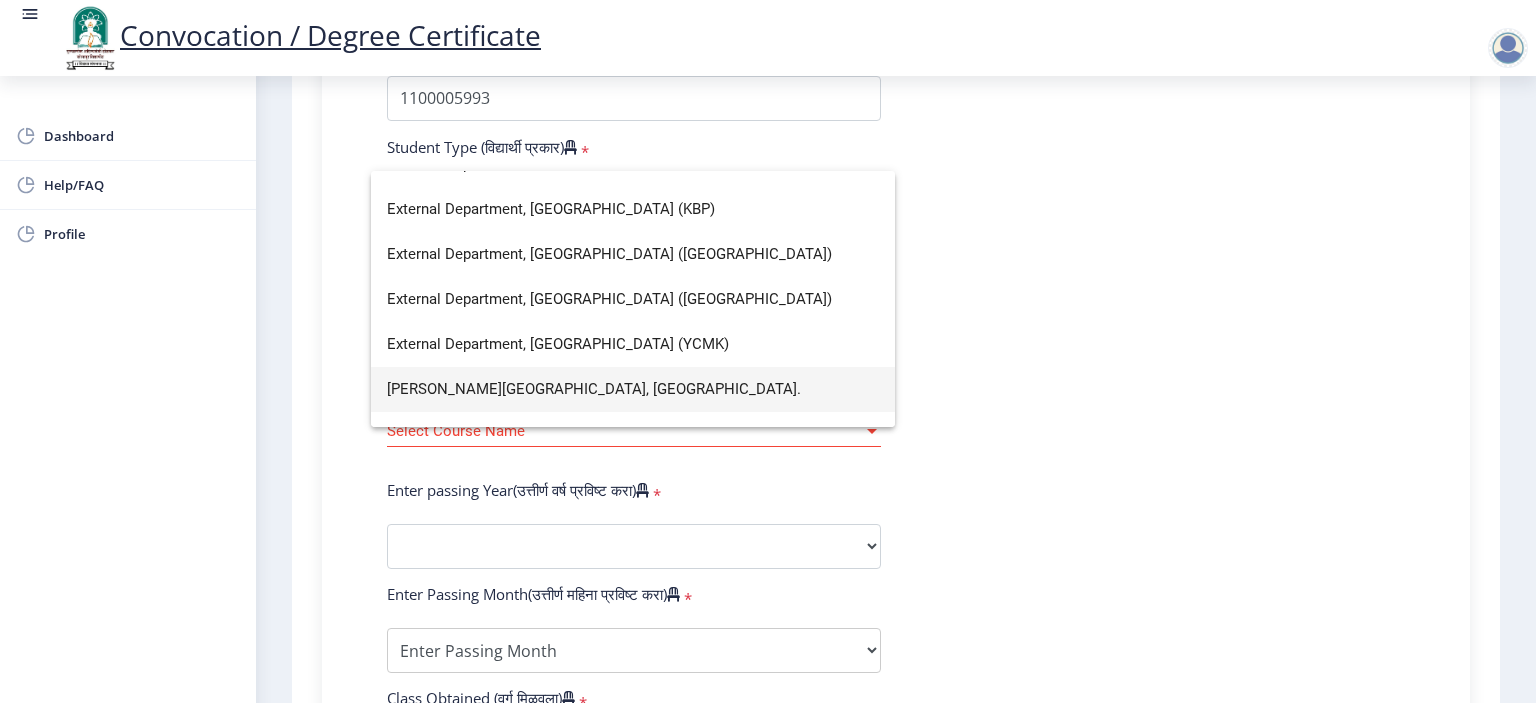 type on "solapur" 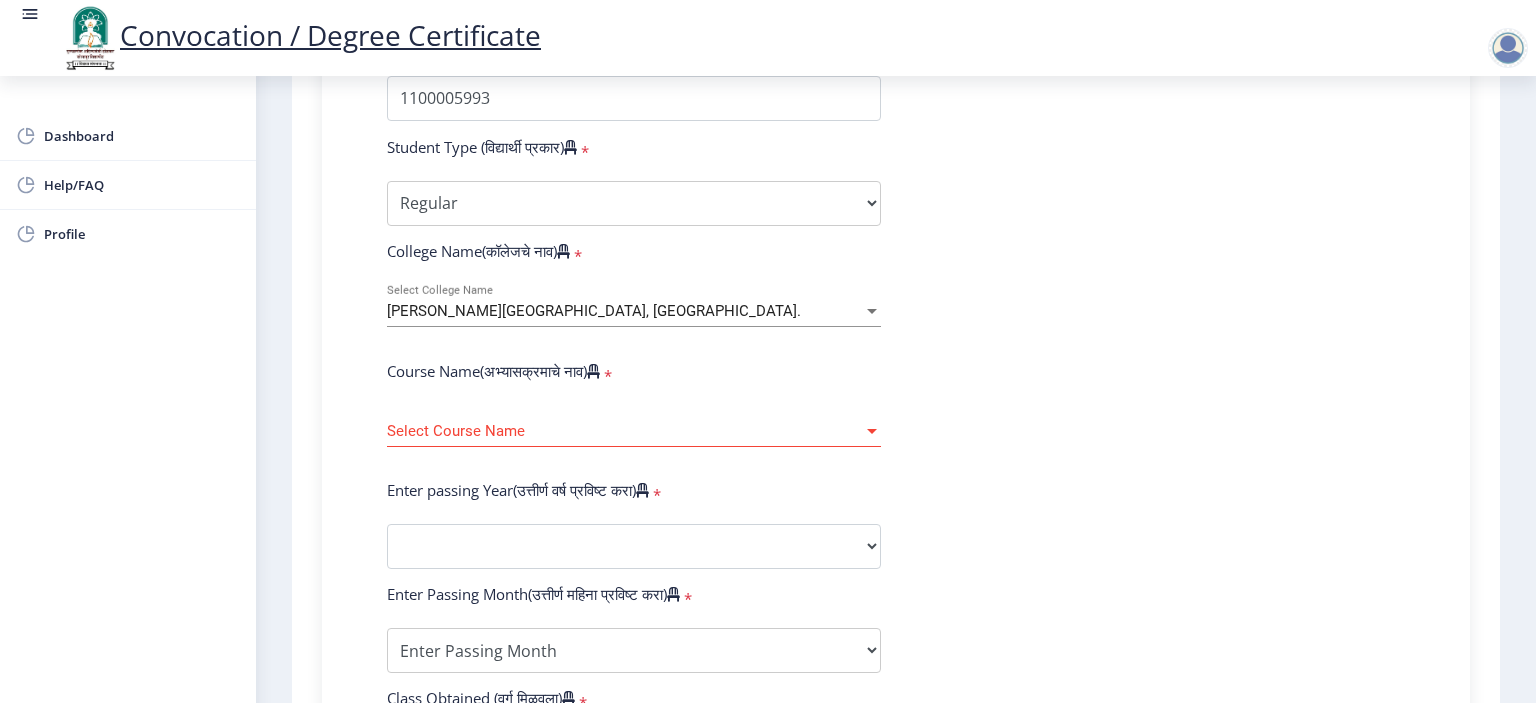 click on "Select Course Name" at bounding box center (625, 431) 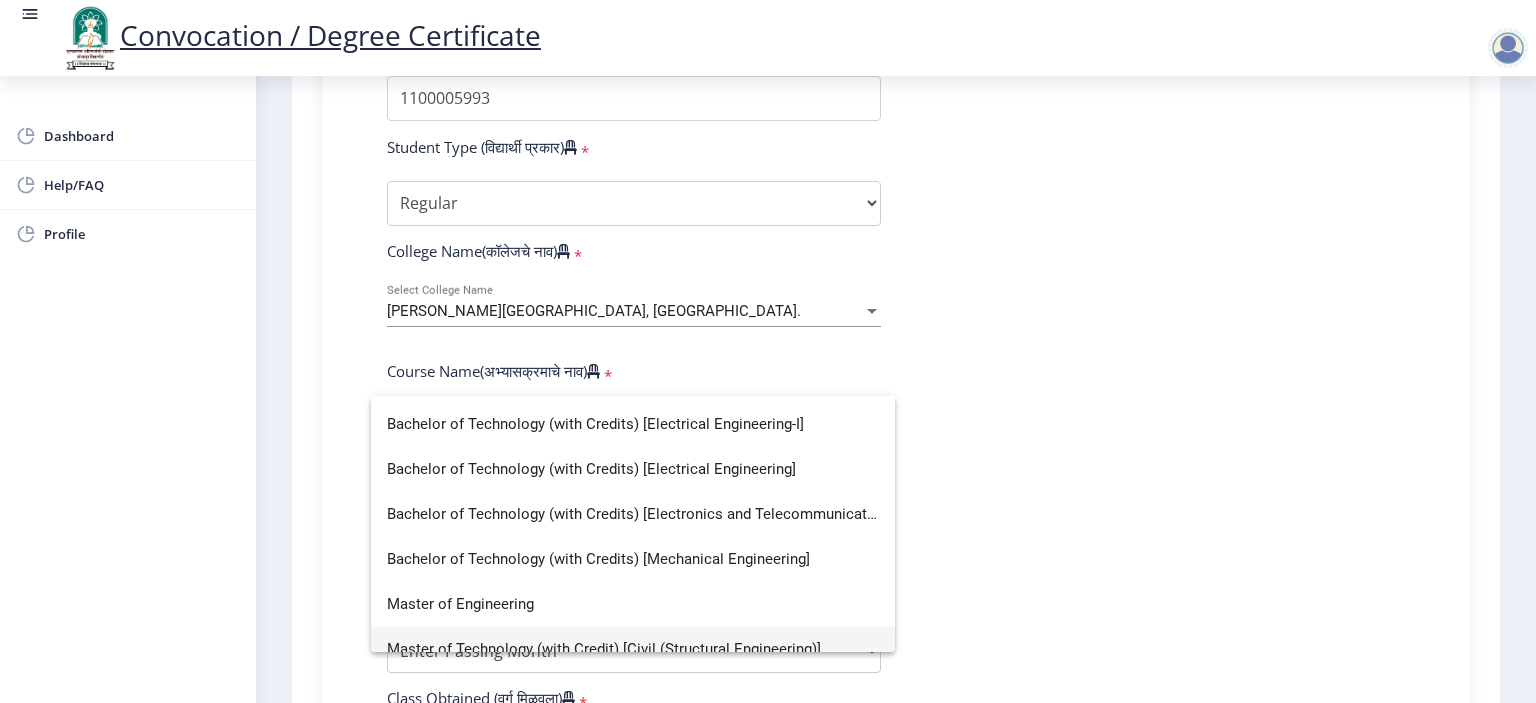 scroll, scrollTop: 0, scrollLeft: 0, axis: both 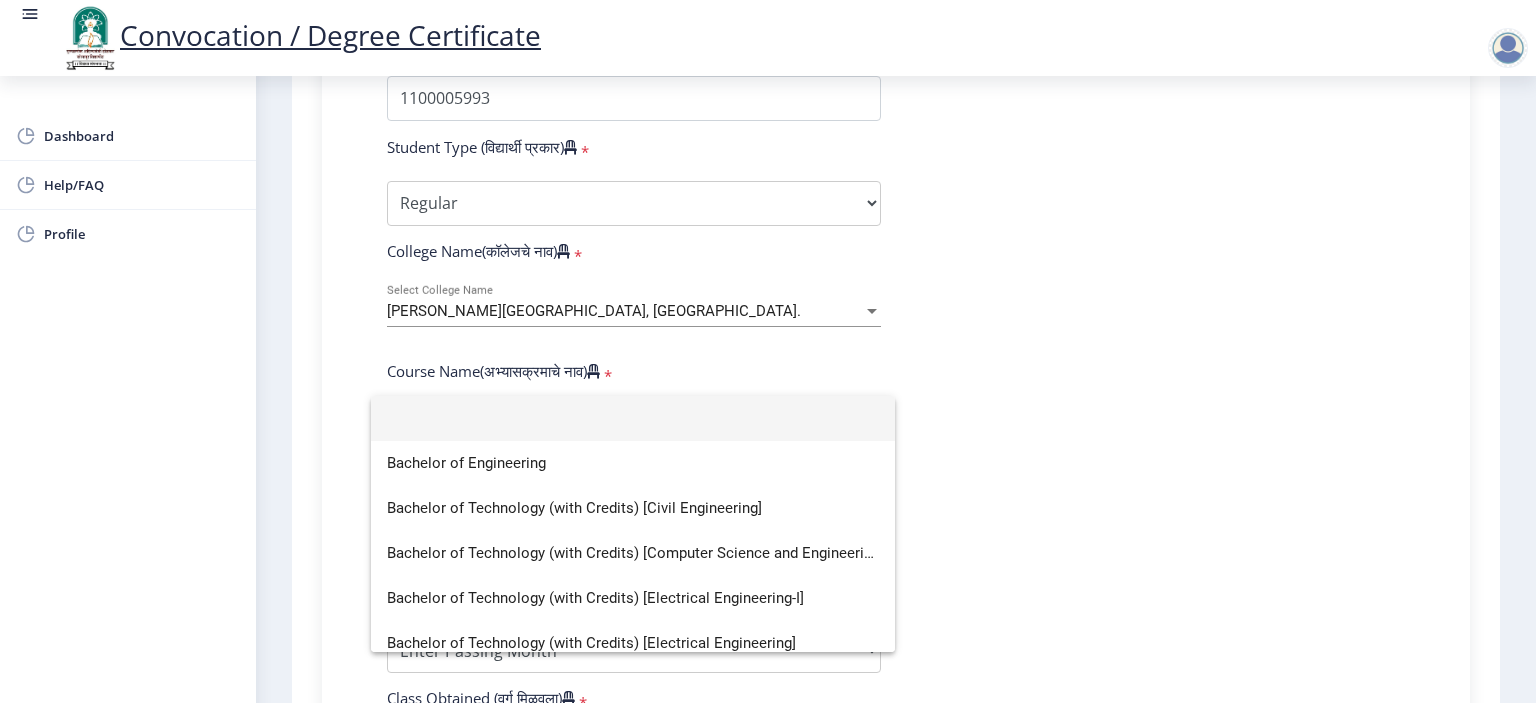 click at bounding box center (633, 418) 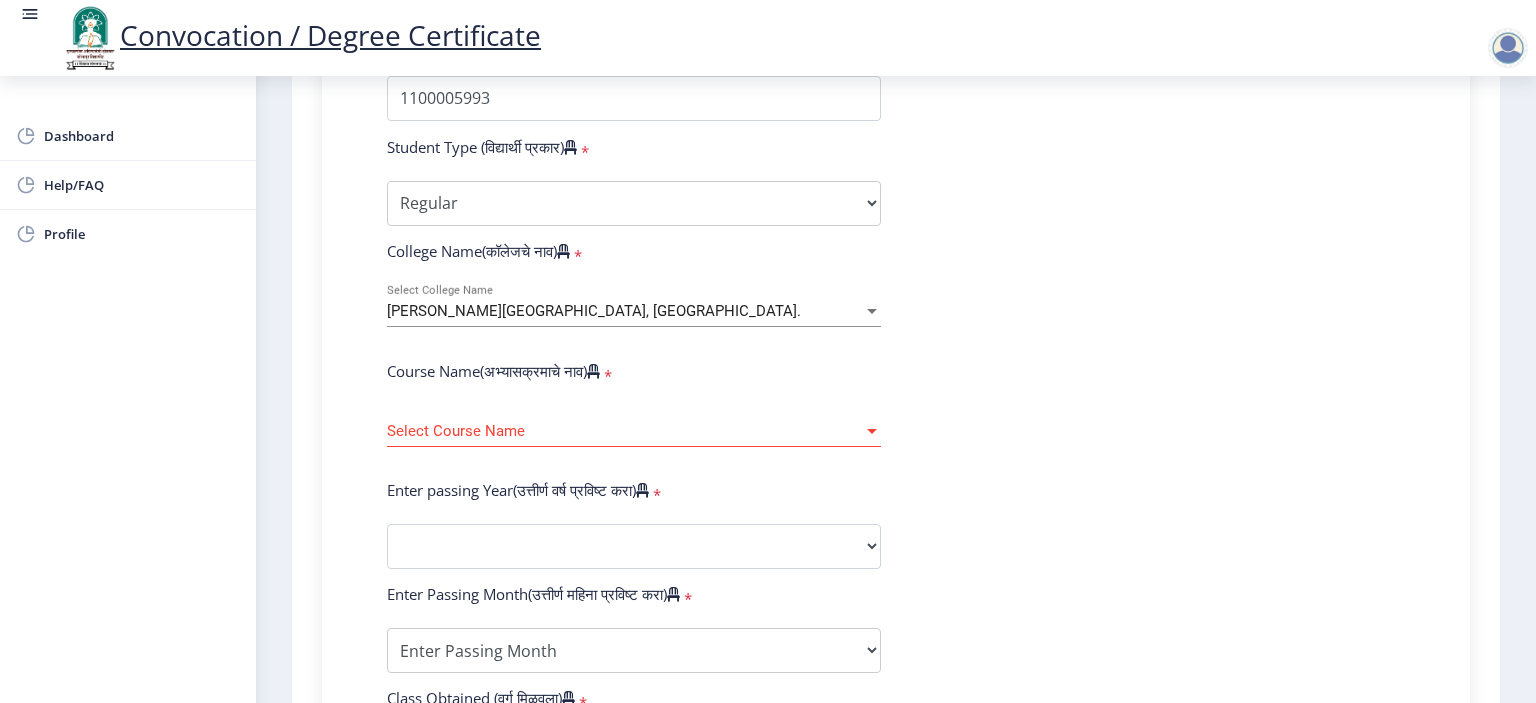 click on "Select Course Name" at bounding box center (625, 431) 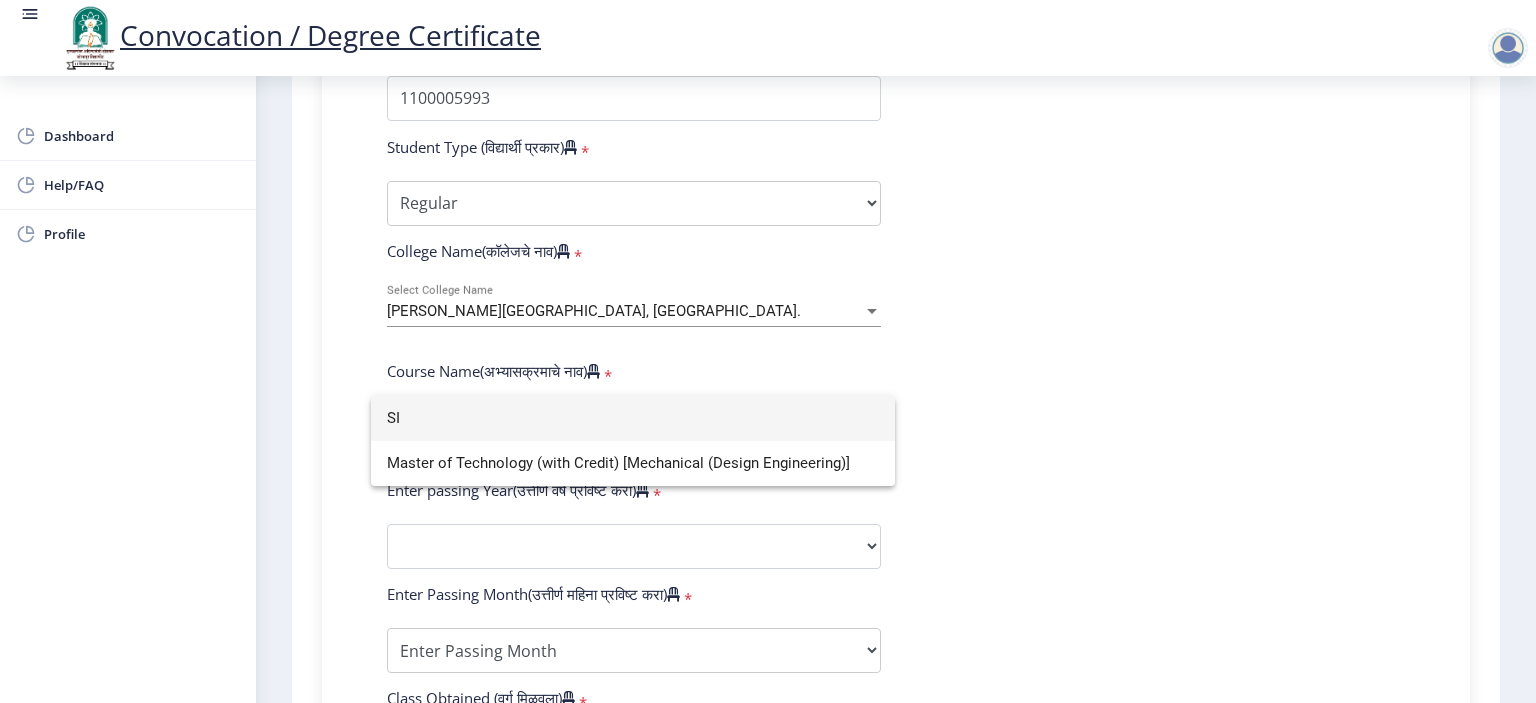type on "S" 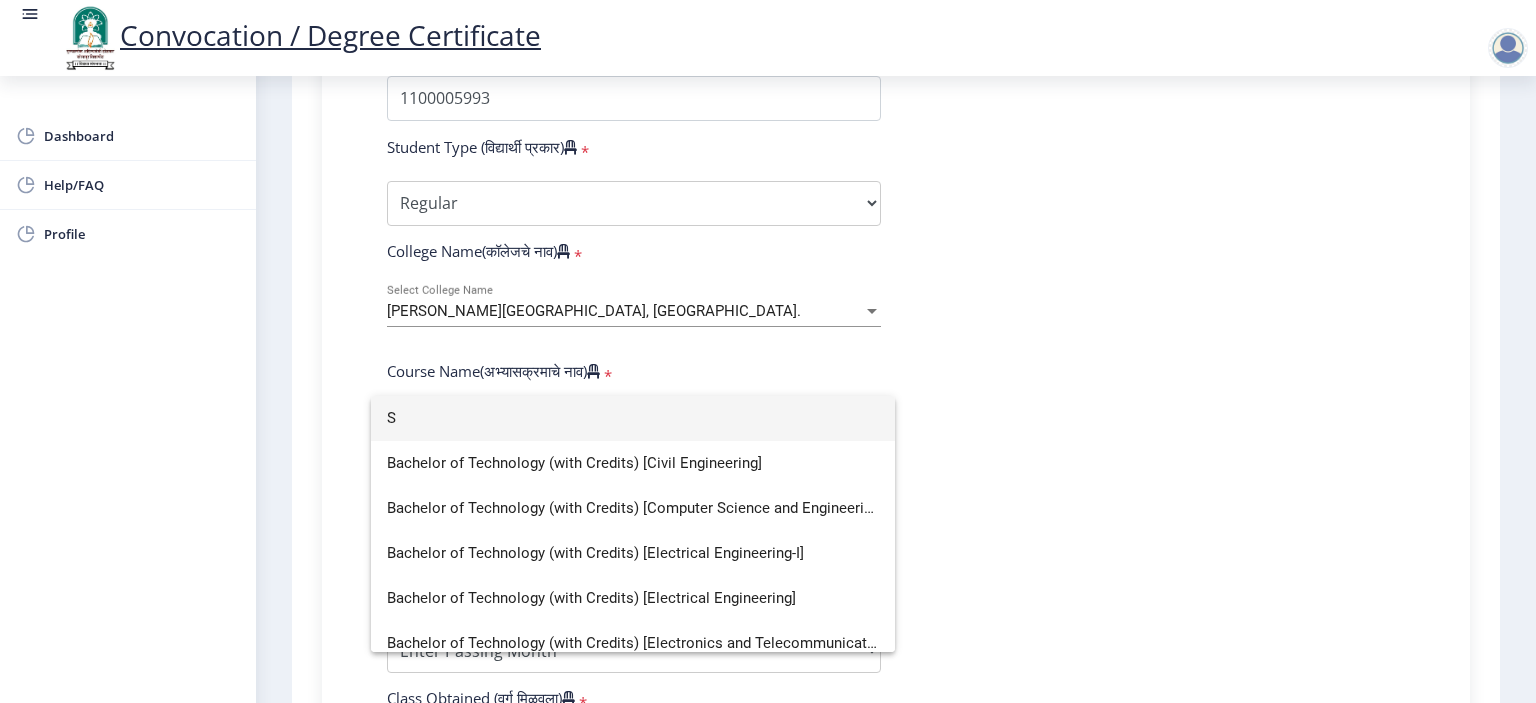 type 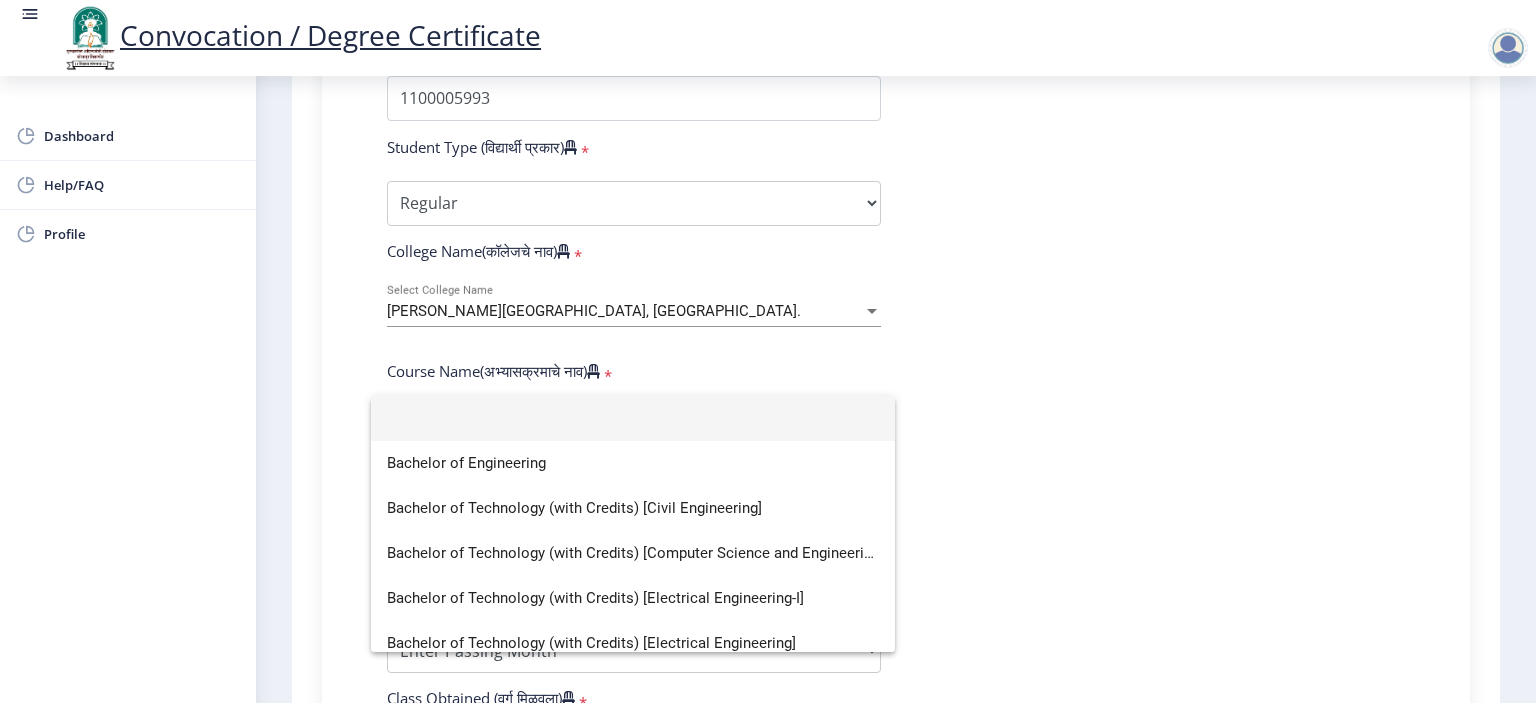 click 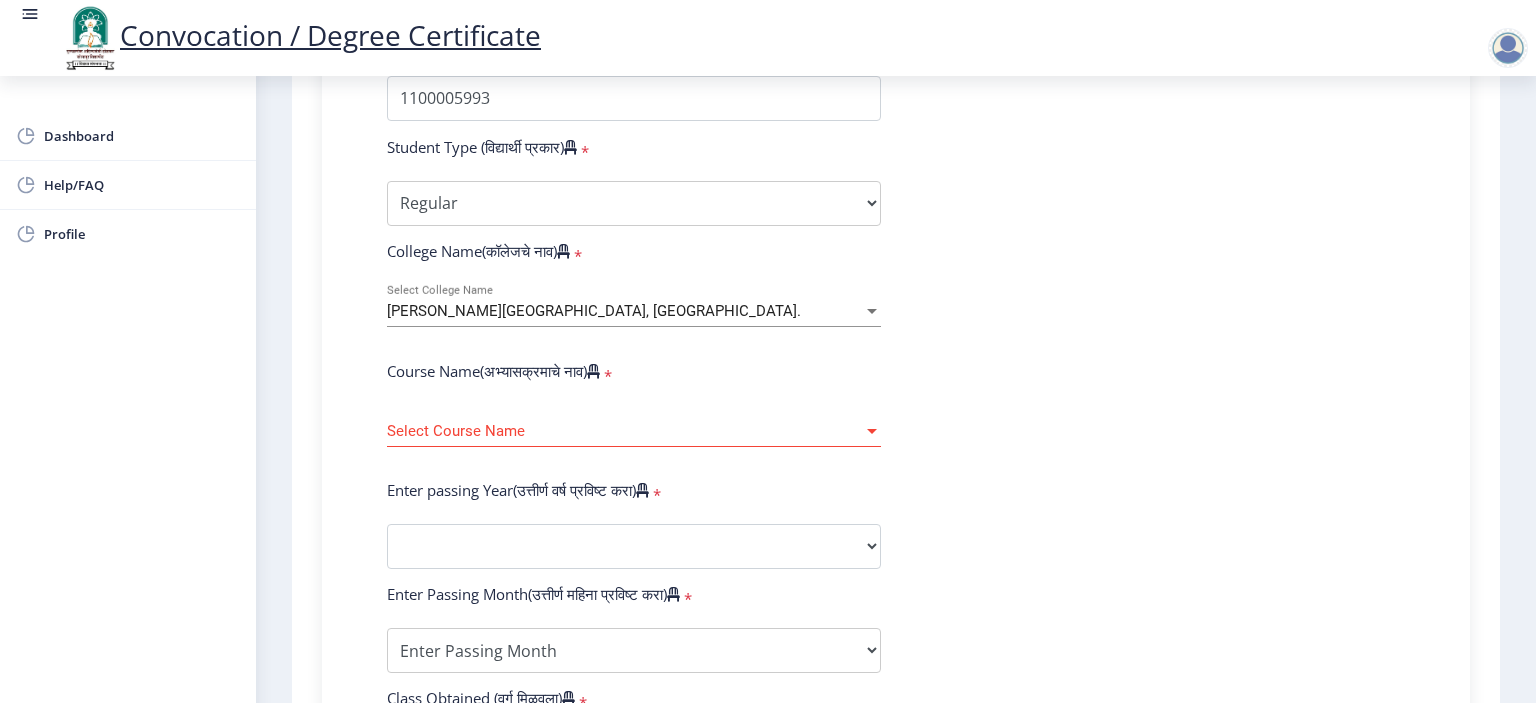 click on "[PERSON_NAME][GEOGRAPHIC_DATA], [GEOGRAPHIC_DATA]." at bounding box center [594, 311] 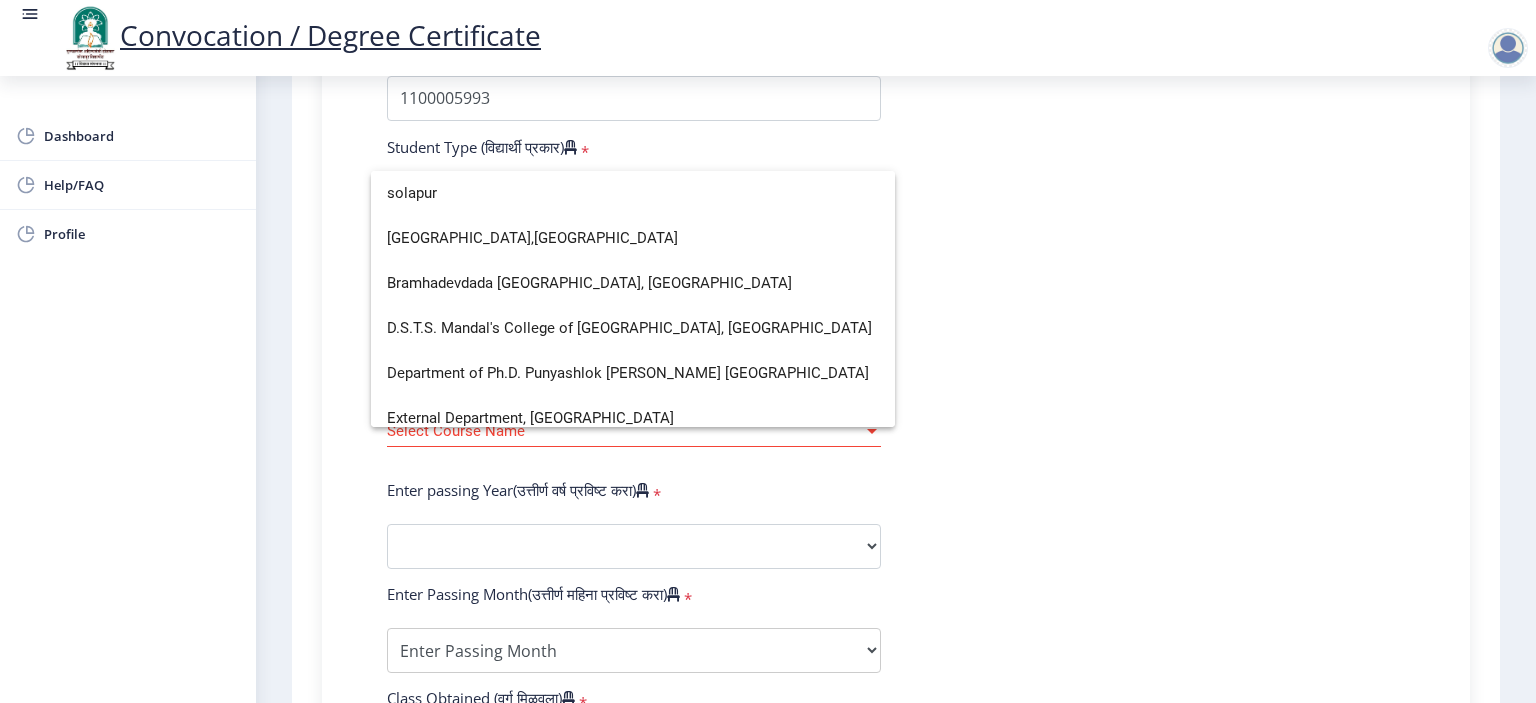 scroll, scrollTop: 0, scrollLeft: 0, axis: both 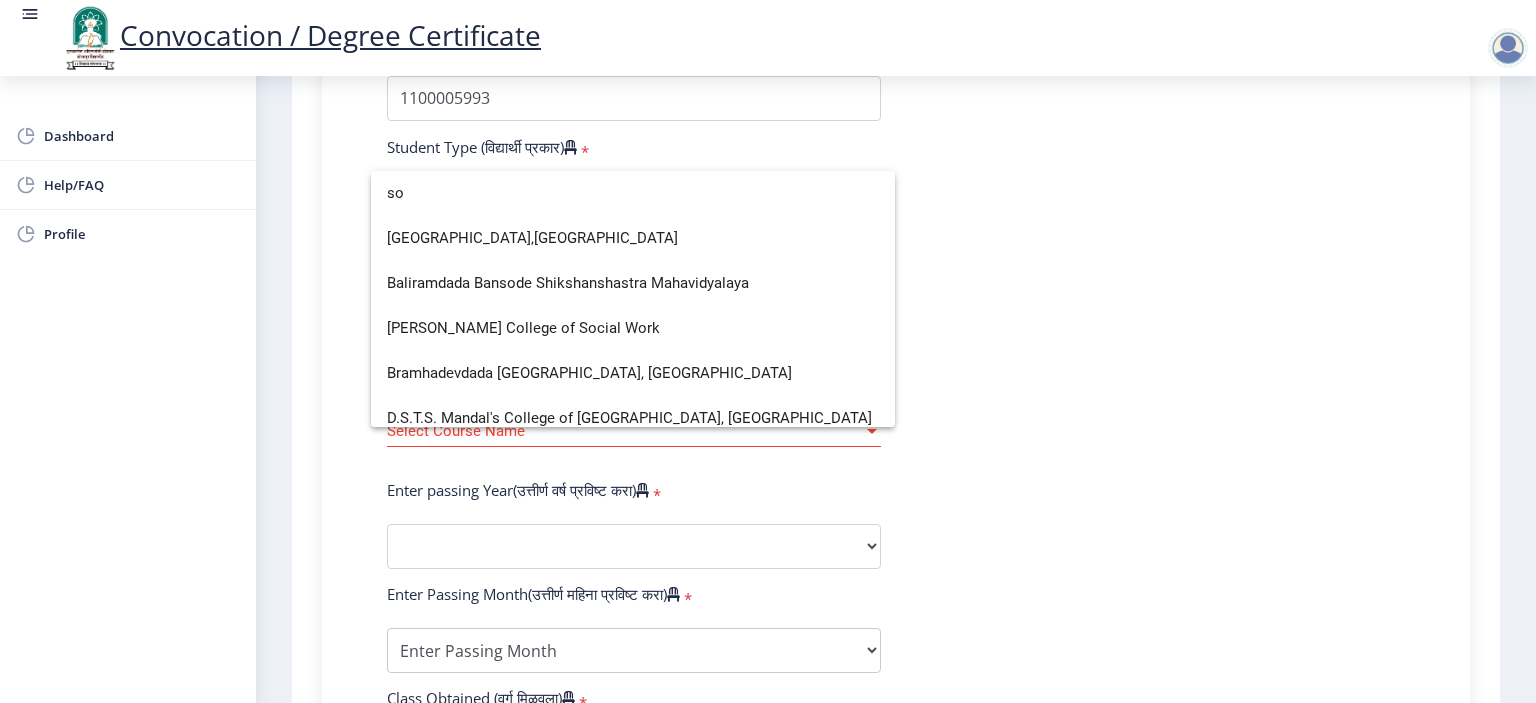 type on "s" 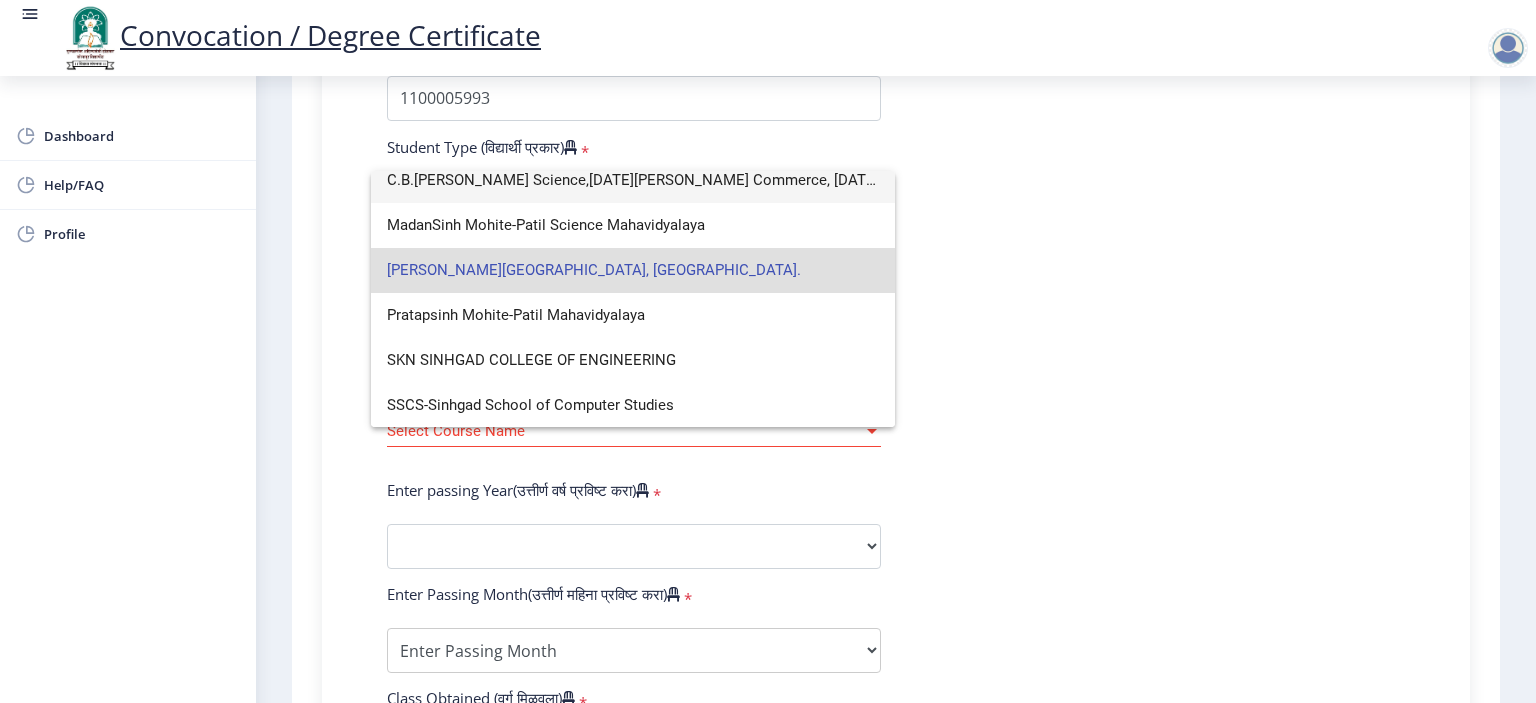 scroll, scrollTop: 104, scrollLeft: 0, axis: vertical 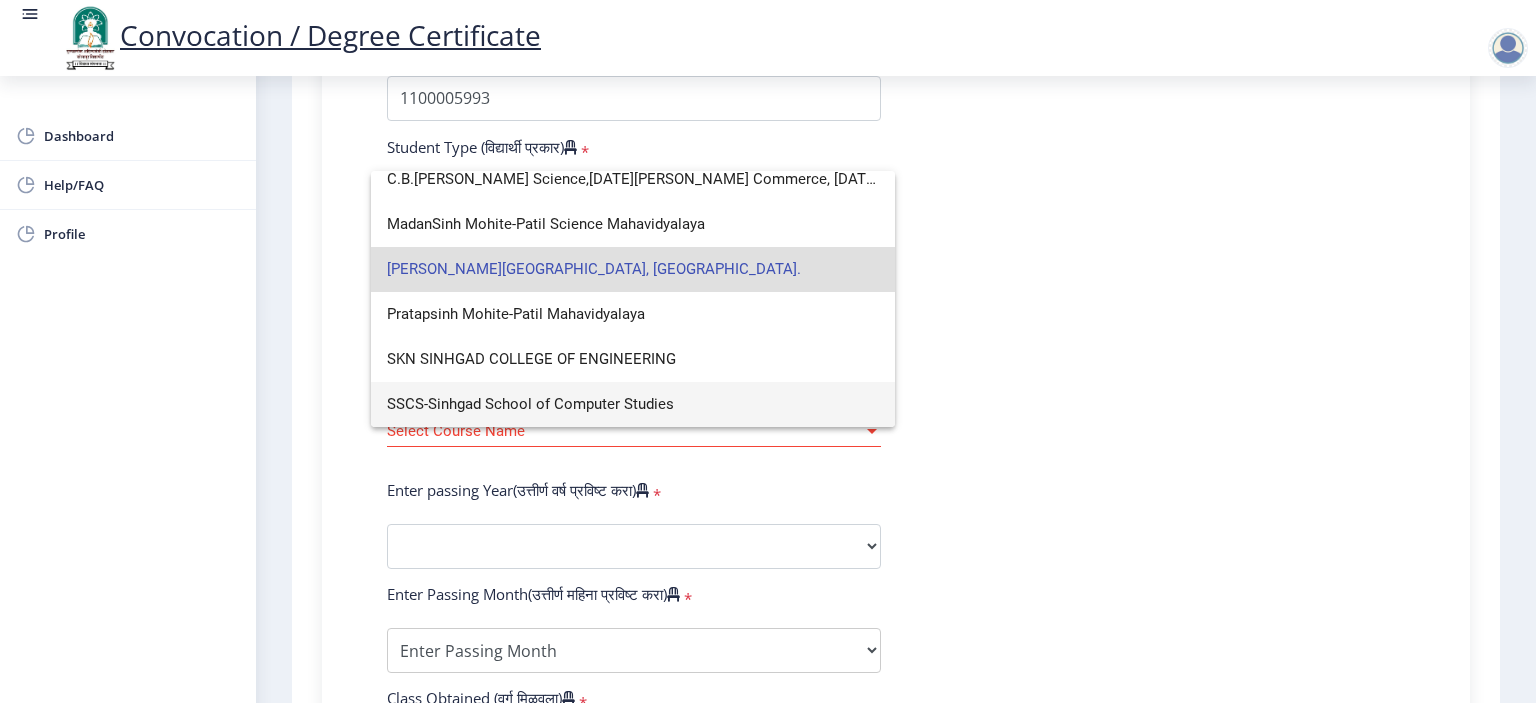 type on "SIN" 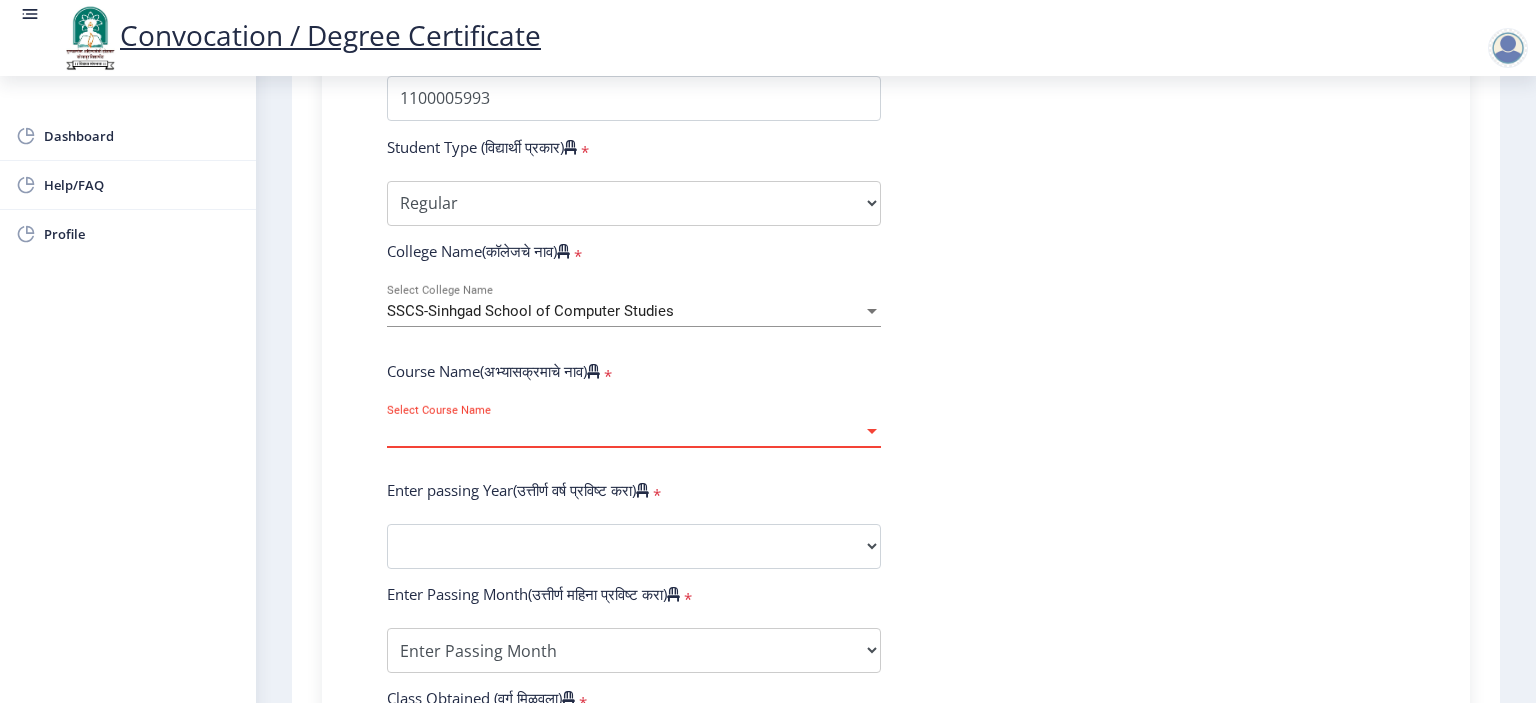 click on "Select Course Name" at bounding box center [625, 431] 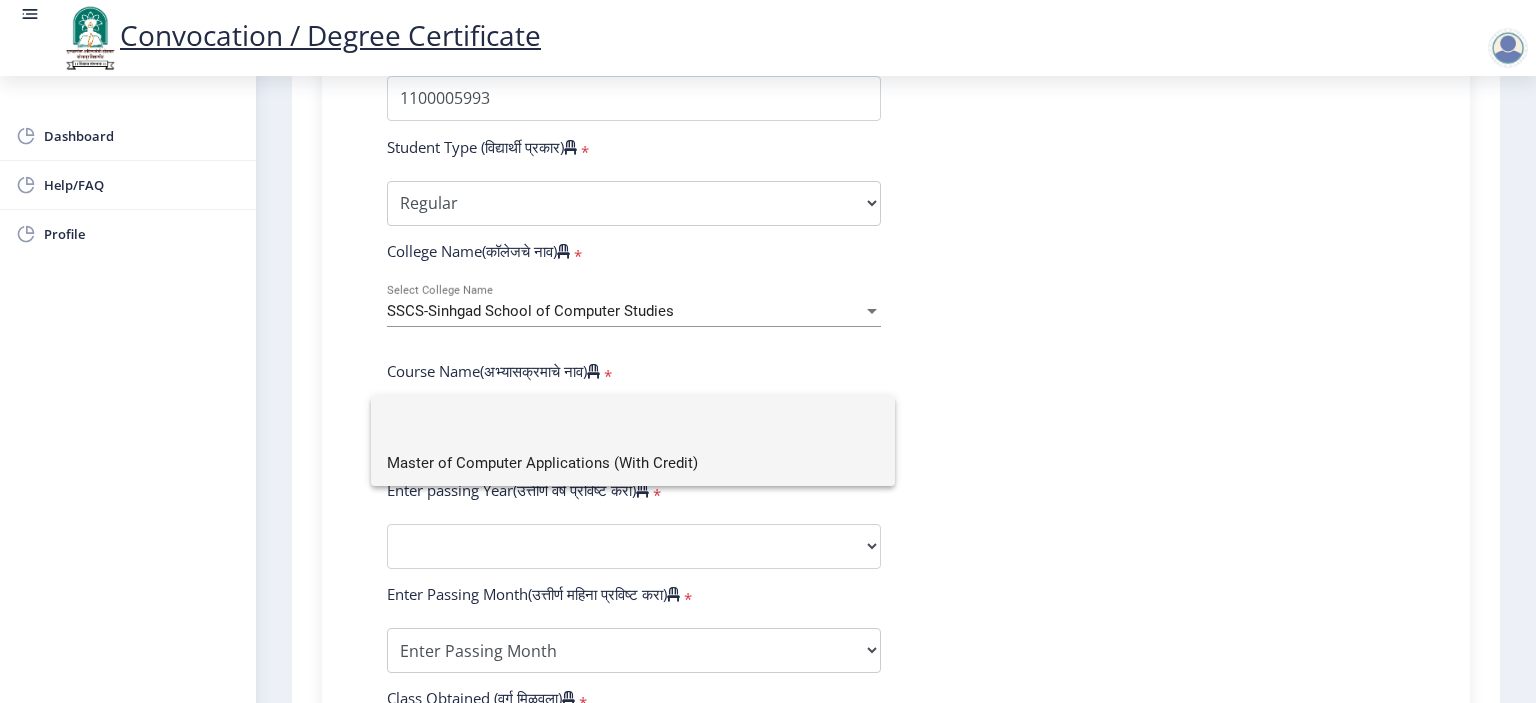 click on "Master of Computer Applications (With Credit)" at bounding box center [633, 463] 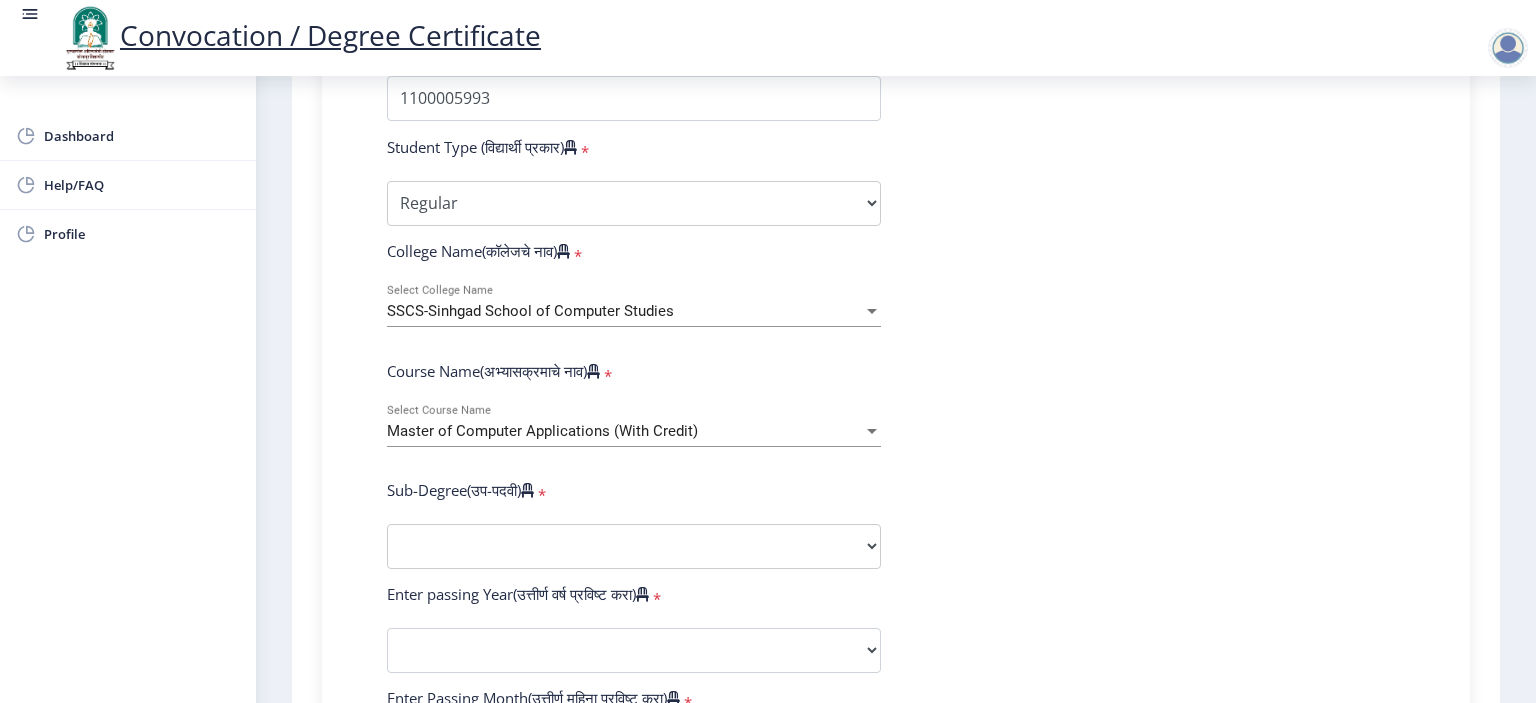 scroll, scrollTop: 700, scrollLeft: 0, axis: vertical 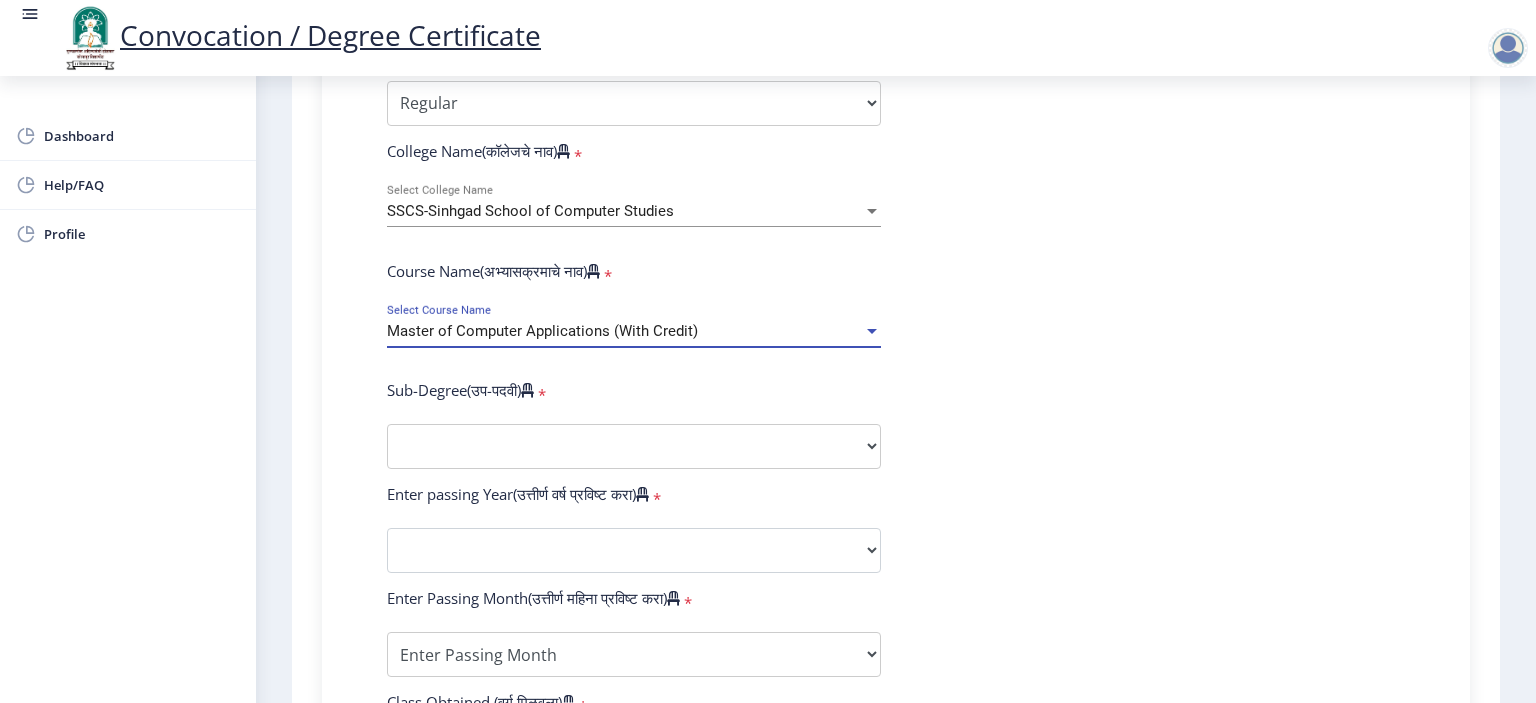 click on "Master of Computer Applications (With Credit)" at bounding box center [625, 331] 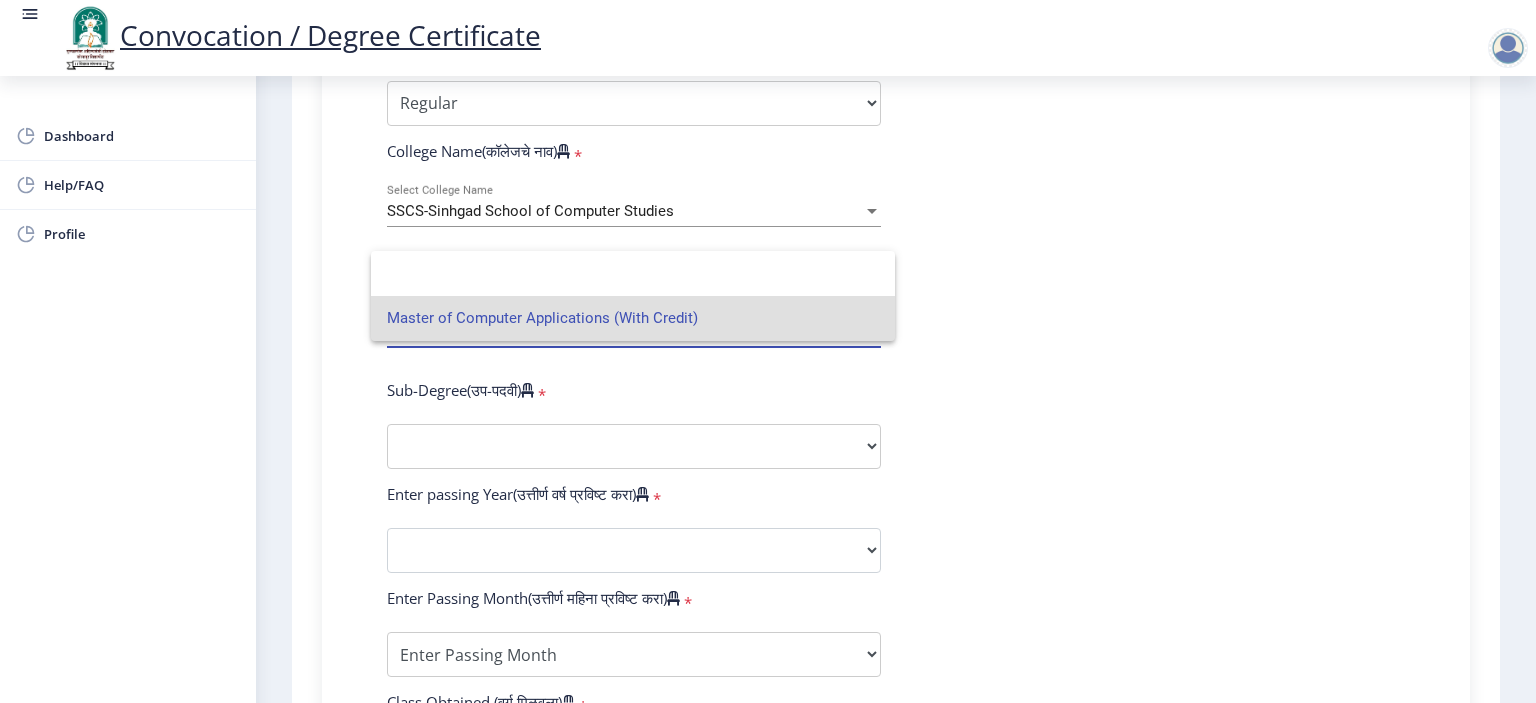 click on "Master of Computer Applications (With Credit)" at bounding box center (633, 318) 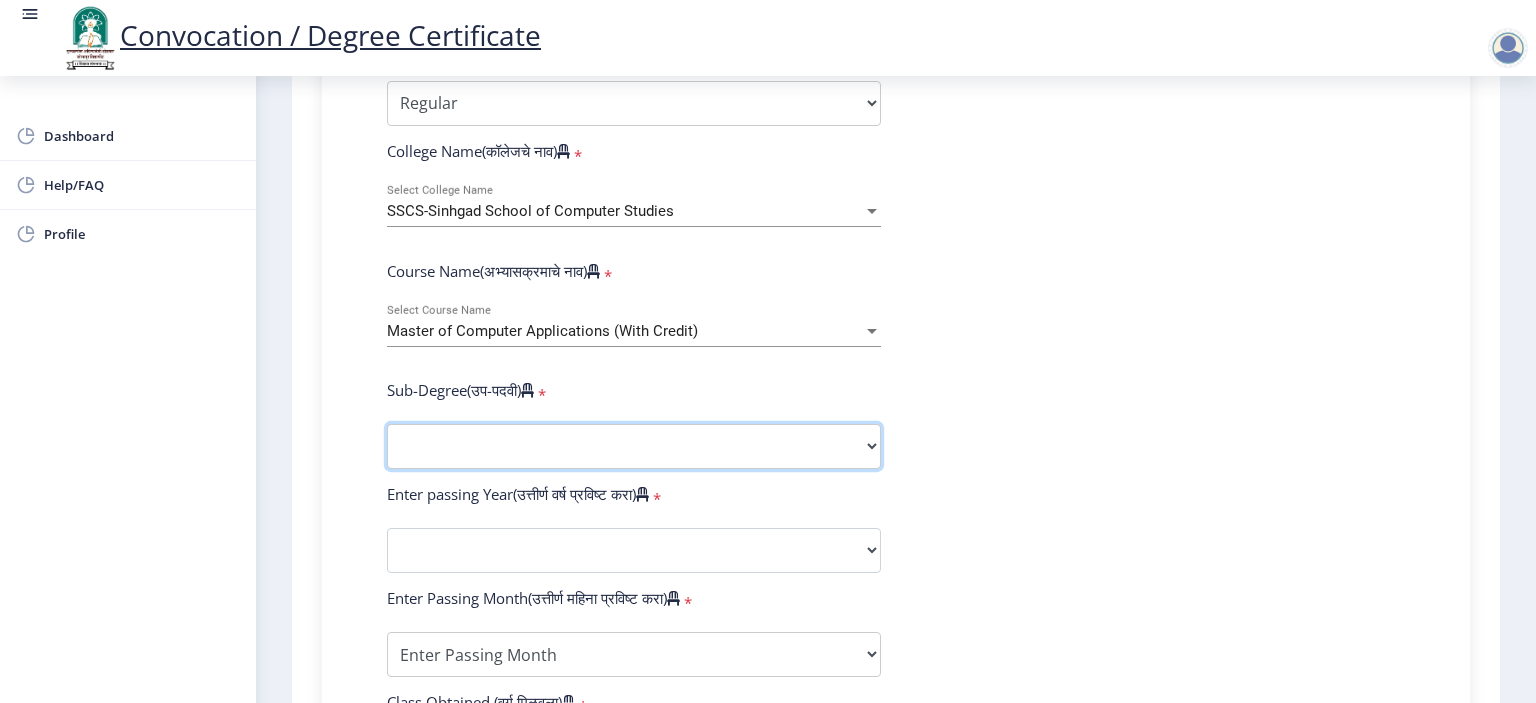 click on "Sub-Degree Commerce Faculty Engineering Faculty Science Faculty Other" at bounding box center (634, 446) 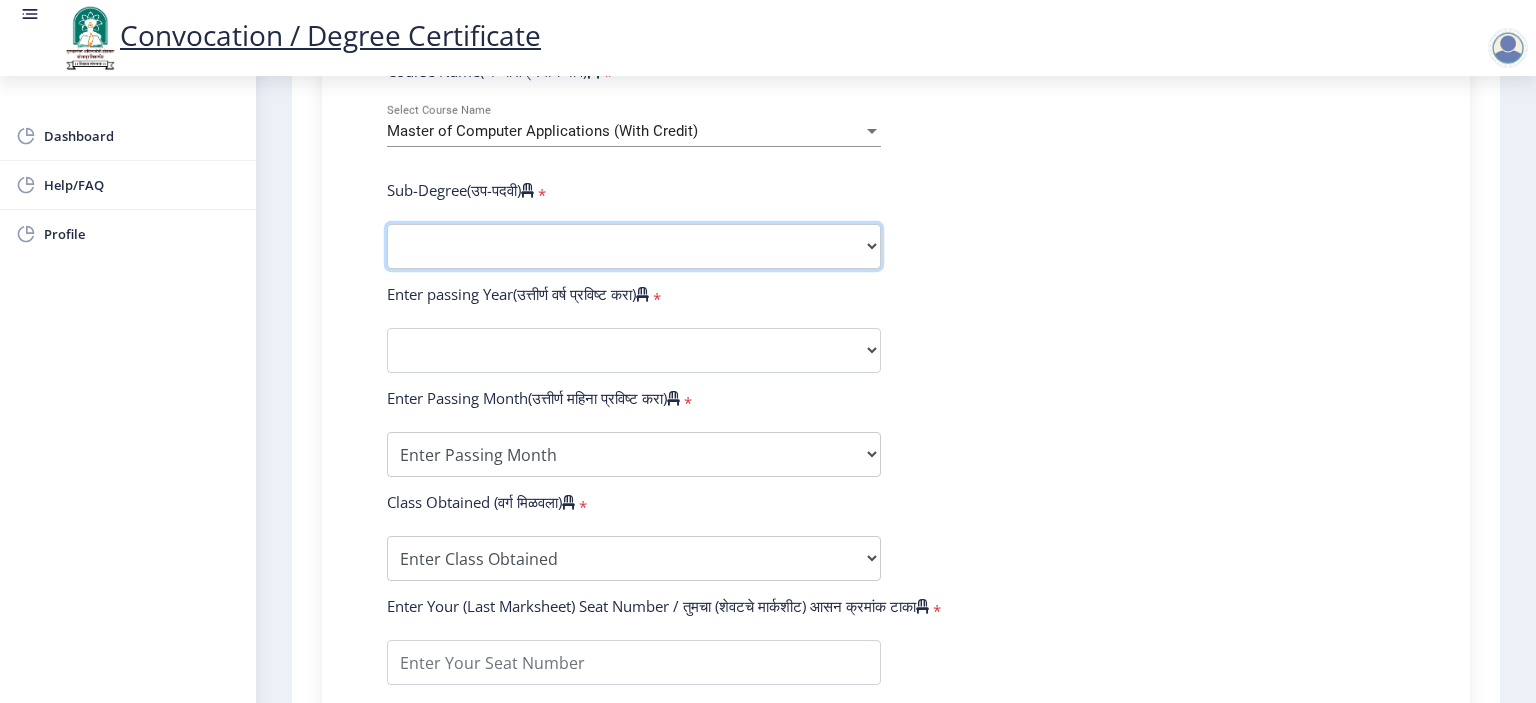 scroll, scrollTop: 800, scrollLeft: 0, axis: vertical 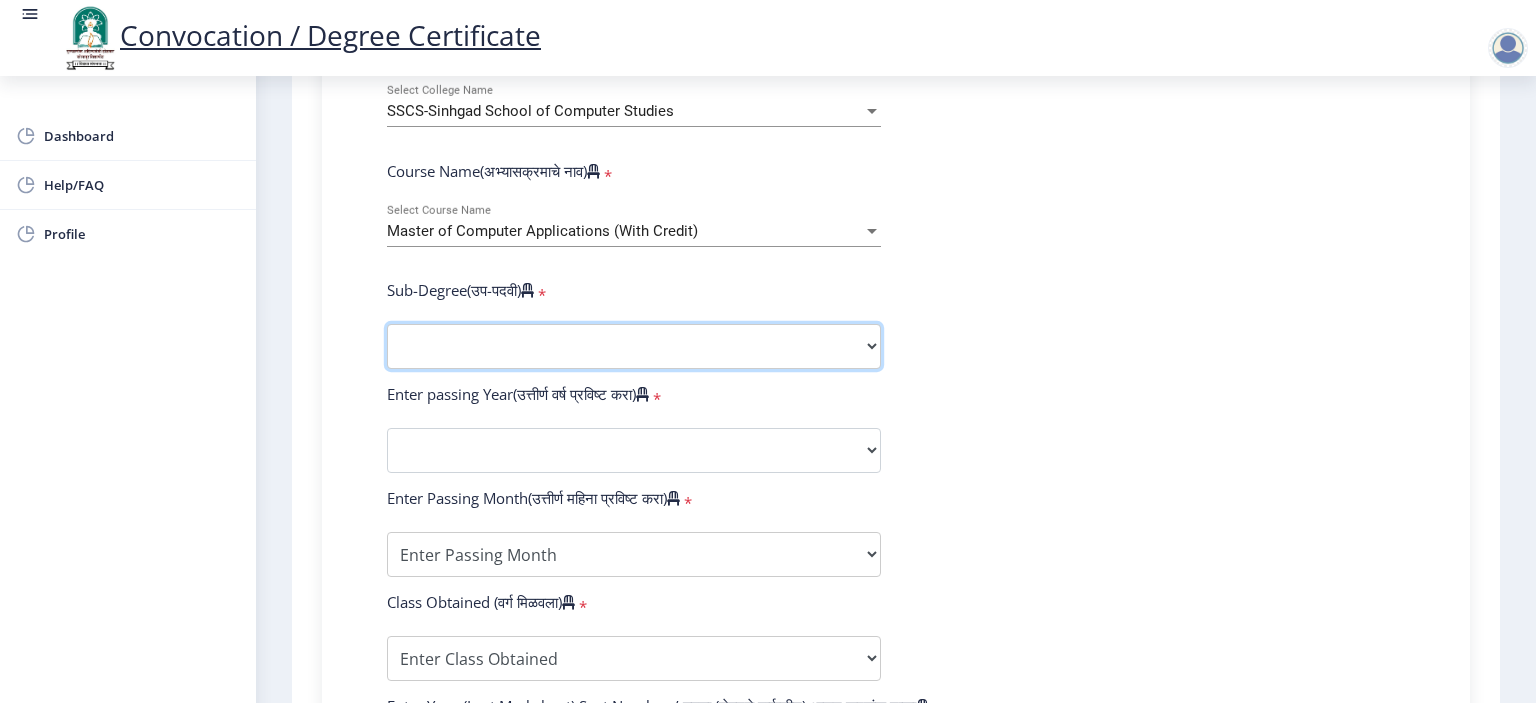 click on "Sub-Degree Commerce Faculty Engineering Faculty Science Faculty Other" at bounding box center (634, 346) 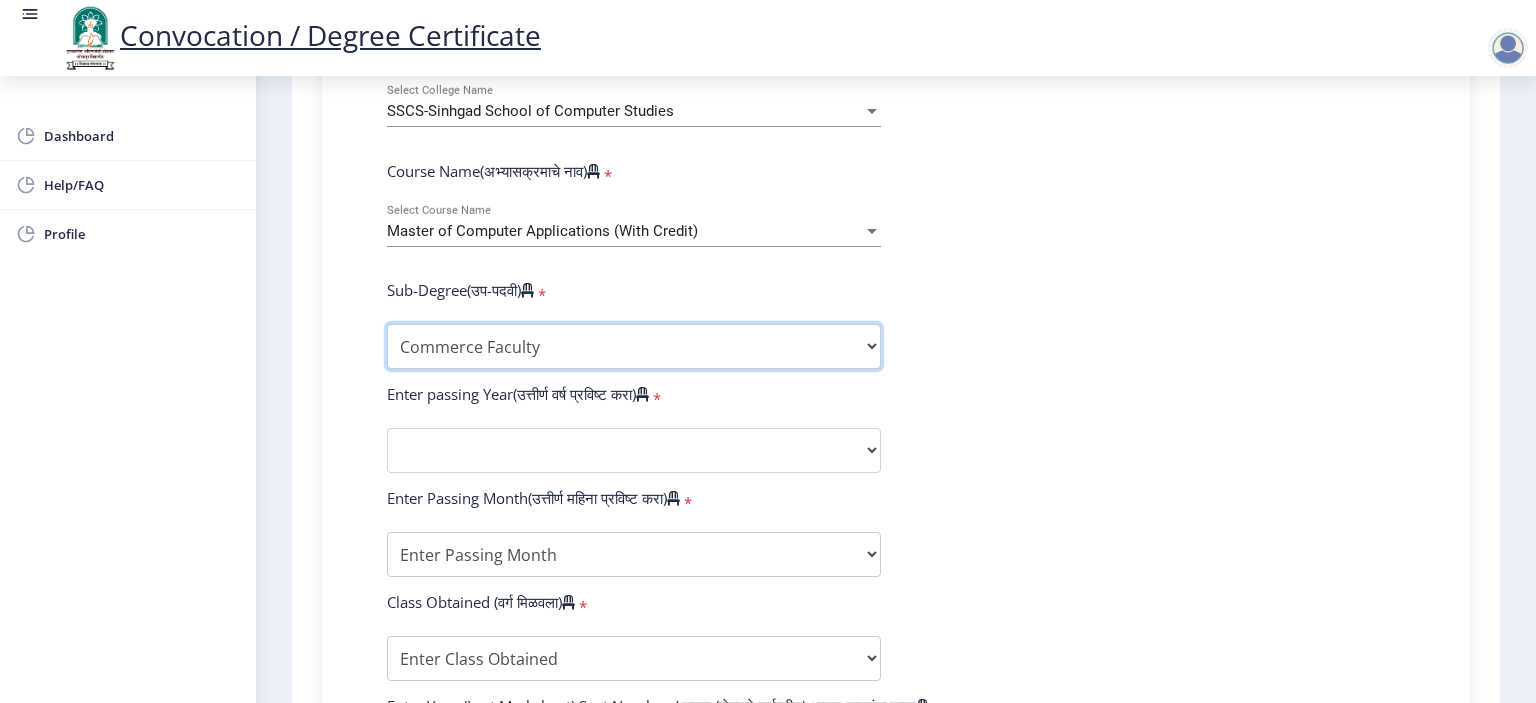 click on "Sub-Degree Commerce Faculty Engineering Faculty Science Faculty Other" at bounding box center (634, 346) 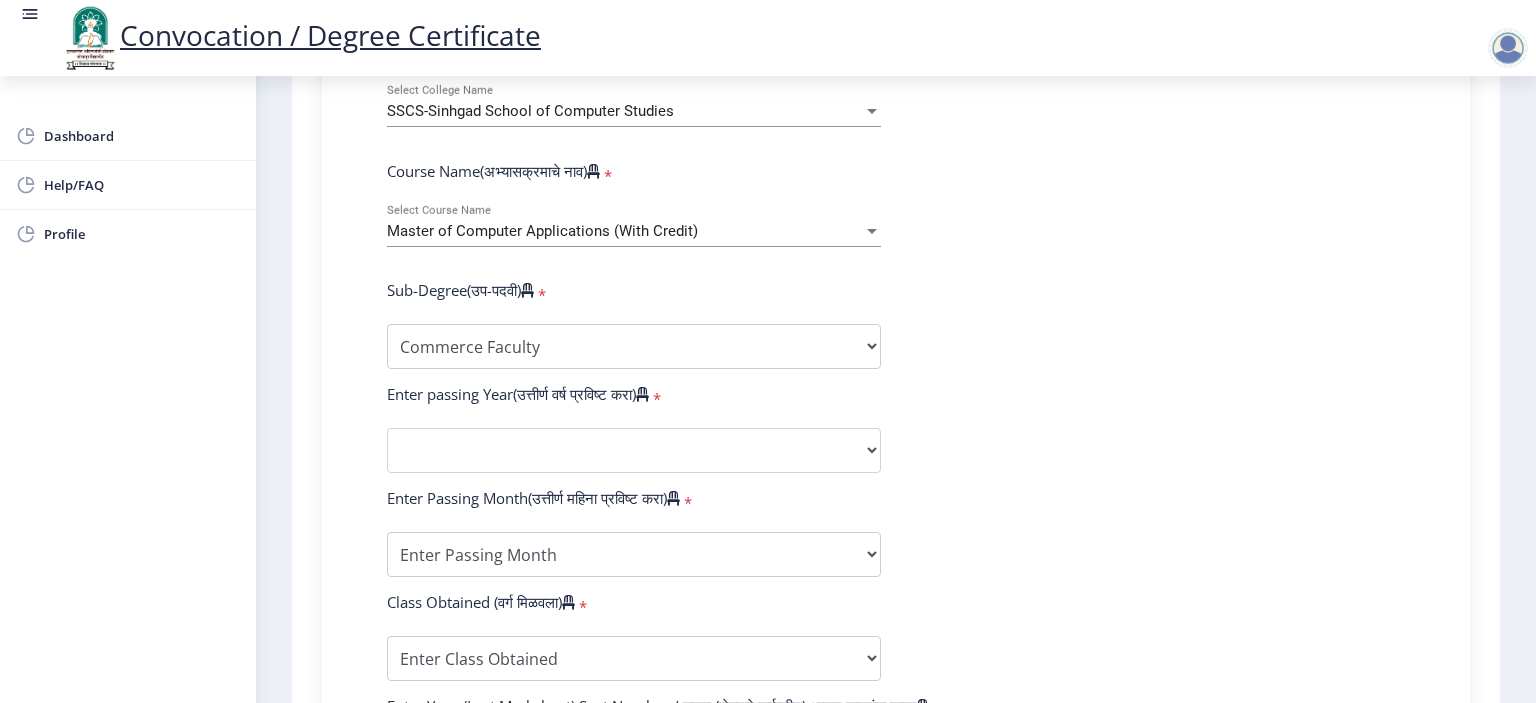 click on "Enter Your PRN Number (तुमचा पीआरएन (कायम नोंदणी क्रमांक) एंटर करा)   * Student Type (विद्यार्थी प्रकार)    * Select Student Type Regular External College Name(कॉलेजचे नाव)   * SSCS-Sinhgad School of Computer Studies Select College Name Course Name(अभ्यासक्रमाचे नाव)   * Master of Computer Applications (With Credit) Select Course Name  Sub-Degree(उप-पदवी)   * Sub-Degree Commerce Faculty Engineering Faculty Science Faculty Other Enter passing Year(उत्तीर्ण वर्ष प्रविष्ट करा)   *  2025   2024   2023   2022   2021   2020   2019   2018   2017   2016   2015   2014   2013   2012   2011   2010   2009   2008   2007   2006   2005   2004   2003   2002   2001   2000   1999   1998   1997   1996   1995   1994   1993   1992   1991   1990   1989   1988   1987   1986   1985   1984   1983   1982   1981  *" 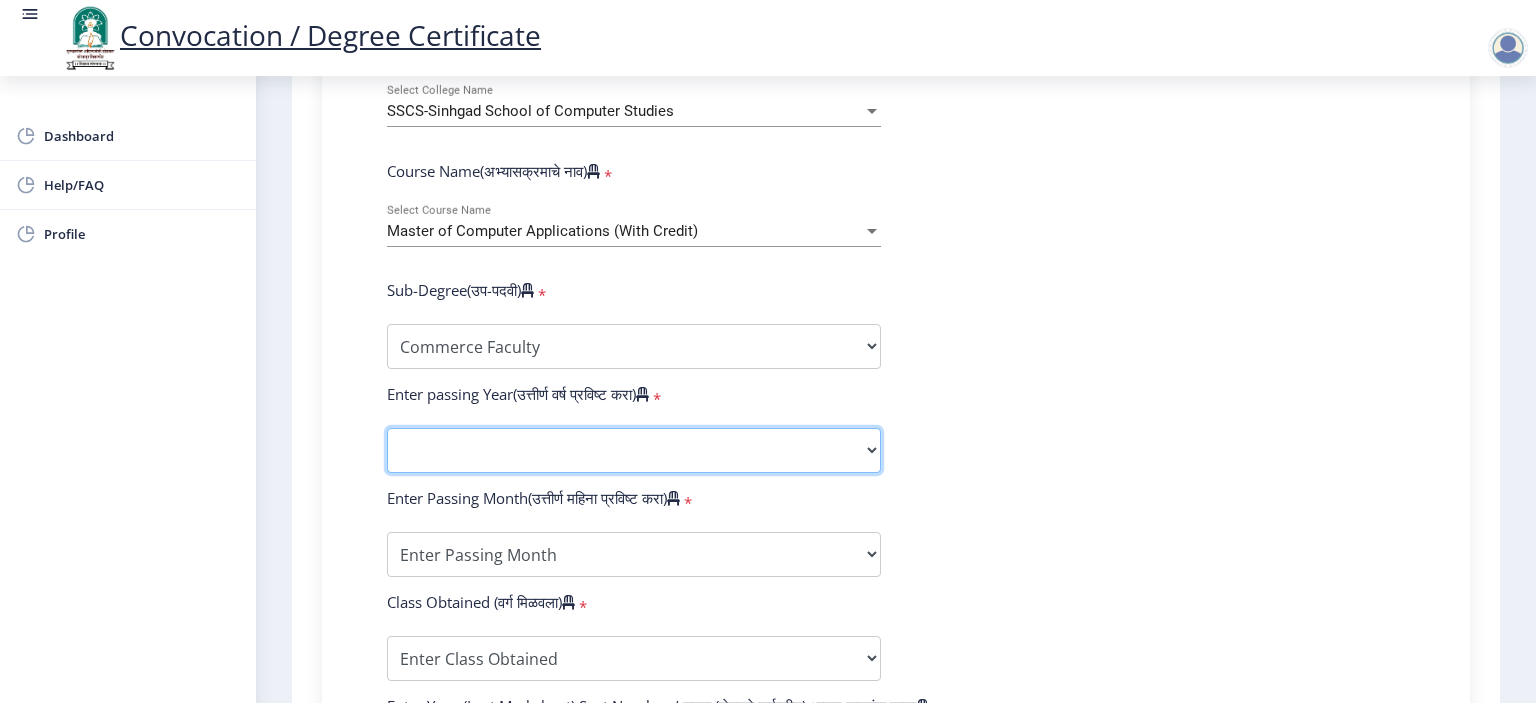 click on "2025   2024   2023   2022   2021   2020   2019   2018   2017   2016   2015   2014   2013   2012   2011   2010   2009   2008   2007   2006   2005   2004   2003   2002   2001   2000   1999   1998   1997   1996   1995   1994   1993   1992   1991   1990   1989   1988   1987   1986   1985   1984   1983   1982   1981   1980   1979   1978   1977   1976" 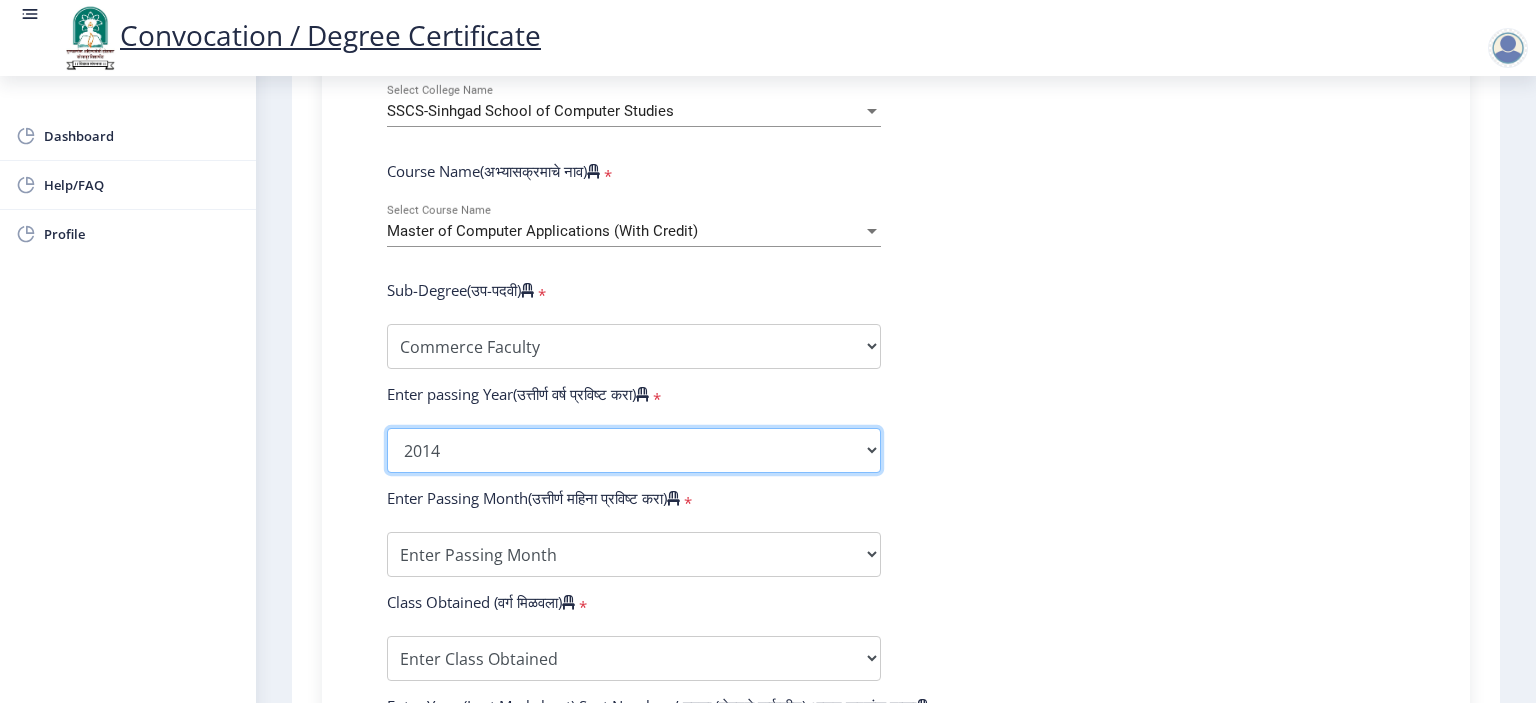 click on "2025   2024   2023   2022   2021   2020   2019   2018   2017   2016   2015   2014   2013   2012   2011   2010   2009   2008   2007   2006   2005   2004   2003   2002   2001   2000   1999   1998   1997   1996   1995   1994   1993   1992   1991   1990   1989   1988   1987   1986   1985   1984   1983   1982   1981   1980   1979   1978   1977   1976" 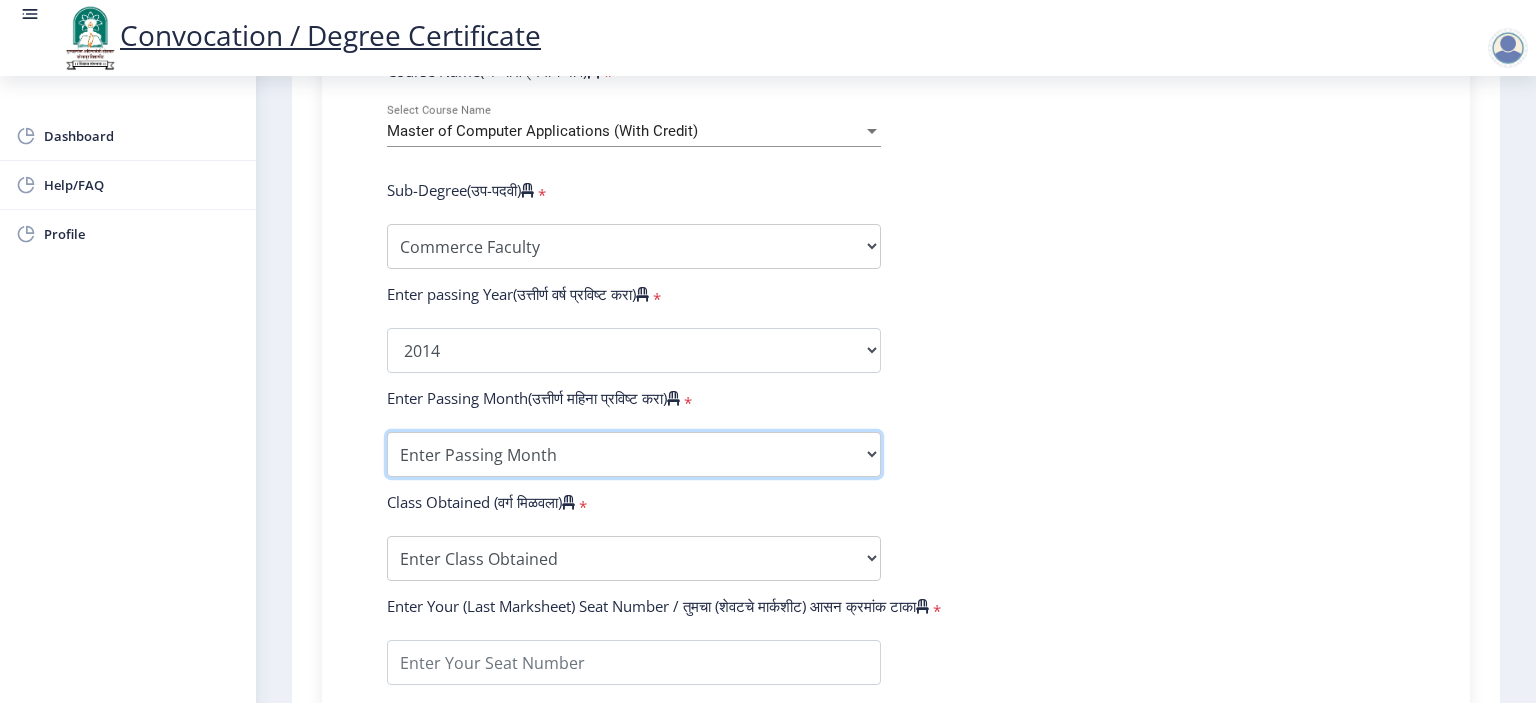 click on "Enter Passing Month March April May October November December" at bounding box center [634, 454] 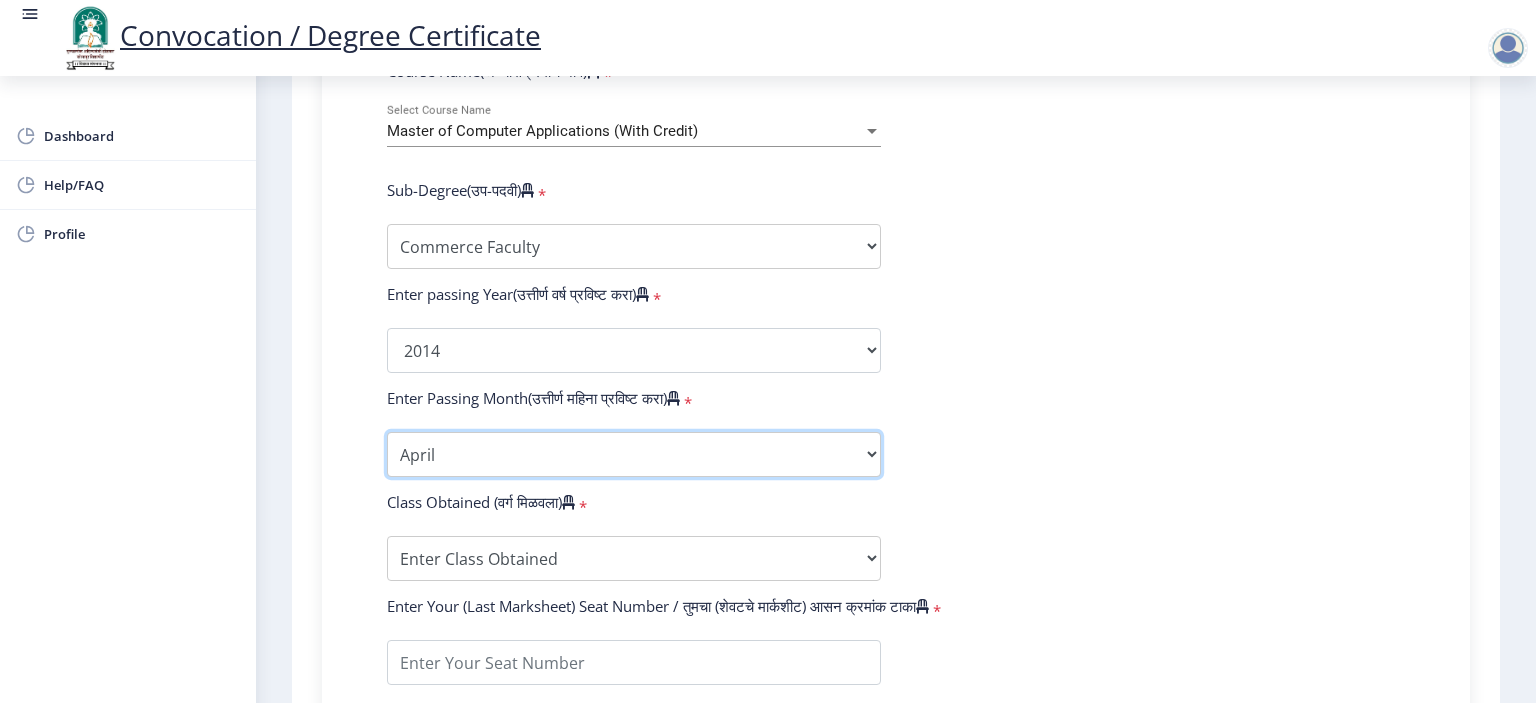 click on "Enter Passing Month March April May October November December" at bounding box center [634, 454] 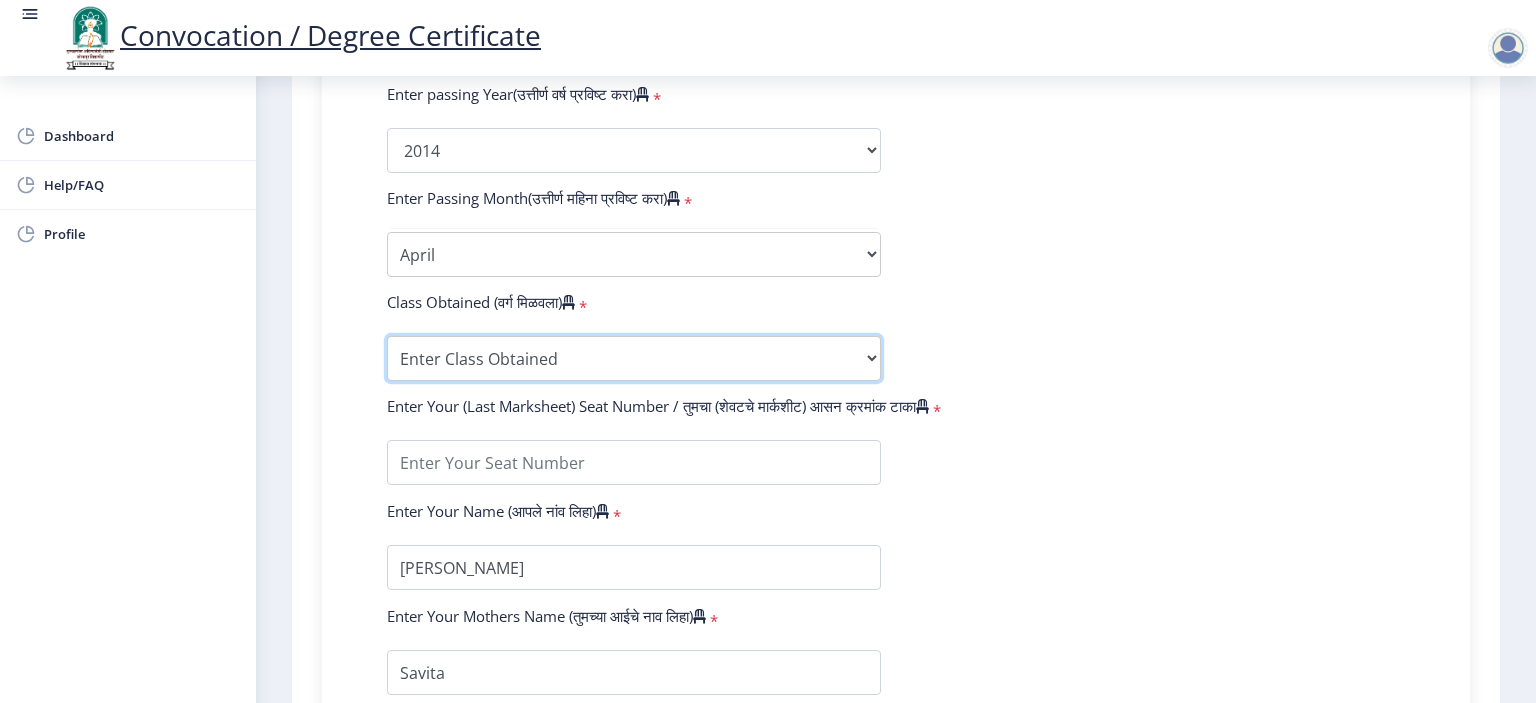 click on "Enter Class Obtained FIRST CLASS WITH DISTINCTION FIRST CLASS HIGHER SECOND CLASS SECOND CLASS PASS CLASS Grade O Grade A+ Grade A Grade B+ Grade B Grade C+ Grade C Grade D Grade E" at bounding box center (634, 358) 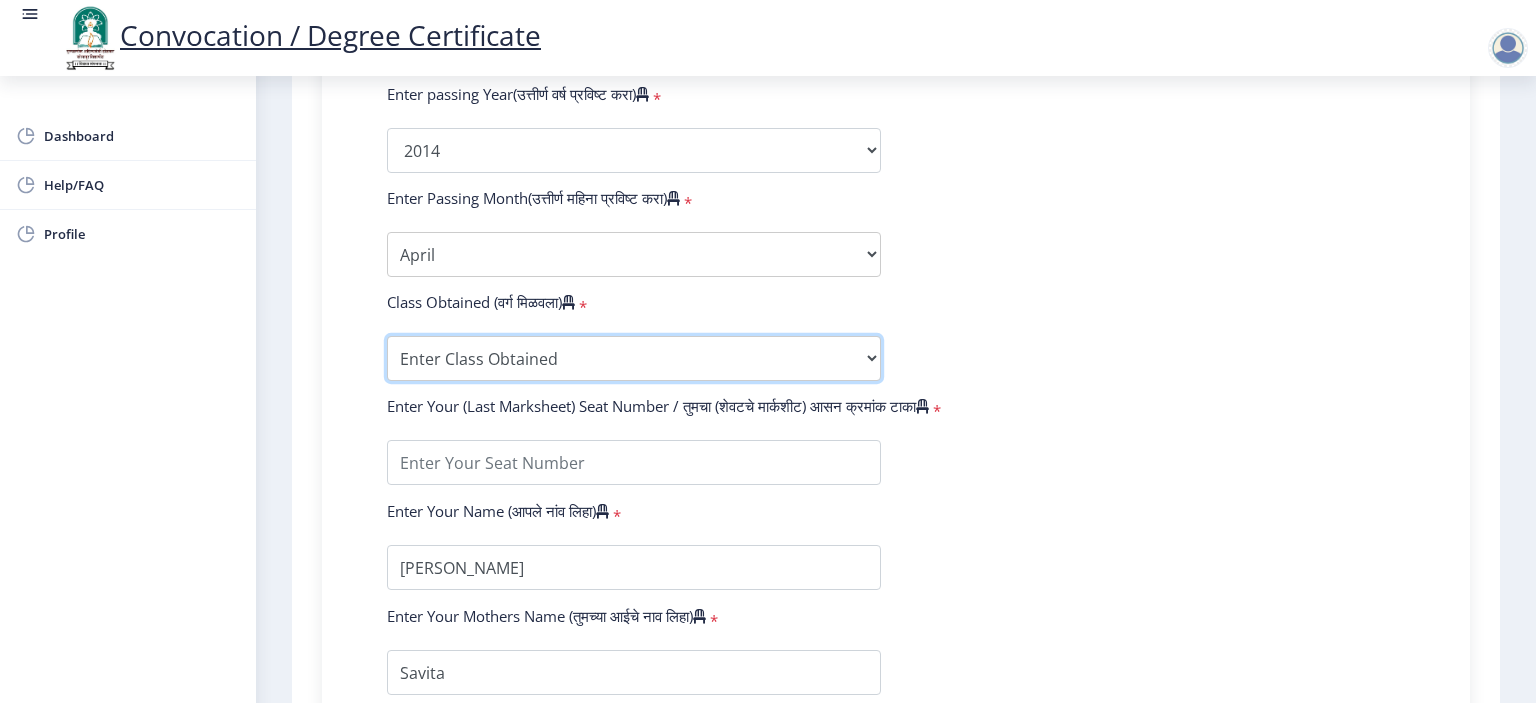 select on "FIRST CLASS WITH DISTINCTION" 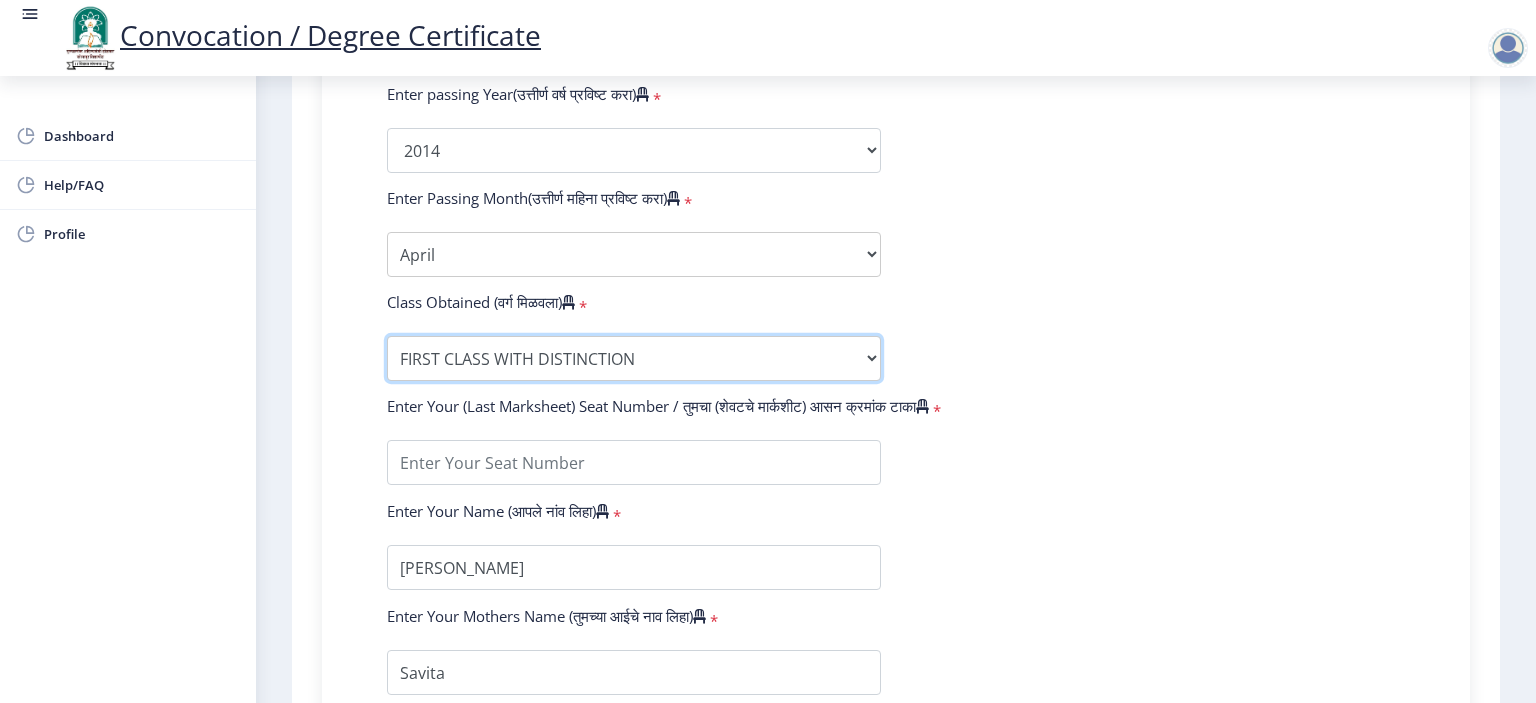 click on "Enter Class Obtained FIRST CLASS WITH DISTINCTION FIRST CLASS HIGHER SECOND CLASS SECOND CLASS PASS CLASS Grade O Grade A+ Grade A Grade B+ Grade B Grade C+ Grade C Grade D Grade E" at bounding box center [634, 358] 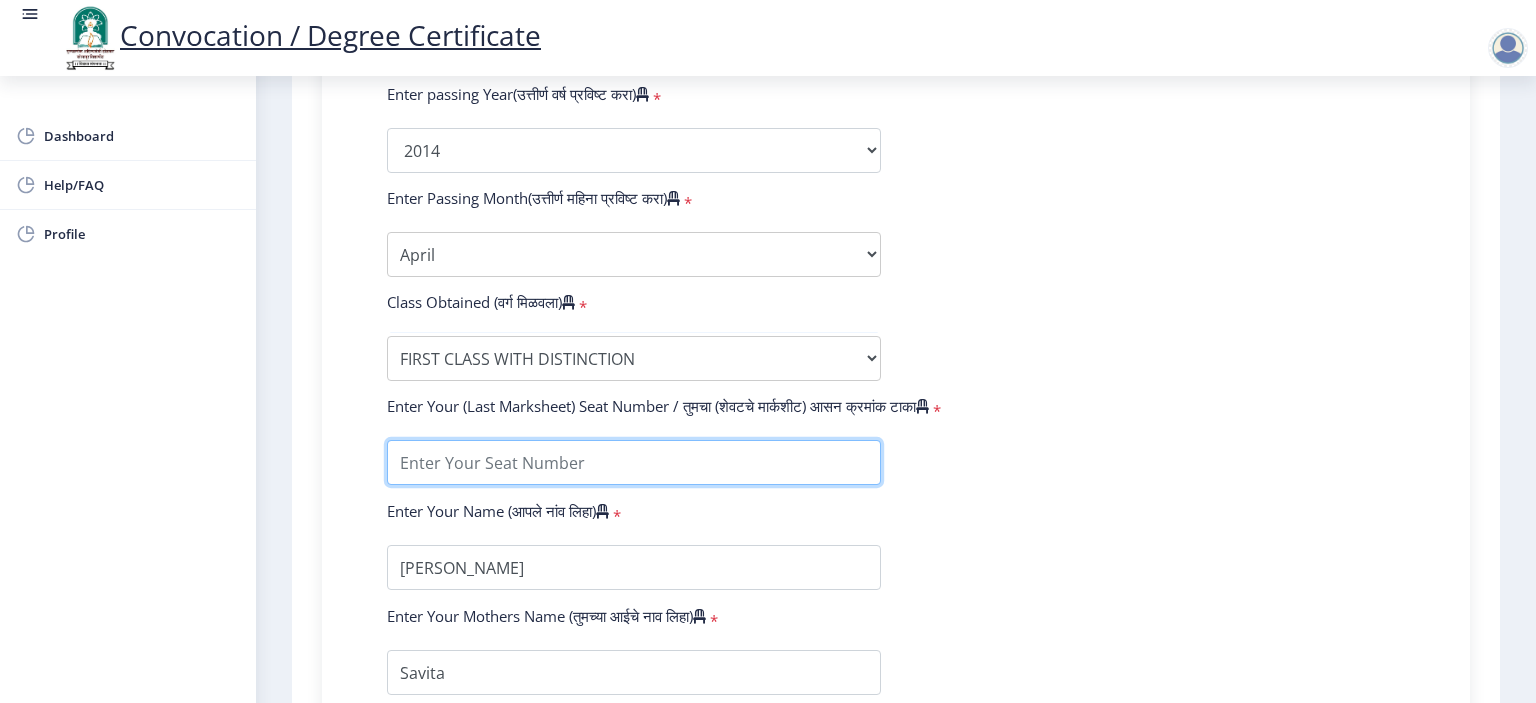 click at bounding box center [634, 462] 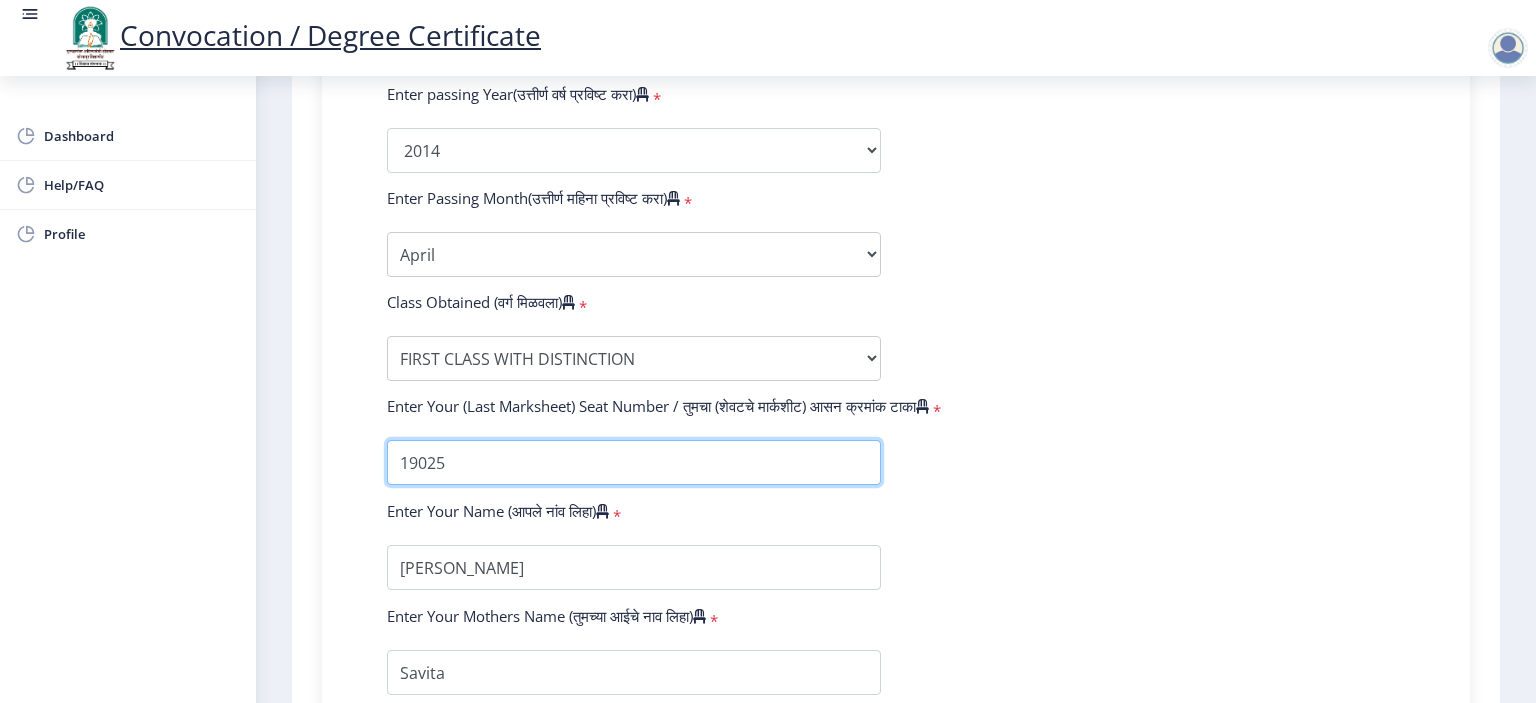 type on "19025" 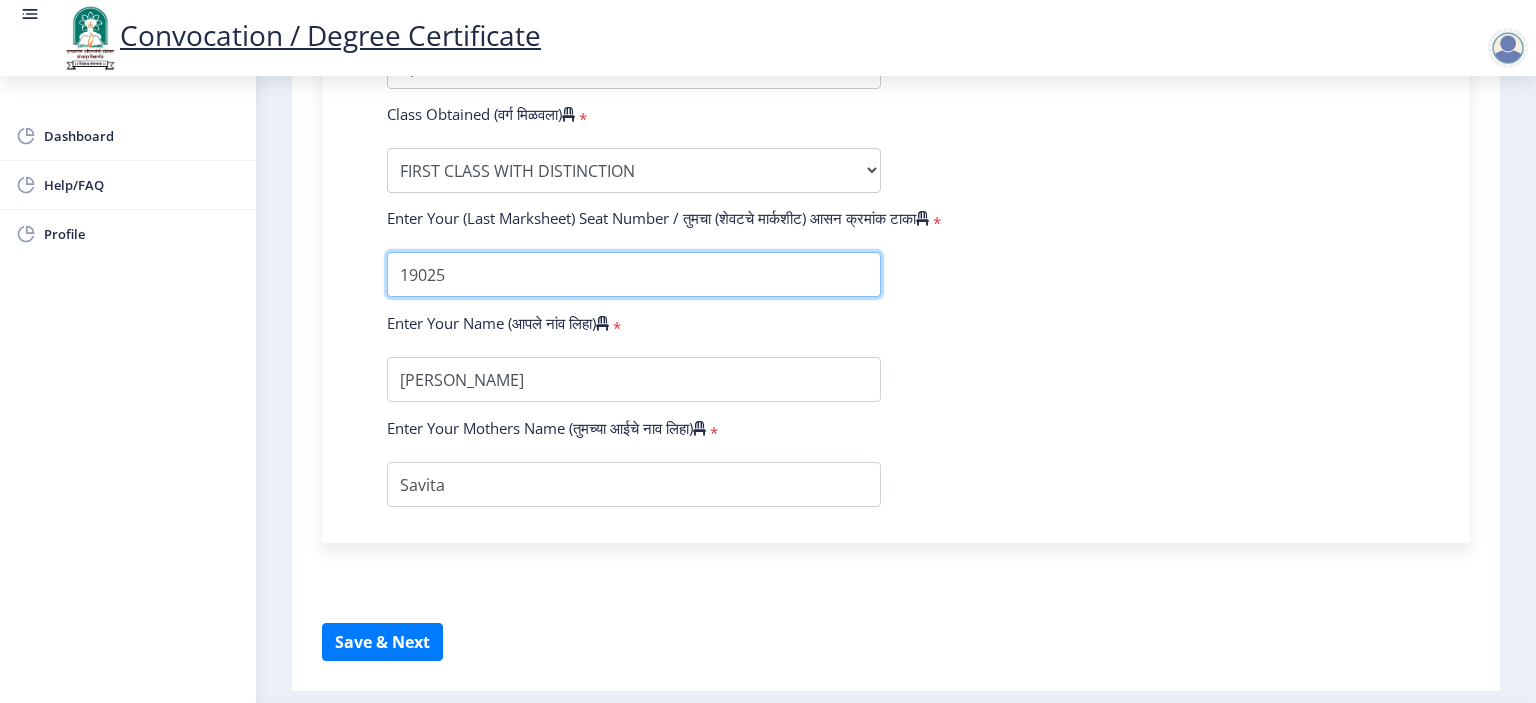 scroll, scrollTop: 1300, scrollLeft: 0, axis: vertical 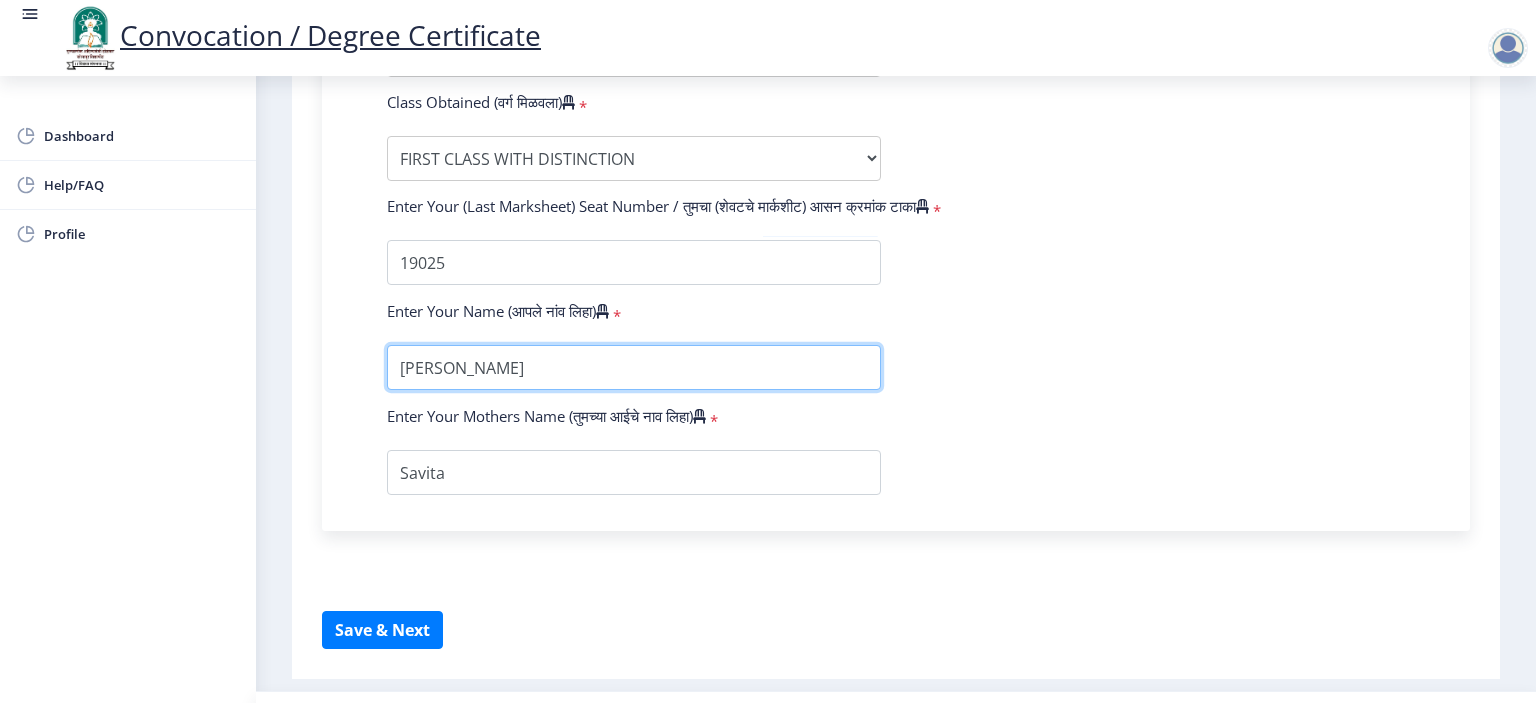 click at bounding box center (634, 367) 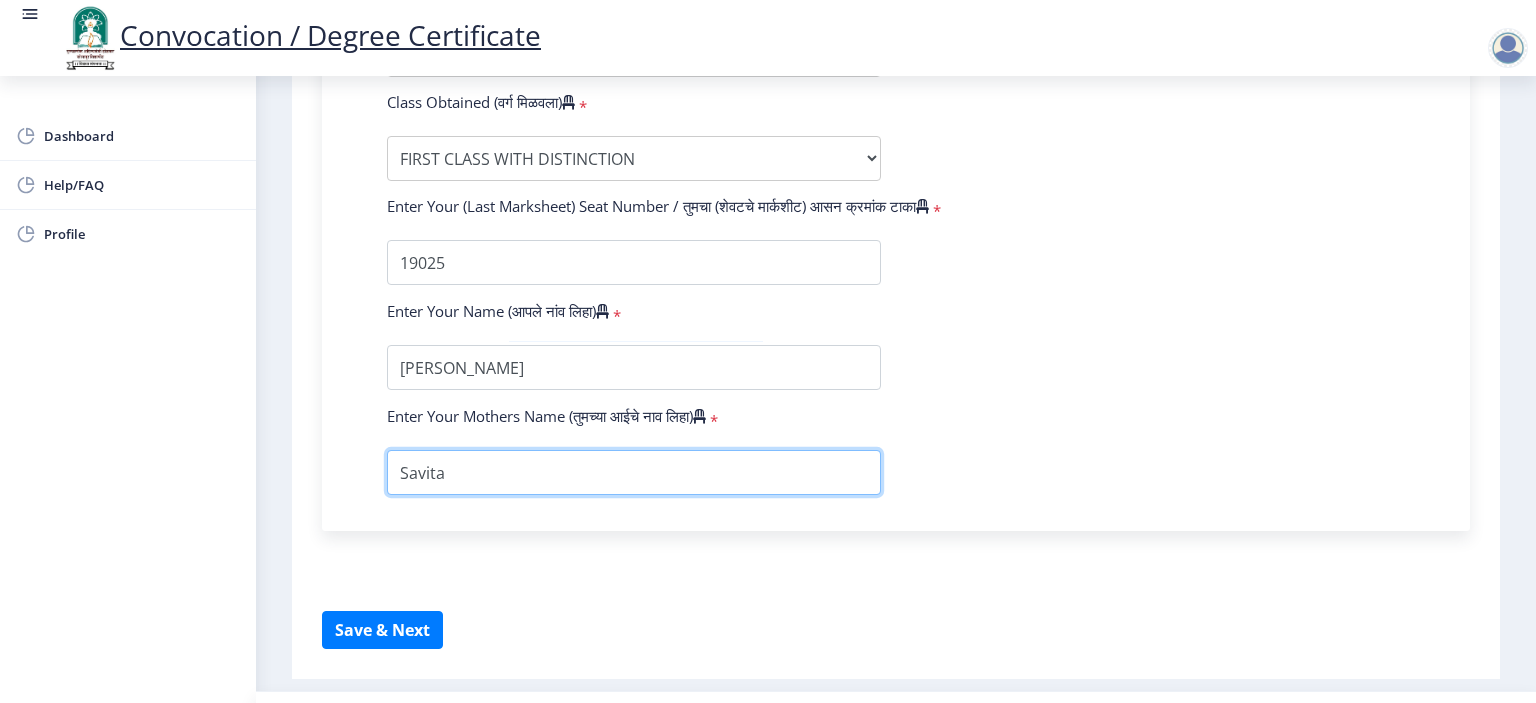click at bounding box center (634, 472) 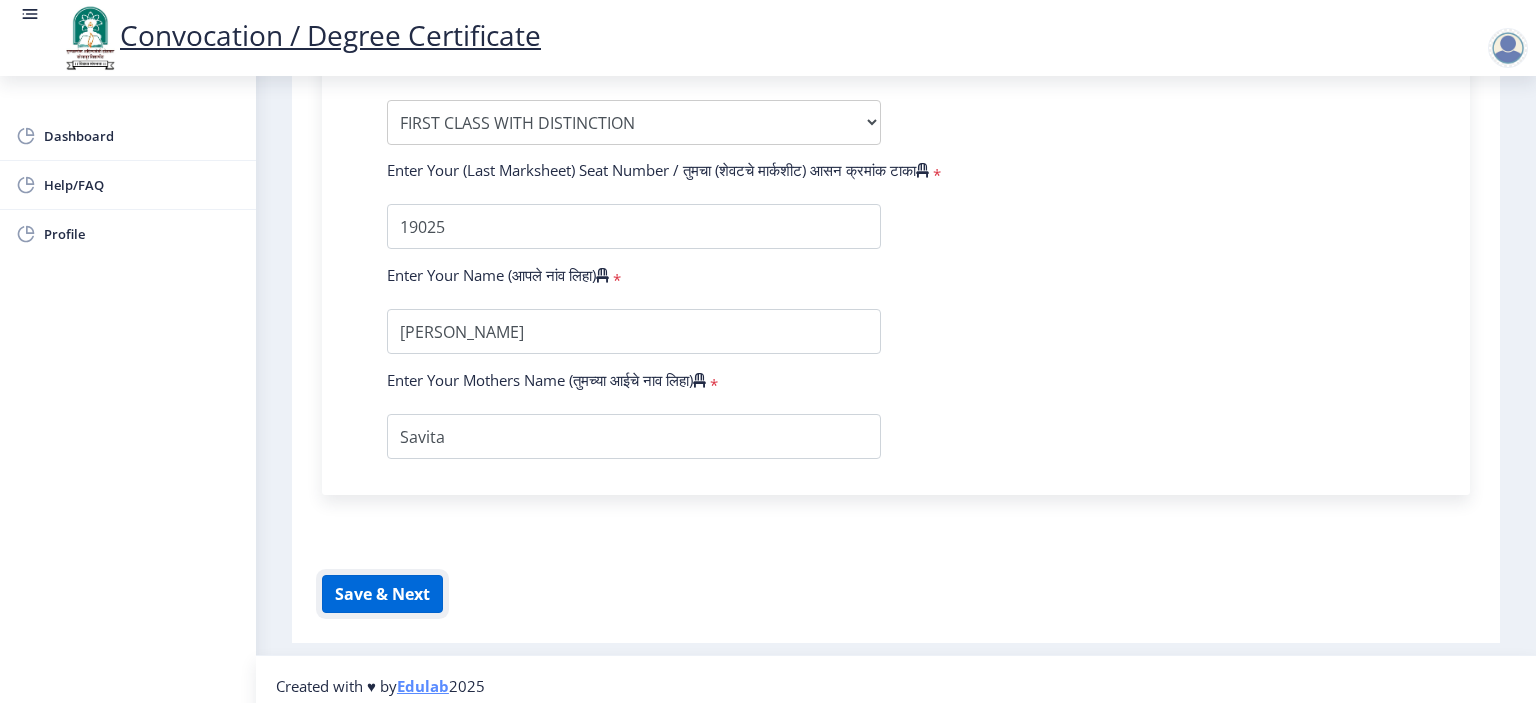 click on "Save & Next" 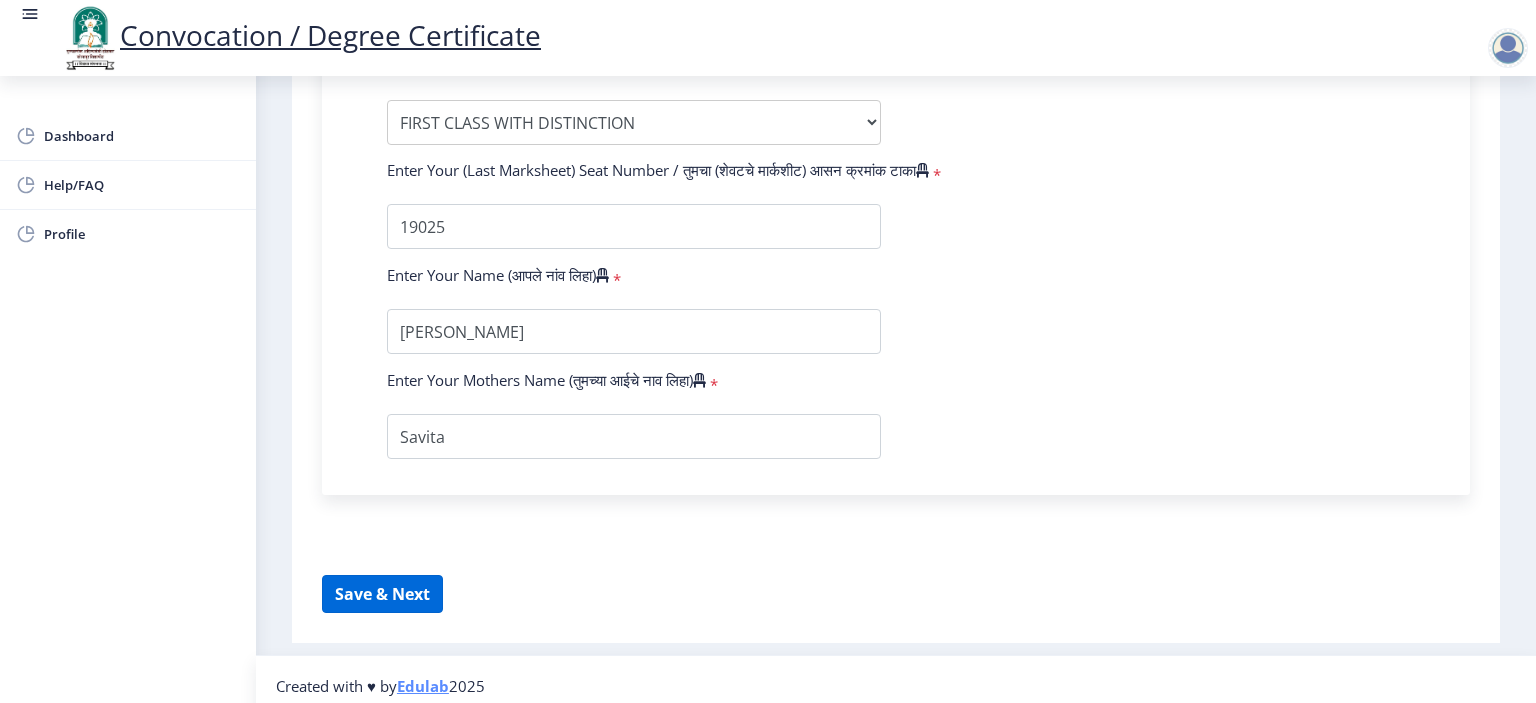 select 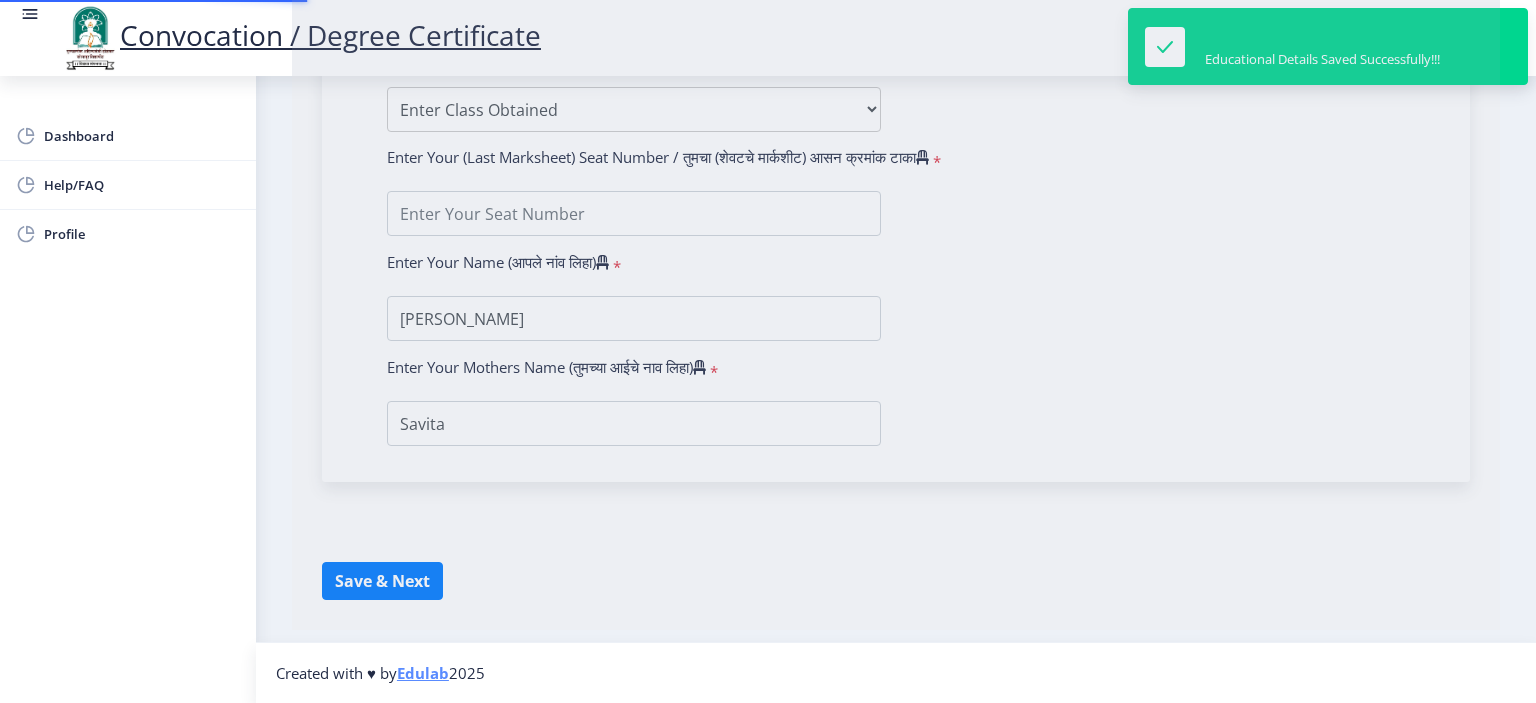 type on "1100005993" 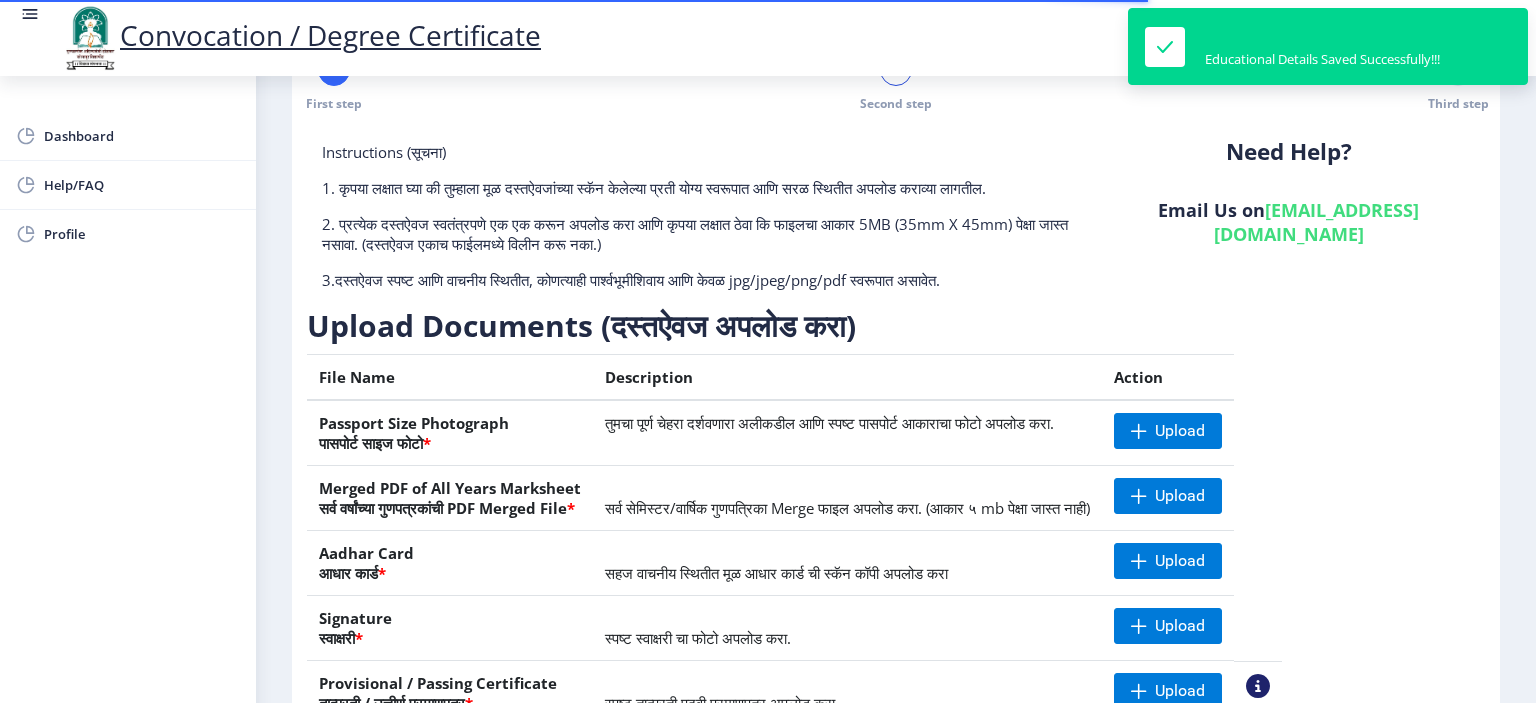 scroll, scrollTop: 100, scrollLeft: 0, axis: vertical 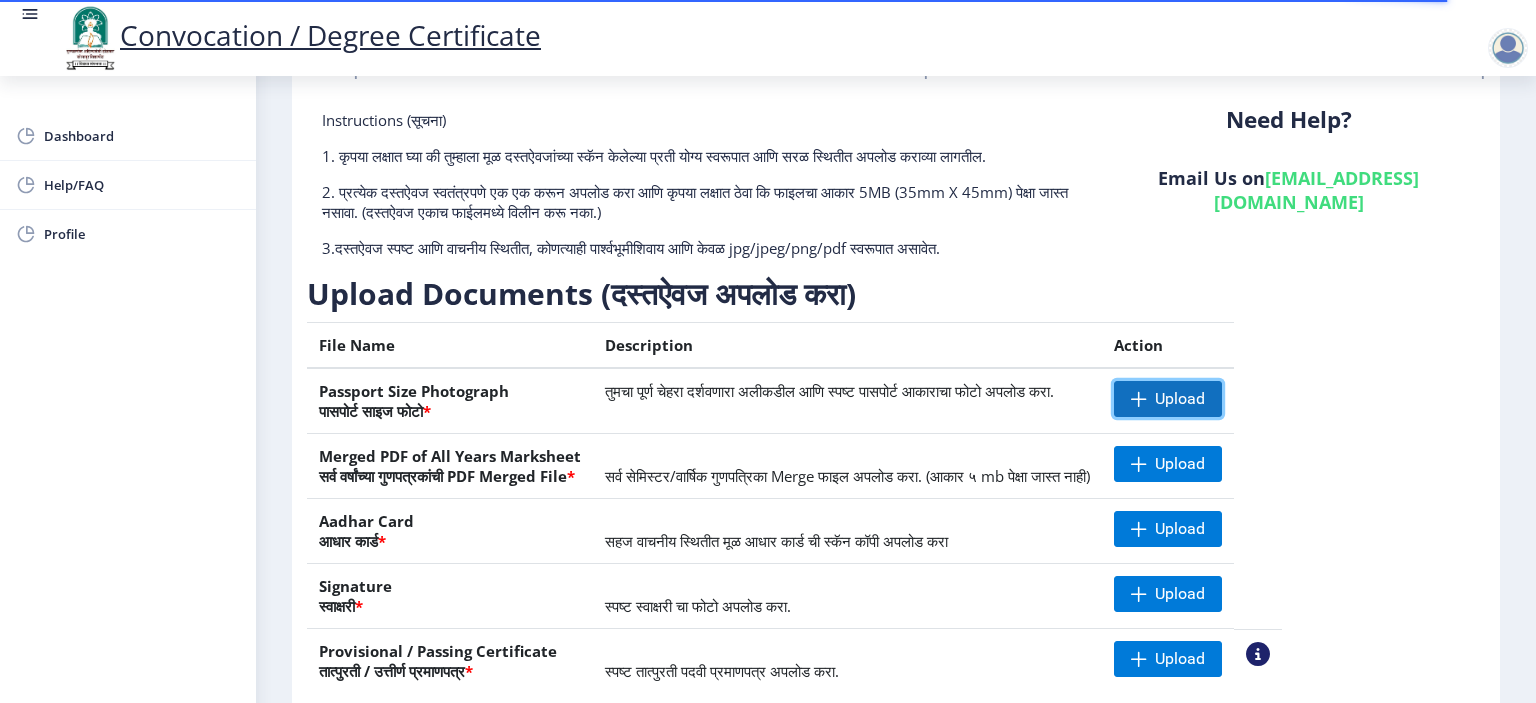 click on "Upload" 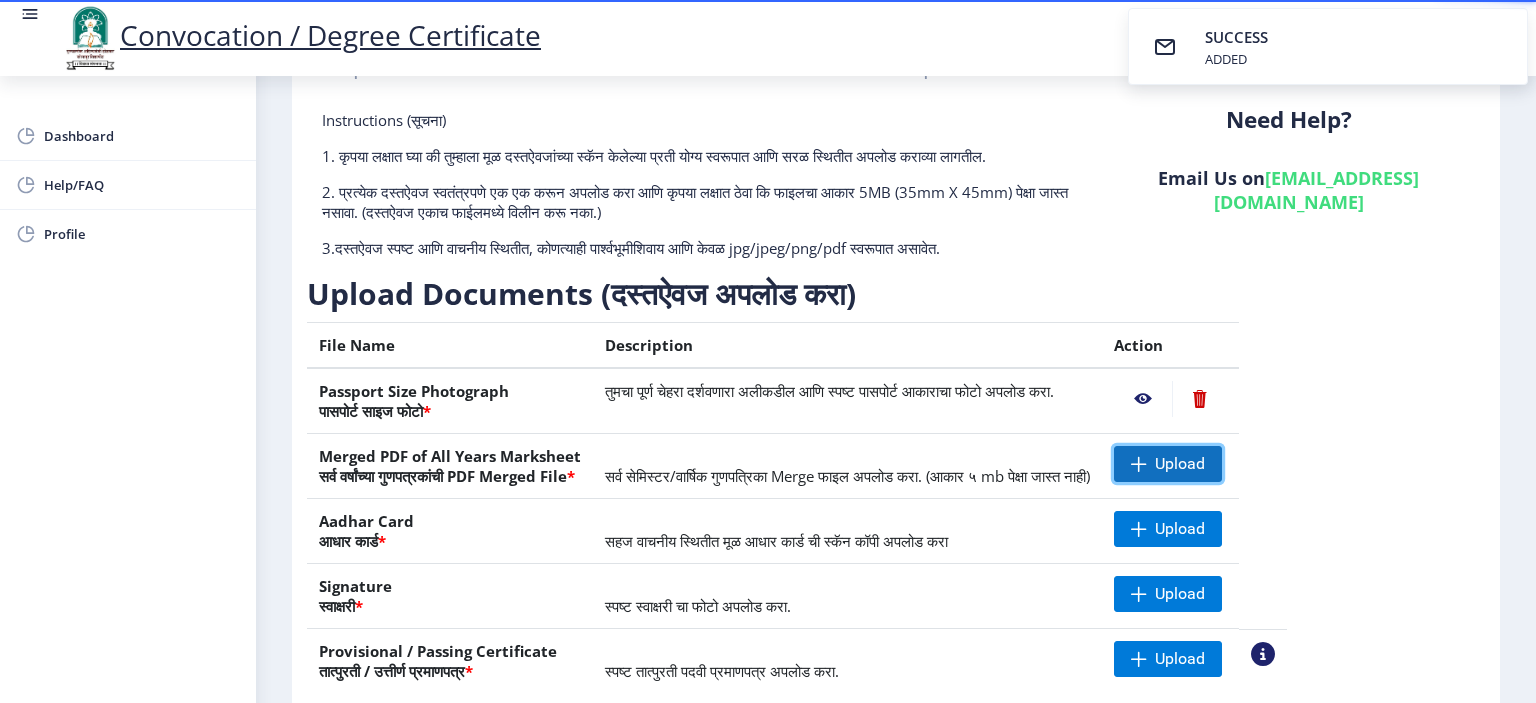 click 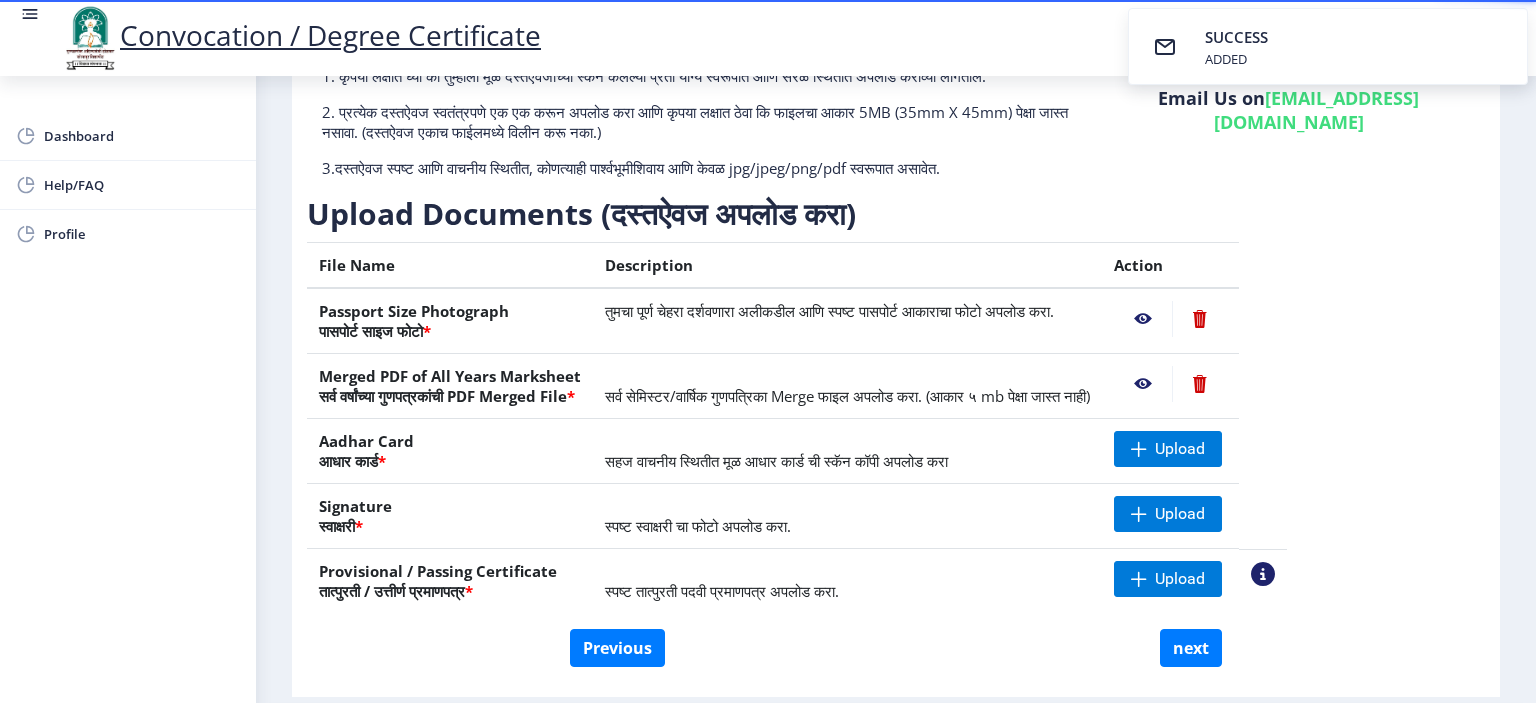 scroll, scrollTop: 200, scrollLeft: 0, axis: vertical 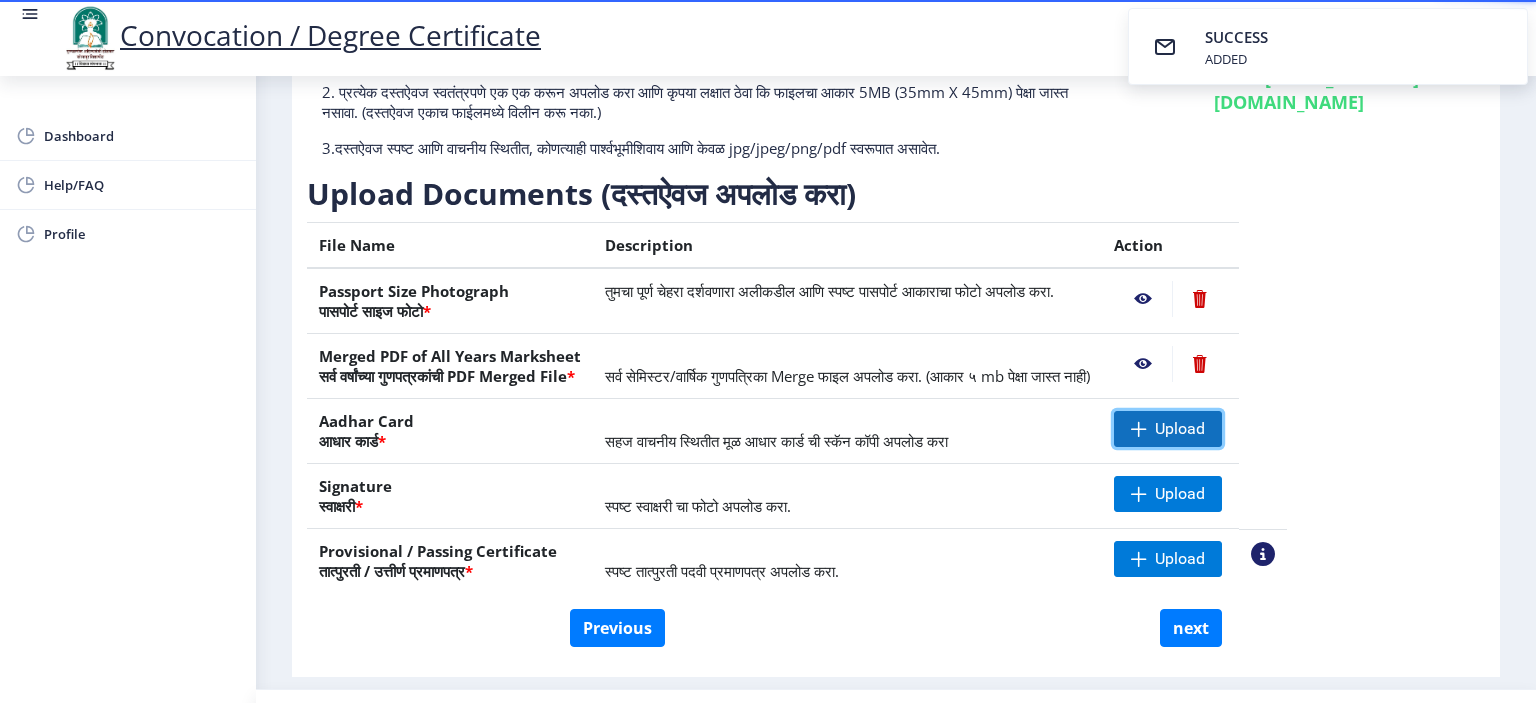 click 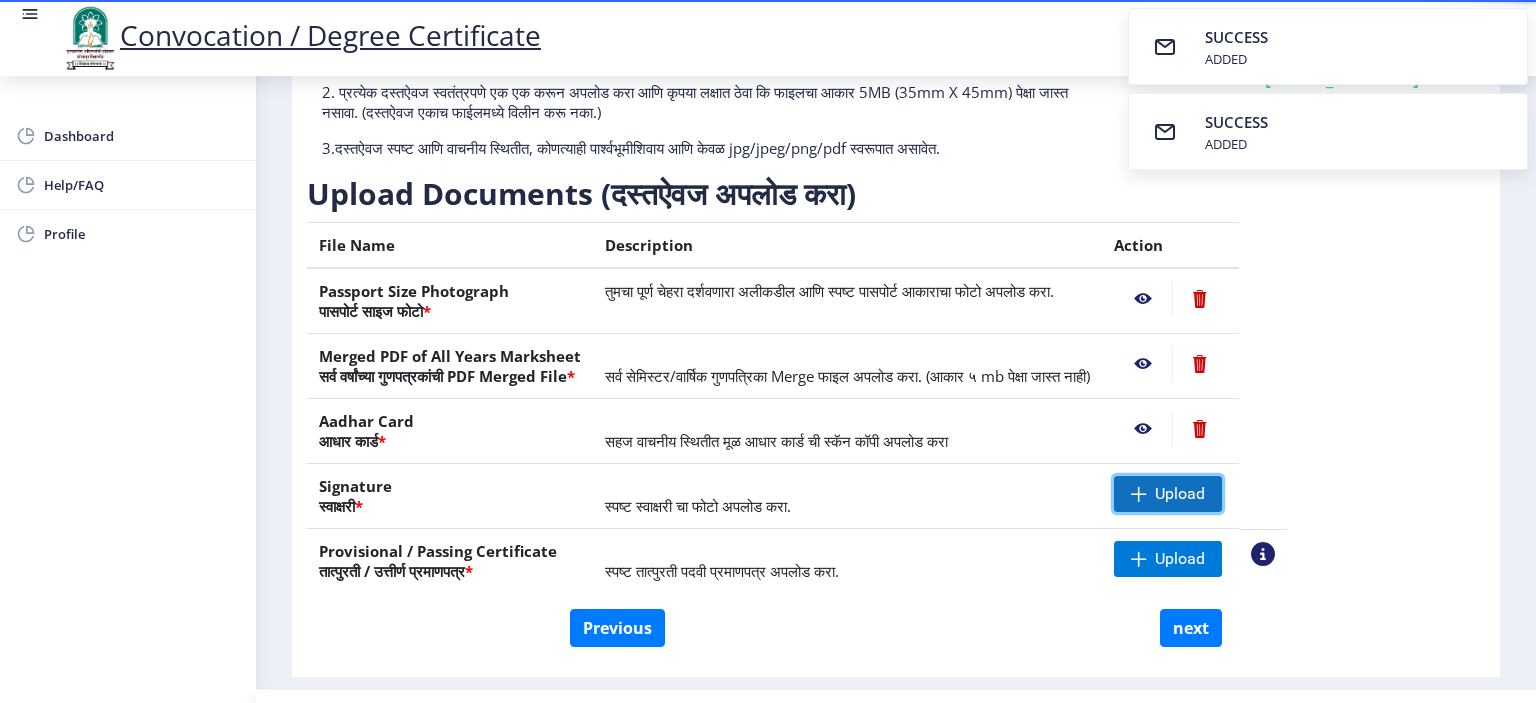 click on "Upload" 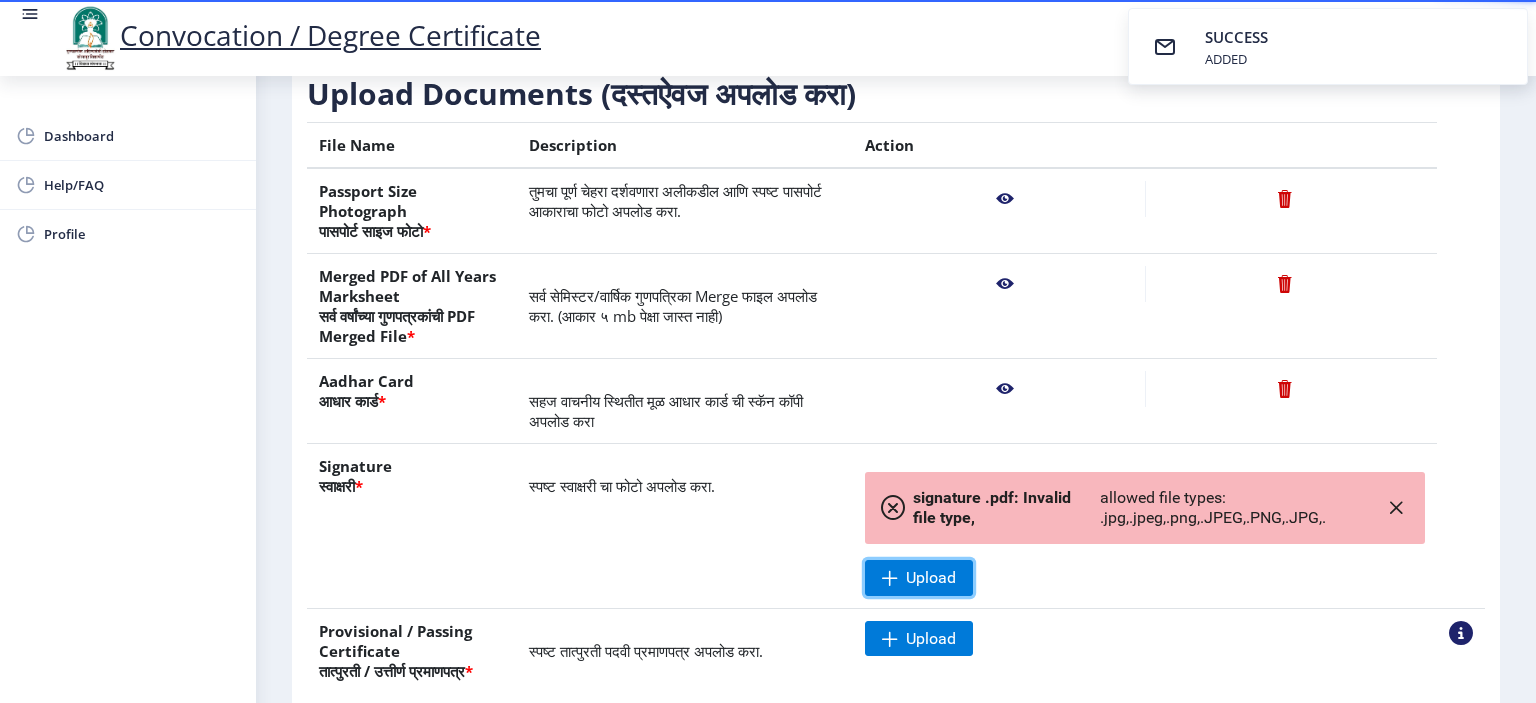 scroll, scrollTop: 400, scrollLeft: 0, axis: vertical 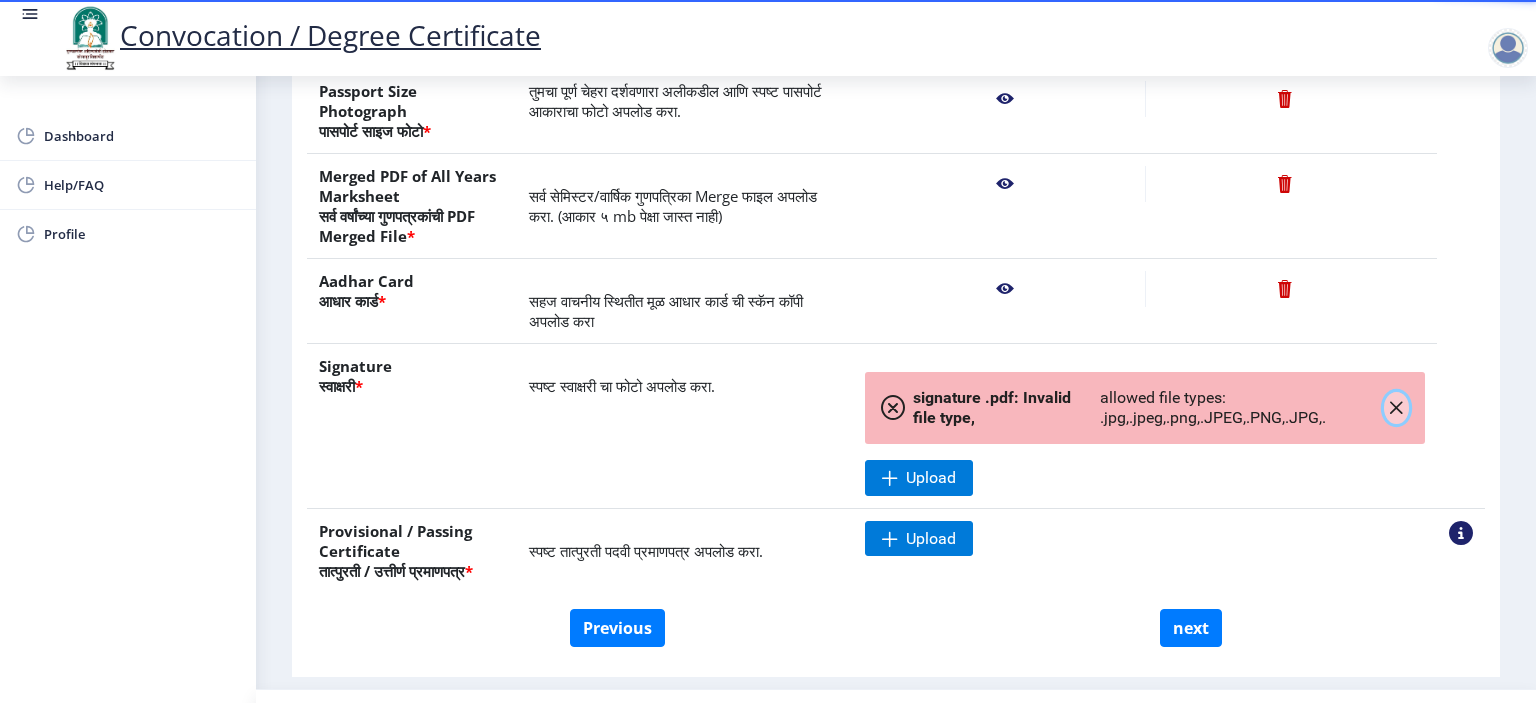 click 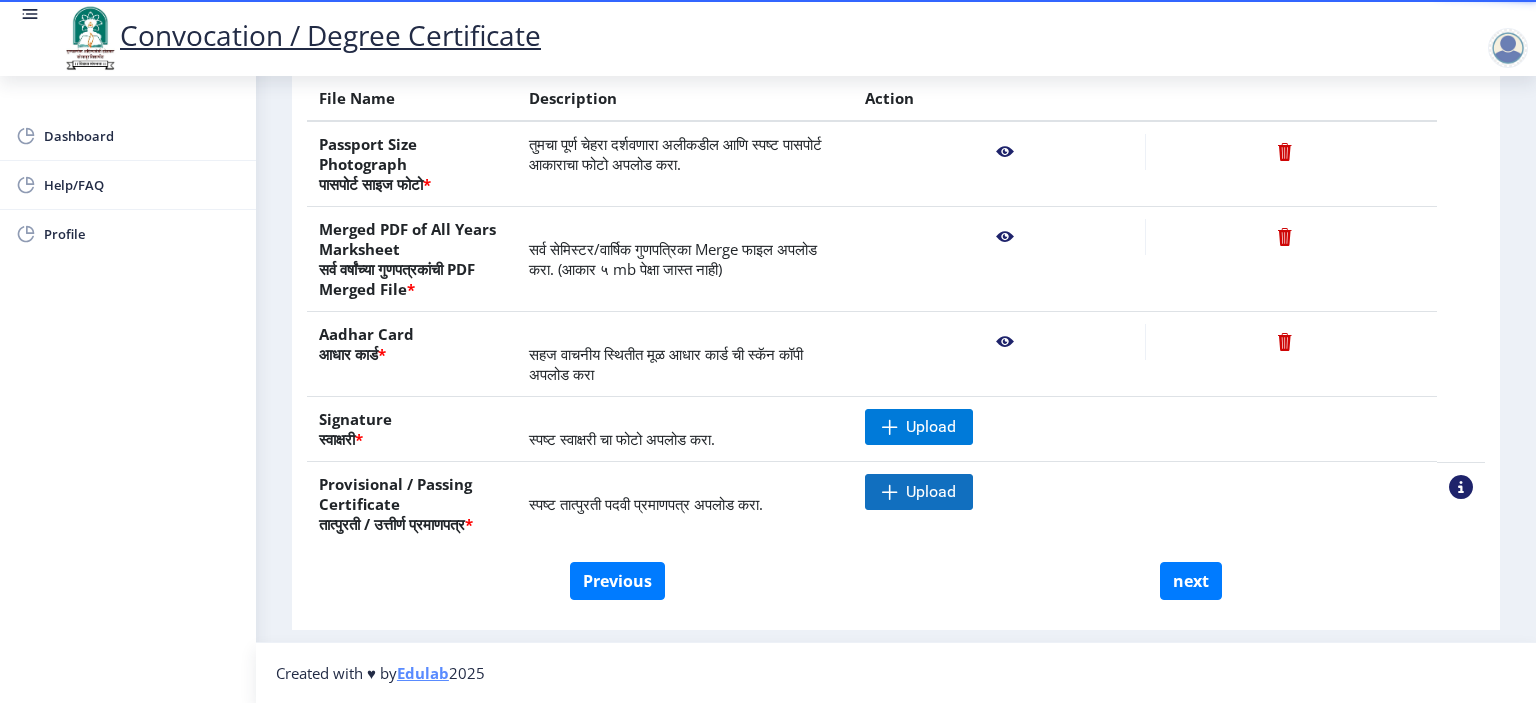scroll, scrollTop: 244, scrollLeft: 0, axis: vertical 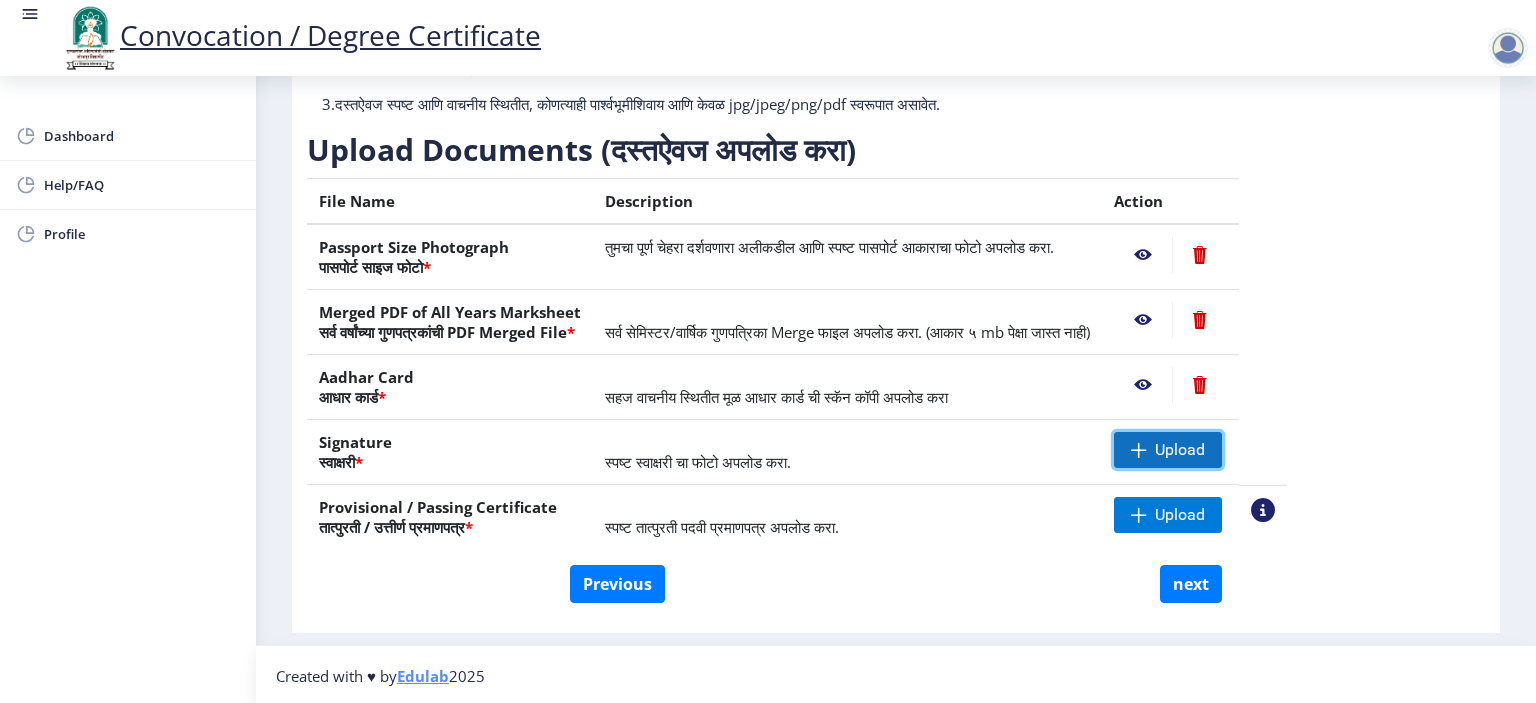 click on "Upload" 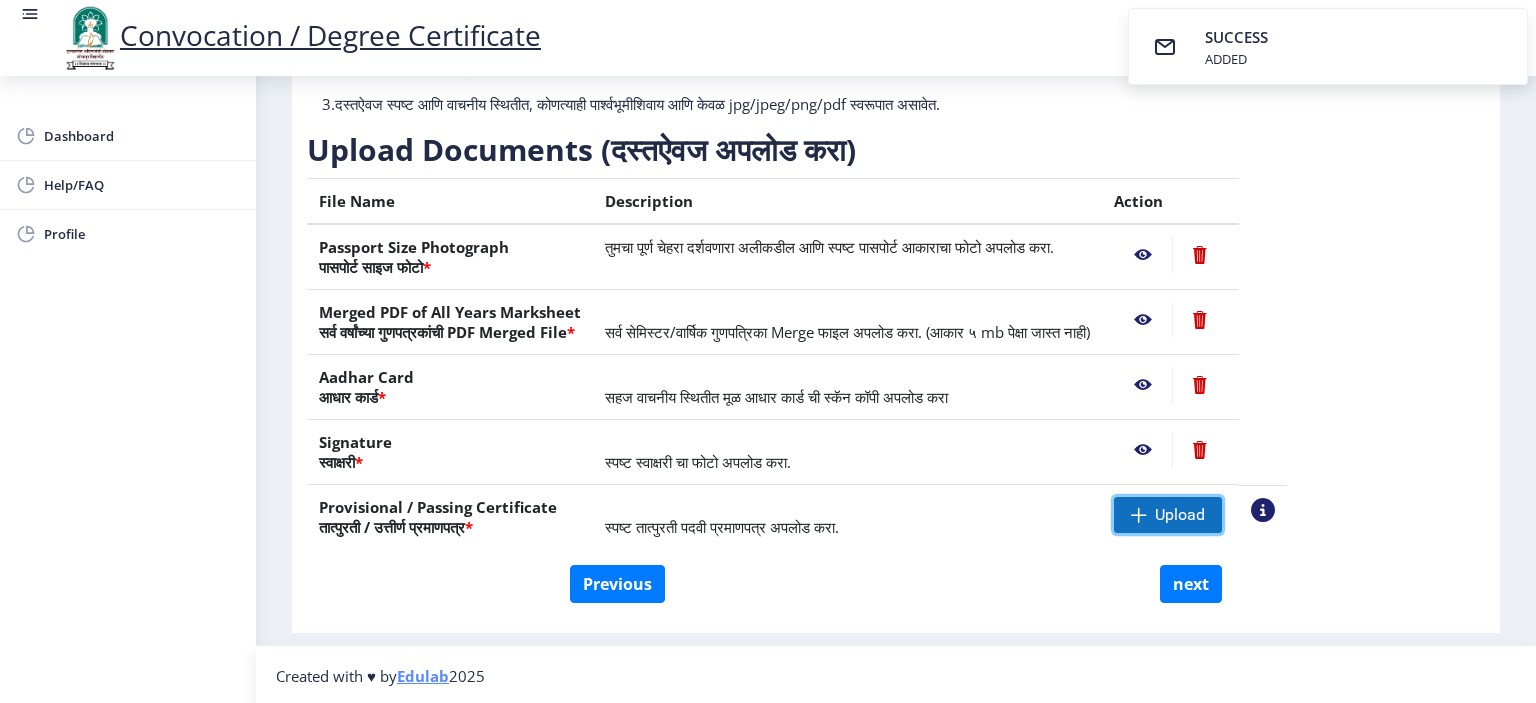 click 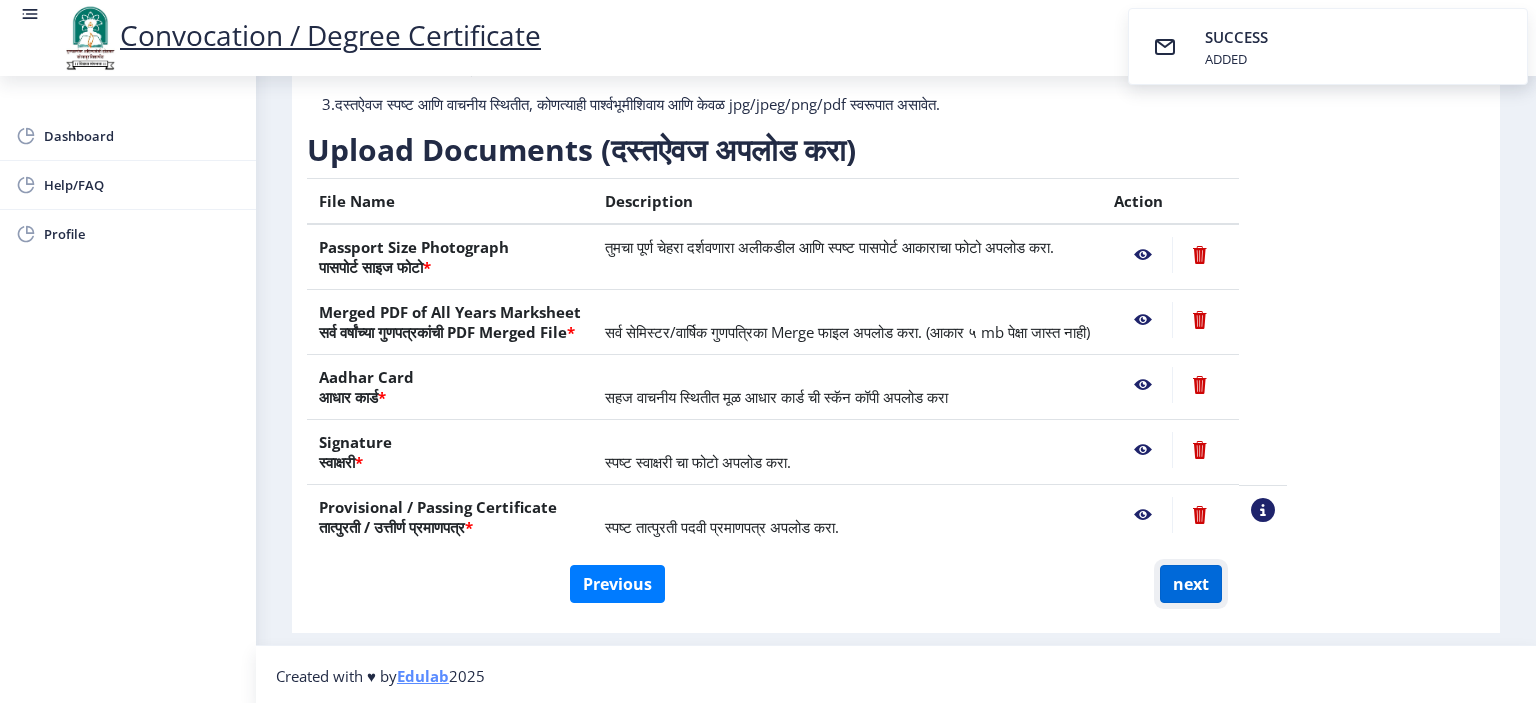click on "next" 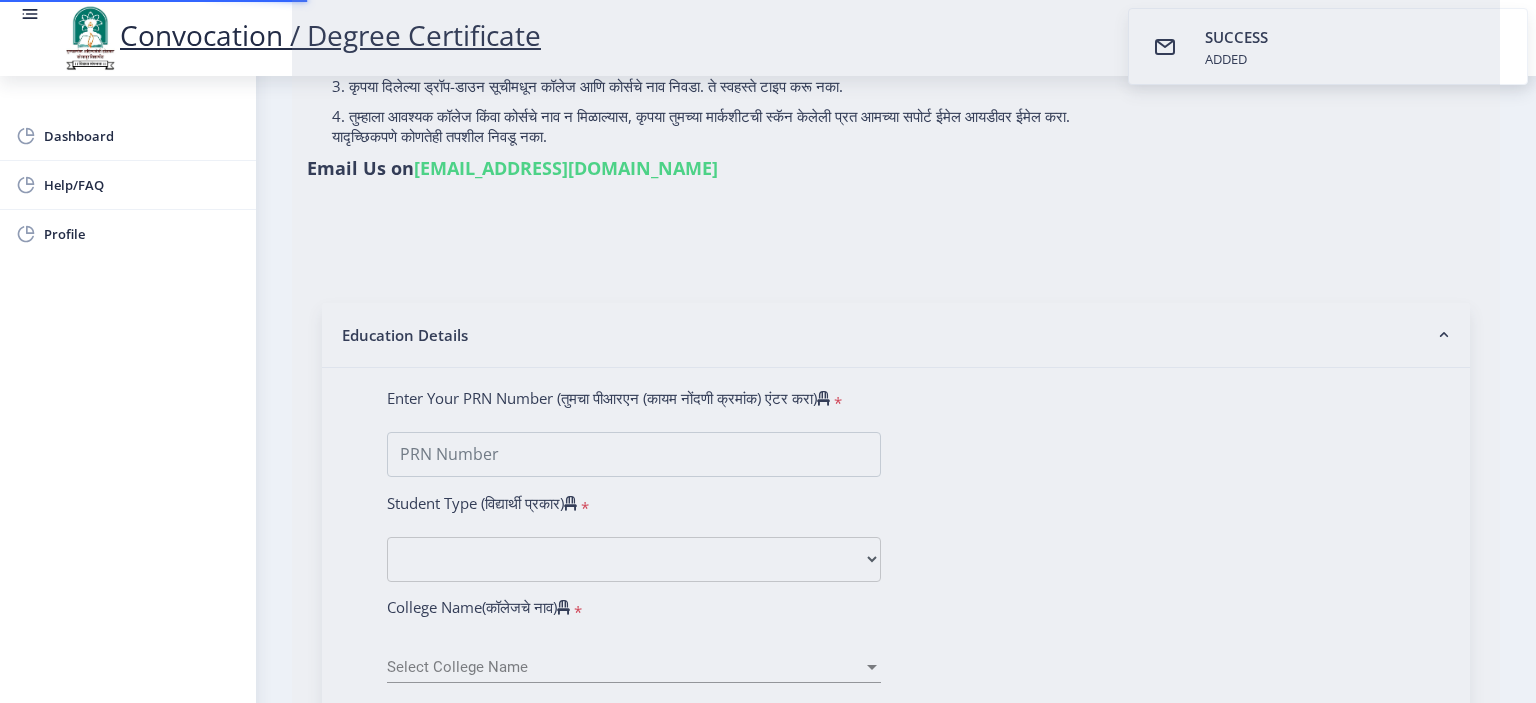 select 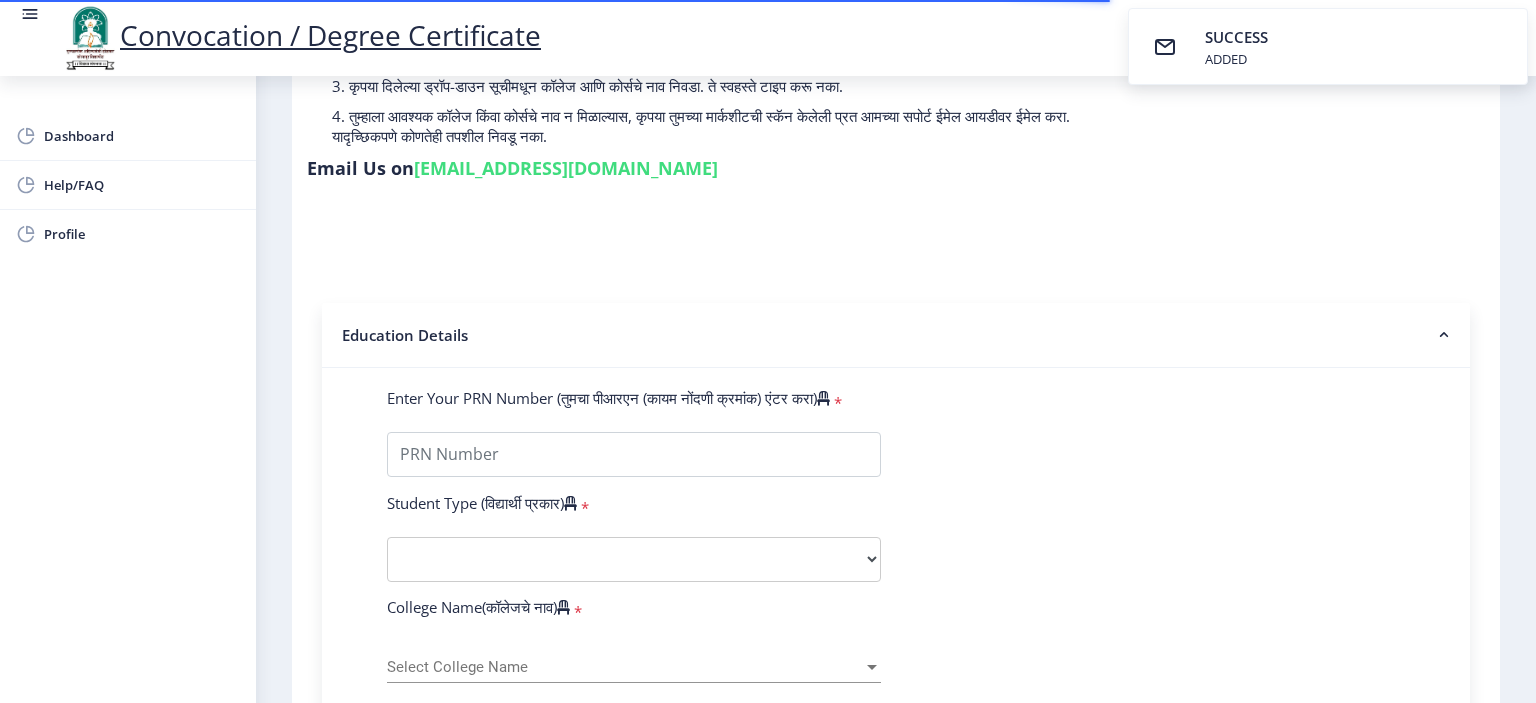 scroll, scrollTop: 0, scrollLeft: 0, axis: both 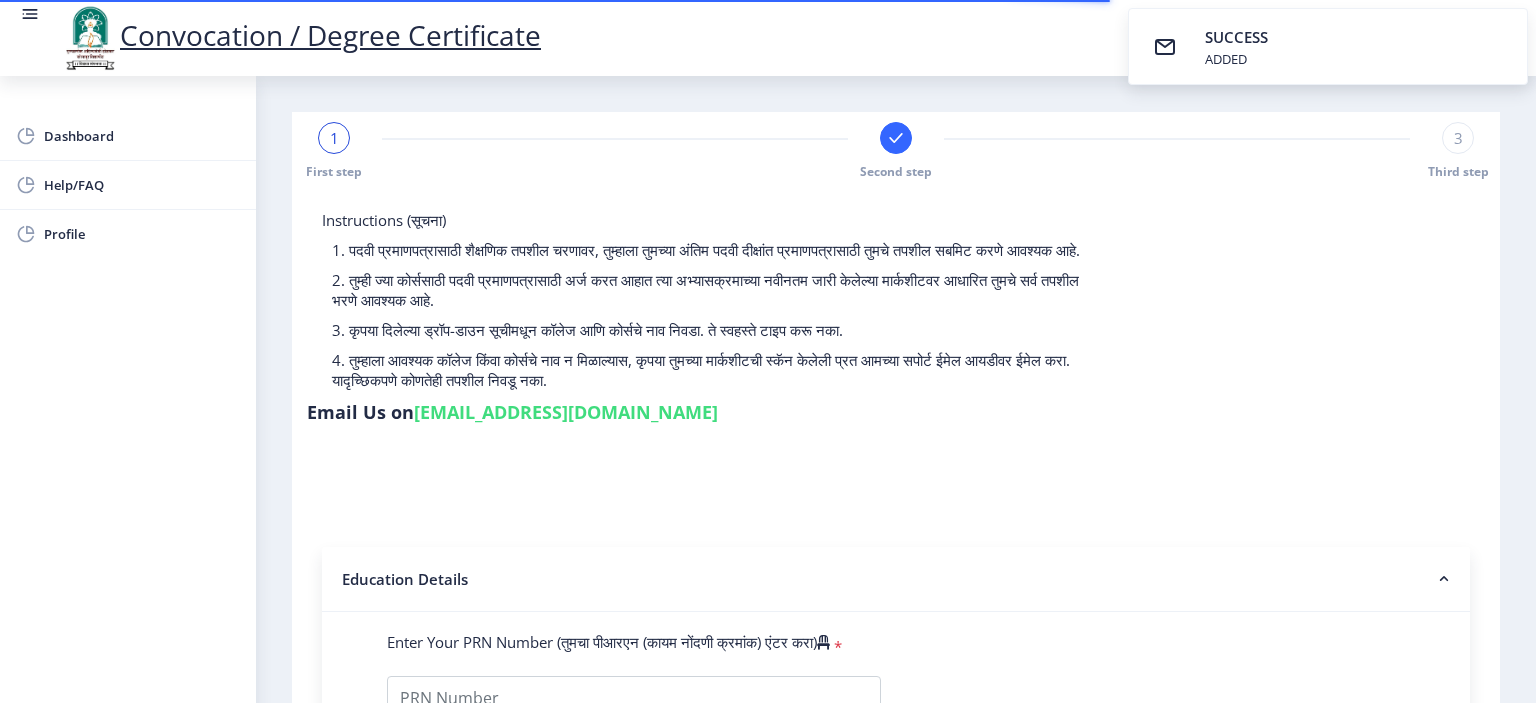type on "1100005993" 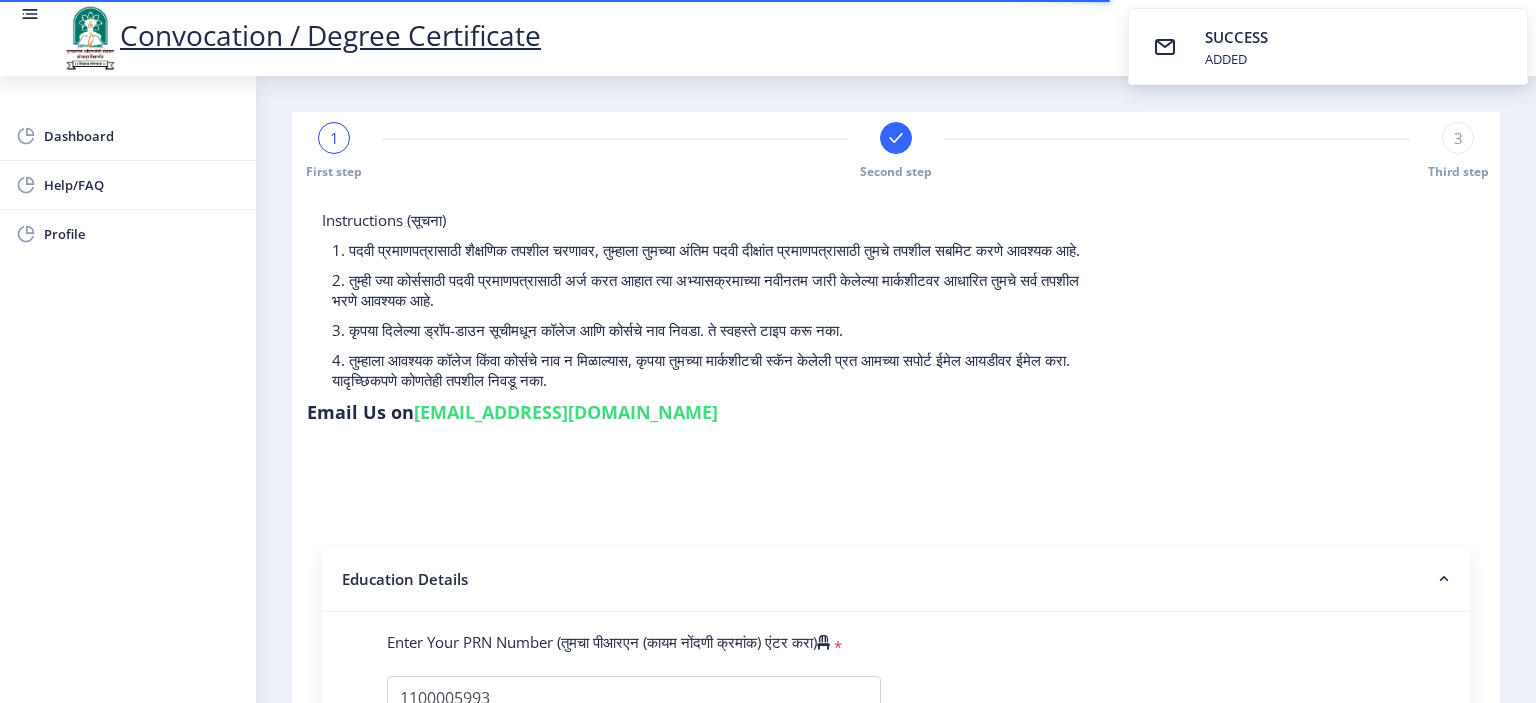 select 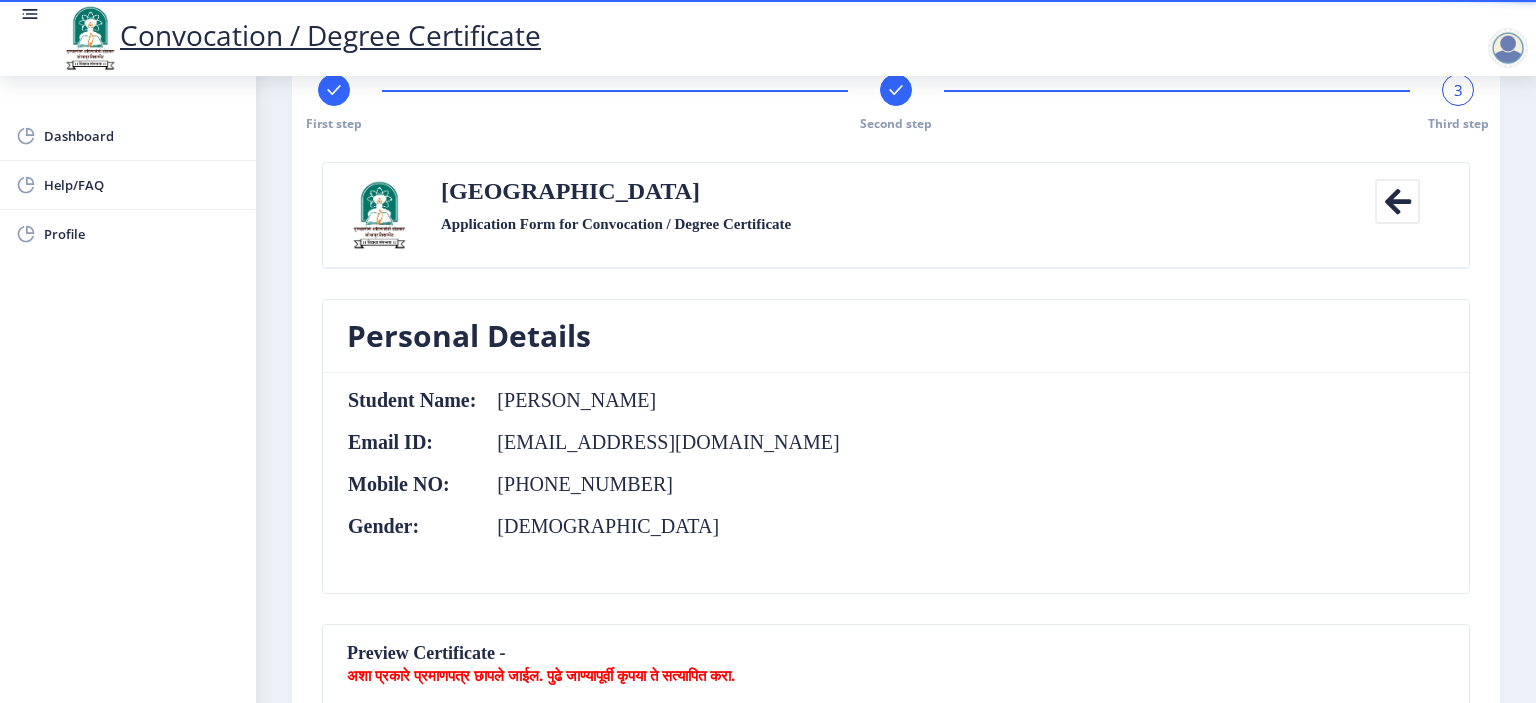scroll, scrollTop: 448, scrollLeft: 0, axis: vertical 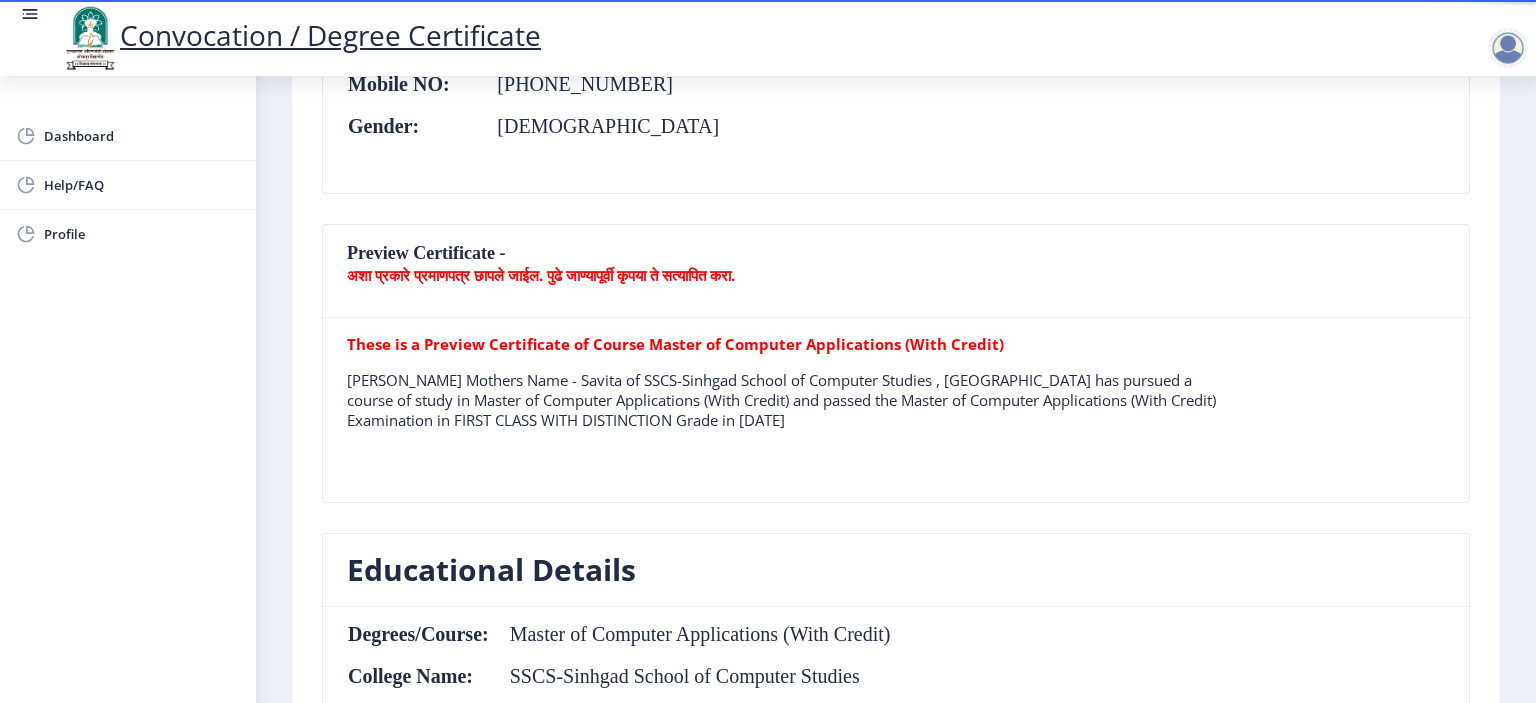 click on "अशा प्रकारे प्रमाणपत्र छापले जाईल. पुढे जाण्यापूर्वी कृपया ते सत्यापित करा." 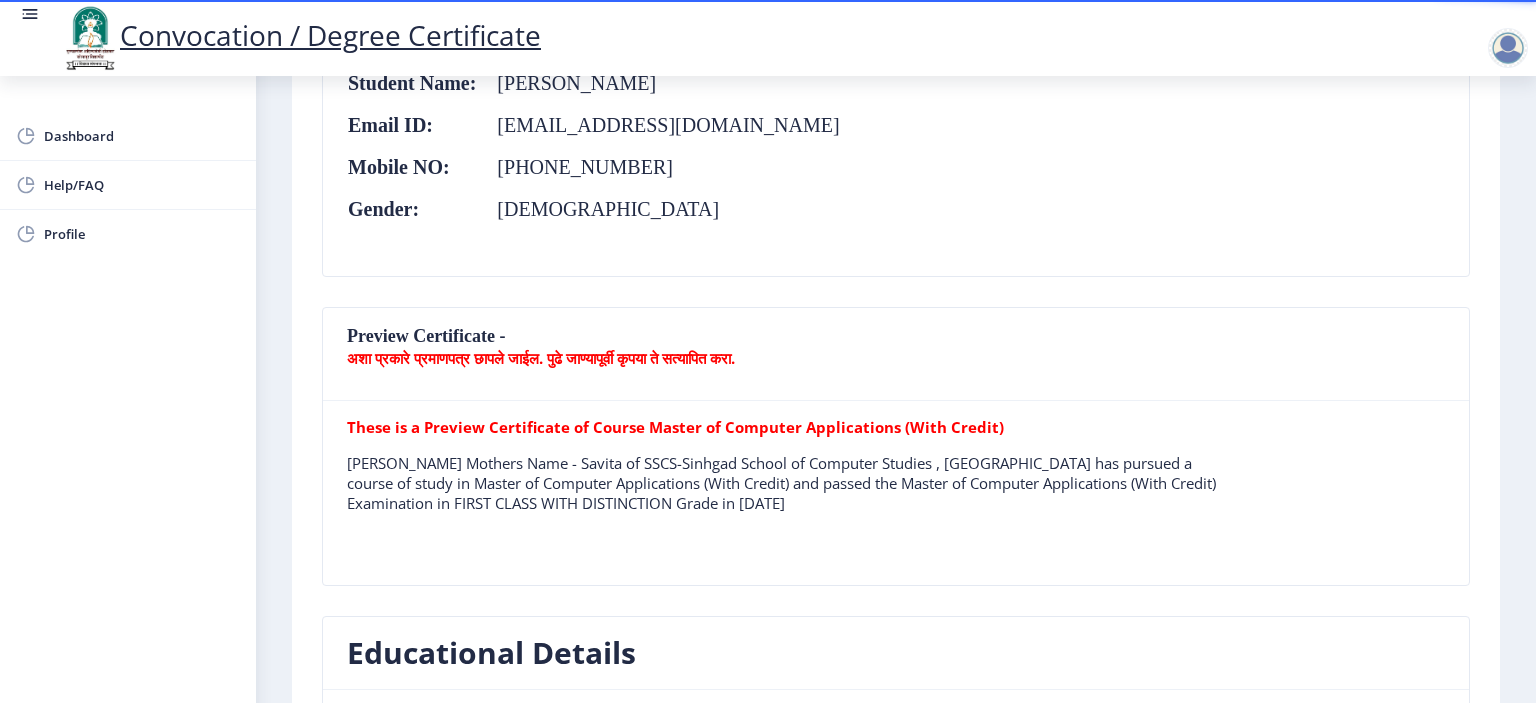 scroll, scrollTop: 400, scrollLeft: 0, axis: vertical 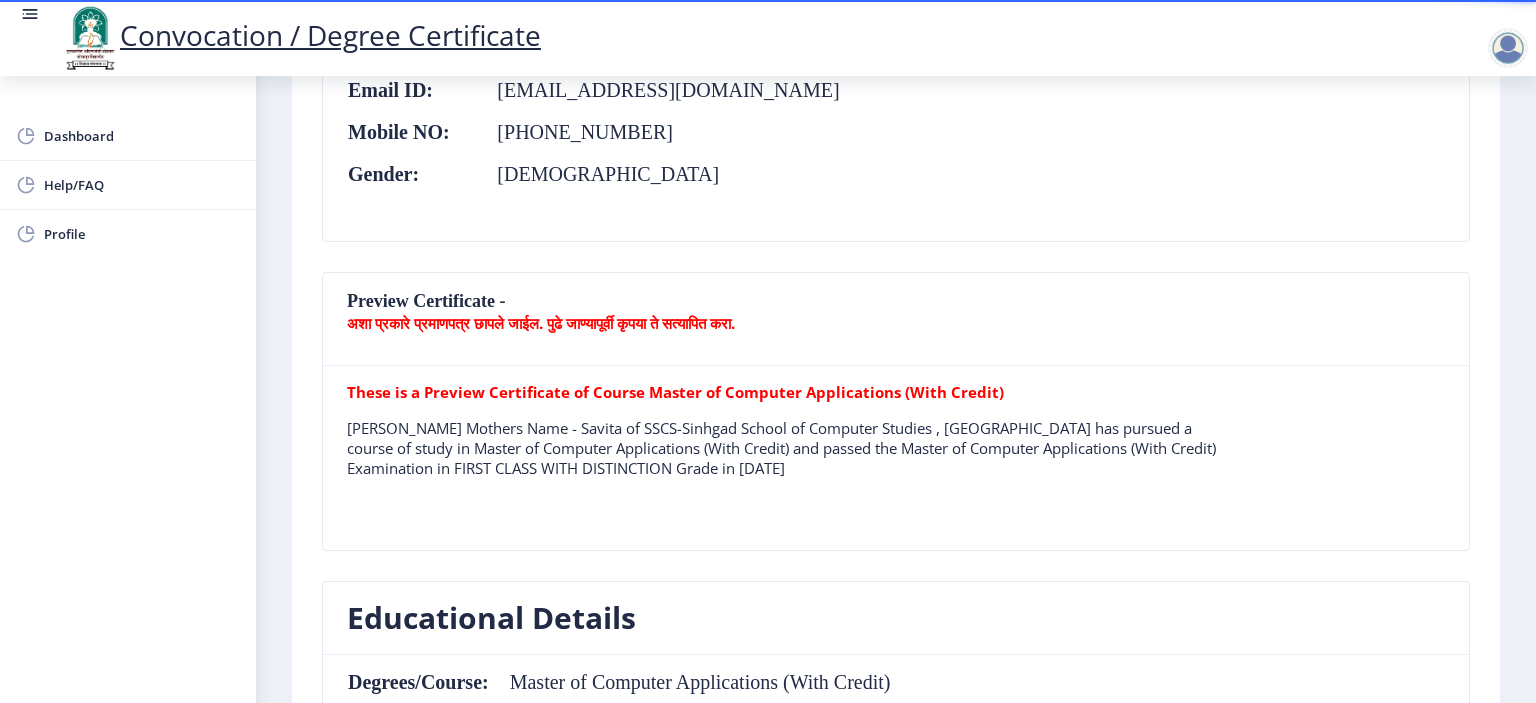 drag, startPoint x: 871, startPoint y: 471, endPoint x: 336, endPoint y: 422, distance: 537.23926 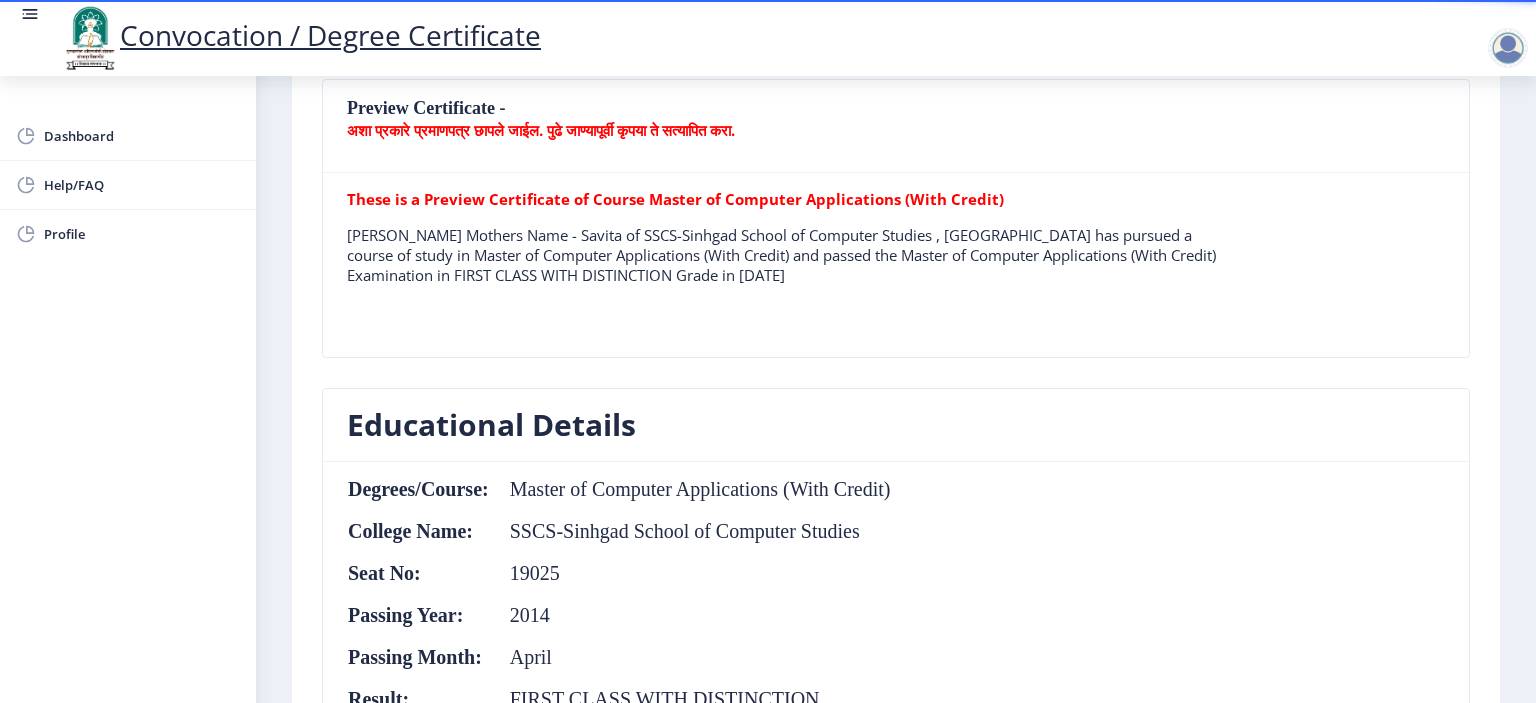 scroll, scrollTop: 600, scrollLeft: 0, axis: vertical 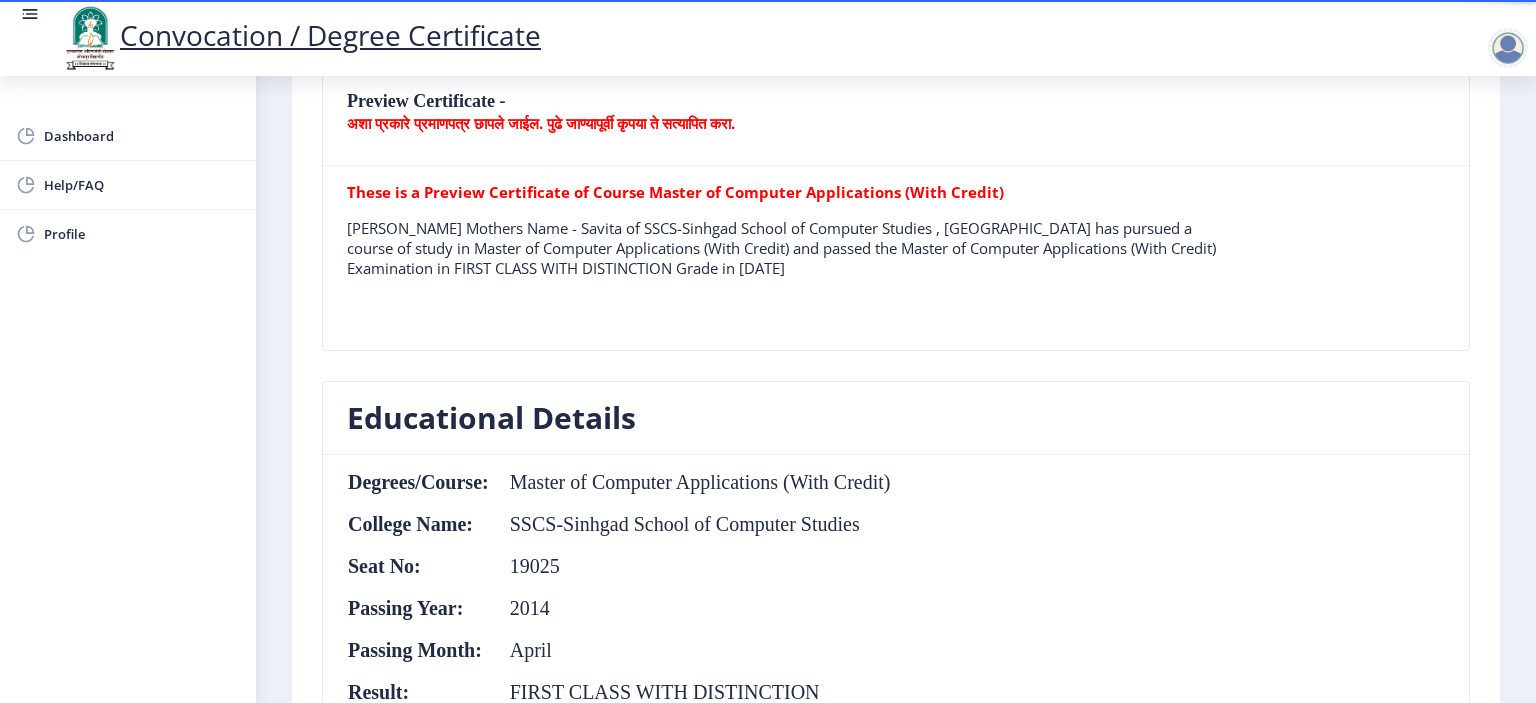 click on "[PERSON_NAME] Mothers Name - Savita of SSCS-Sinhgad School of Computer Studies , [GEOGRAPHIC_DATA] has pursued a course of study in Master of Computer Applications (With Credit) and passed the Master of Computer Applications (With Credit) Examination in FIRST CLASS WITH DISTINCTION Grade in [DATE]" 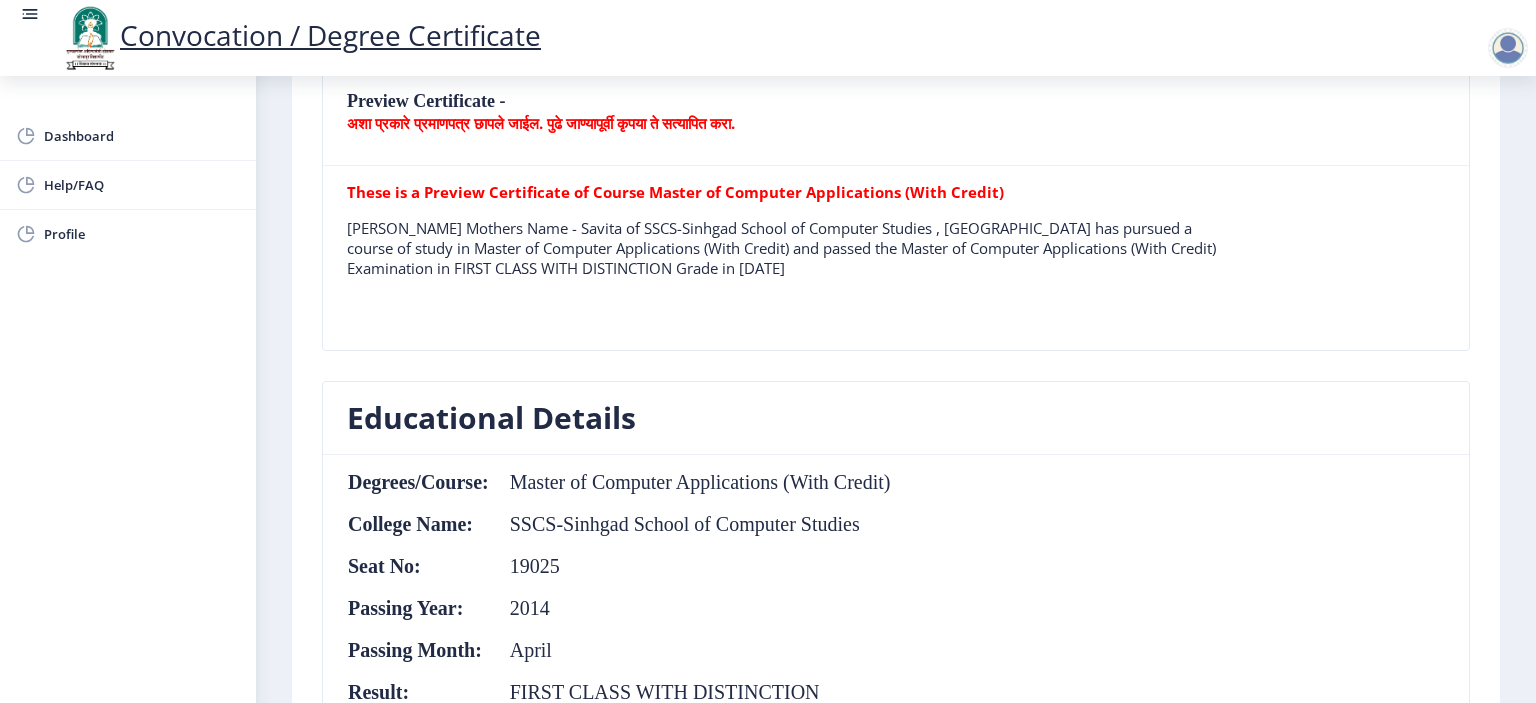 drag, startPoint x: 732, startPoint y: 225, endPoint x: 1201, endPoint y: 275, distance: 471.6577 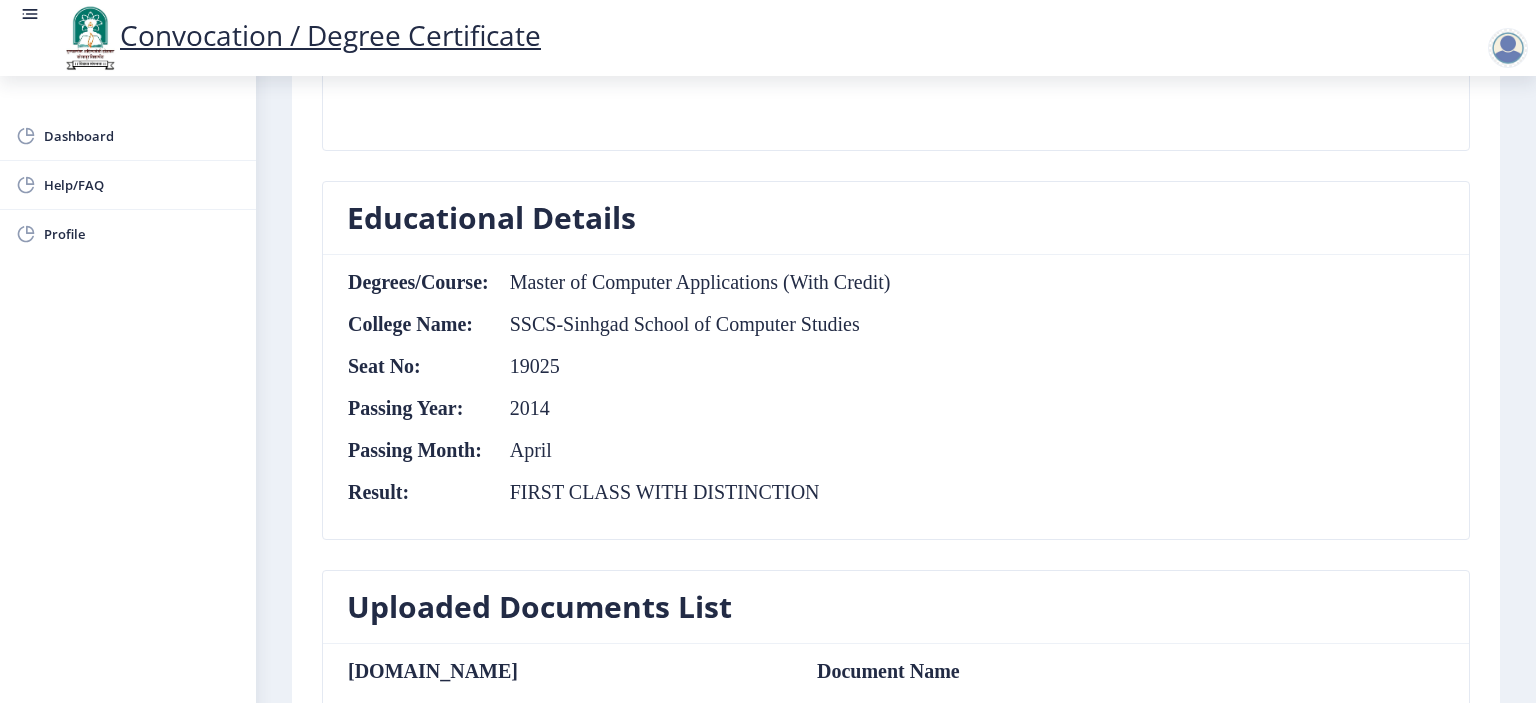 scroll, scrollTop: 900, scrollLeft: 0, axis: vertical 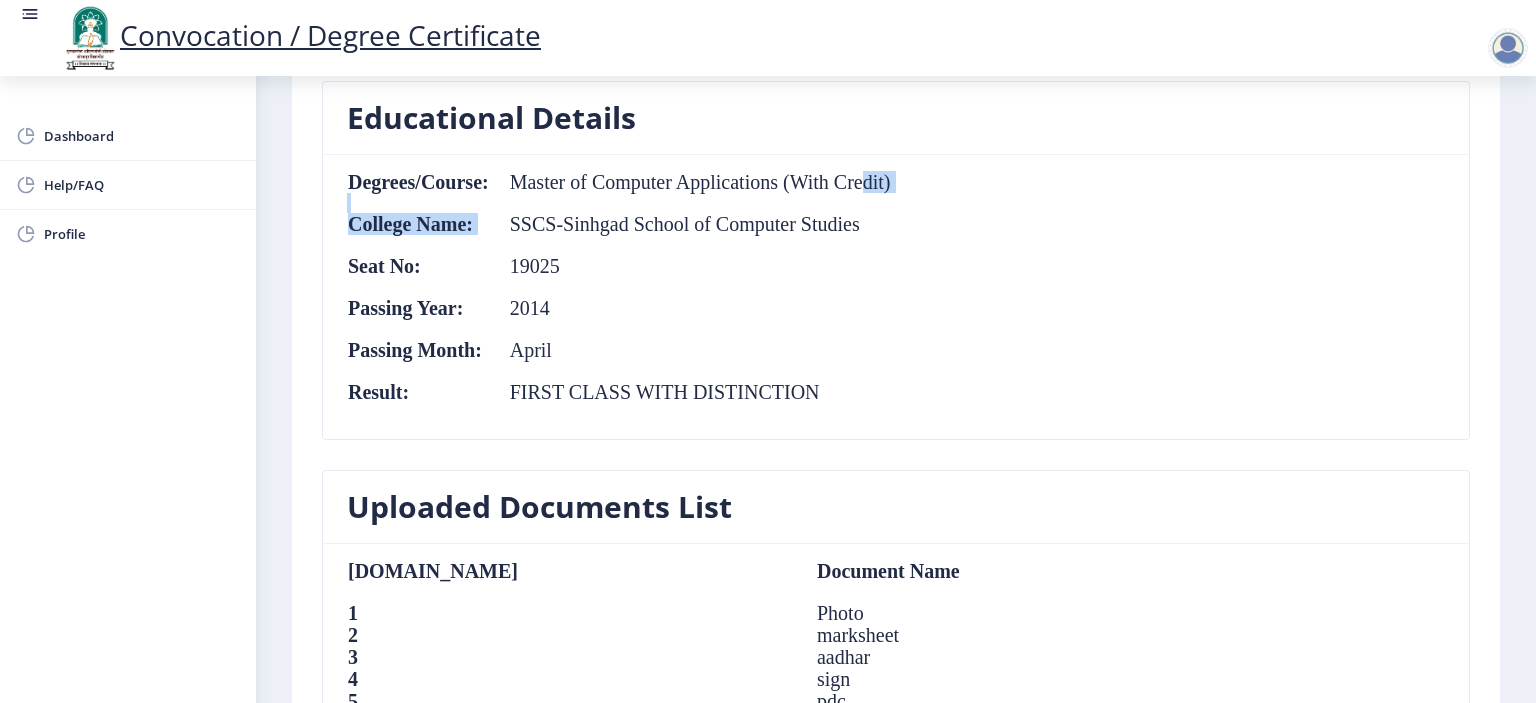 drag, startPoint x: 504, startPoint y: 216, endPoint x: 867, endPoint y: 188, distance: 364.07828 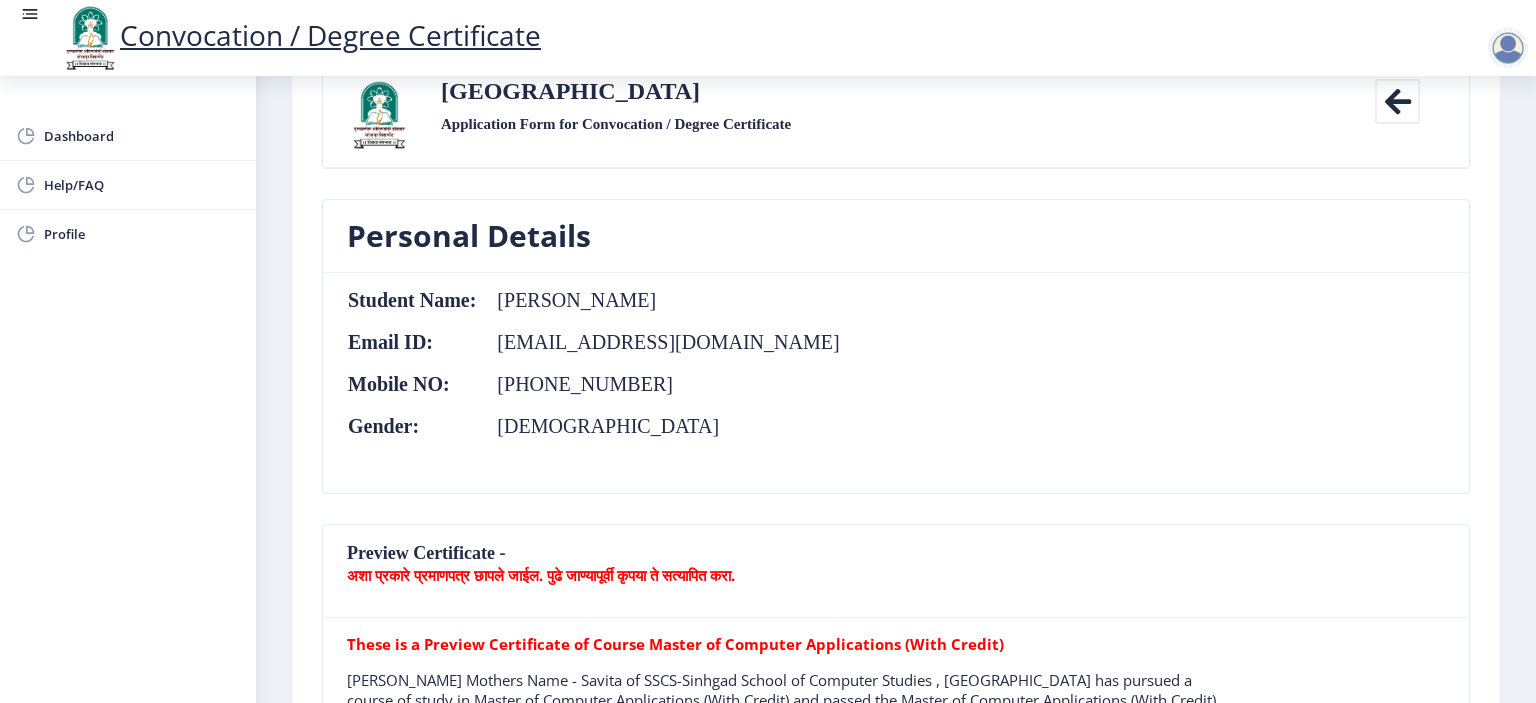 scroll, scrollTop: 0, scrollLeft: 0, axis: both 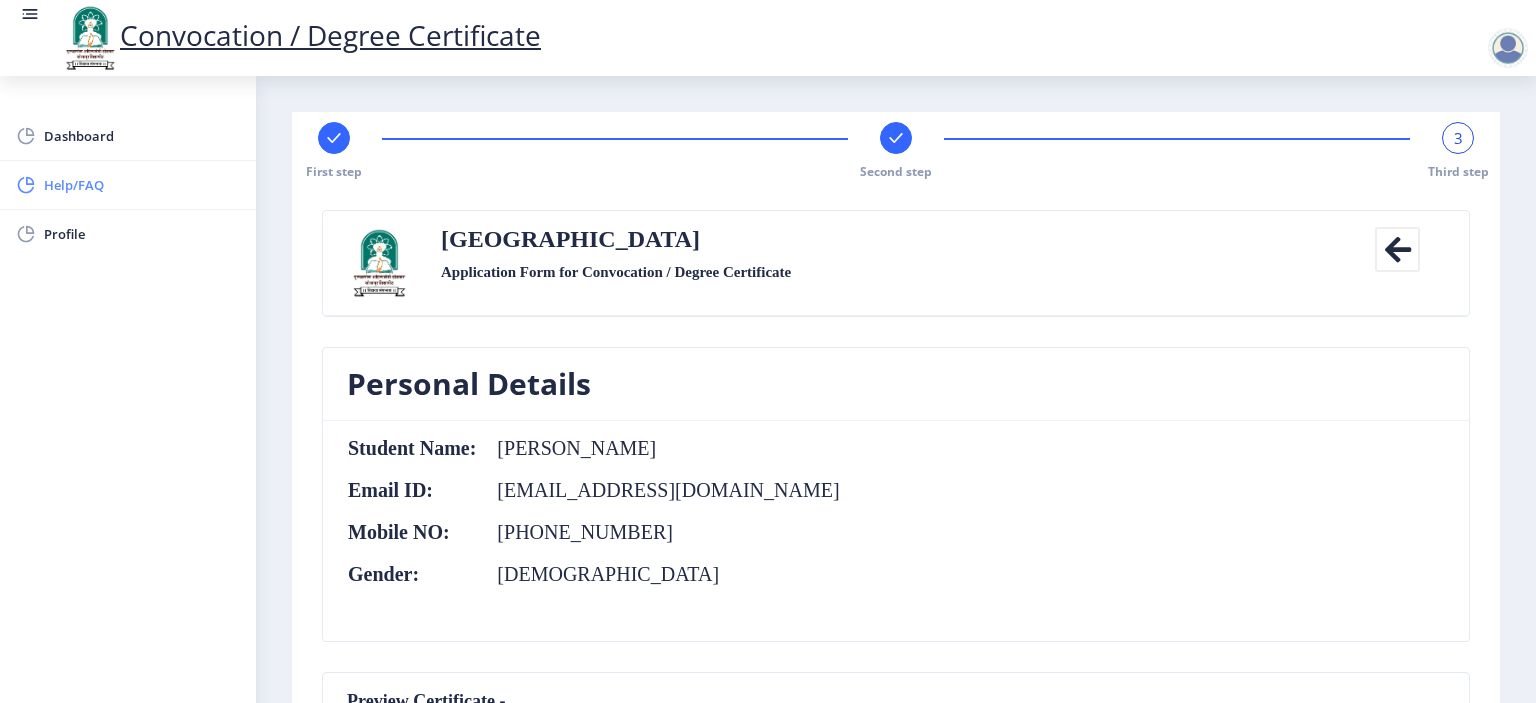 click on "Help/FAQ" 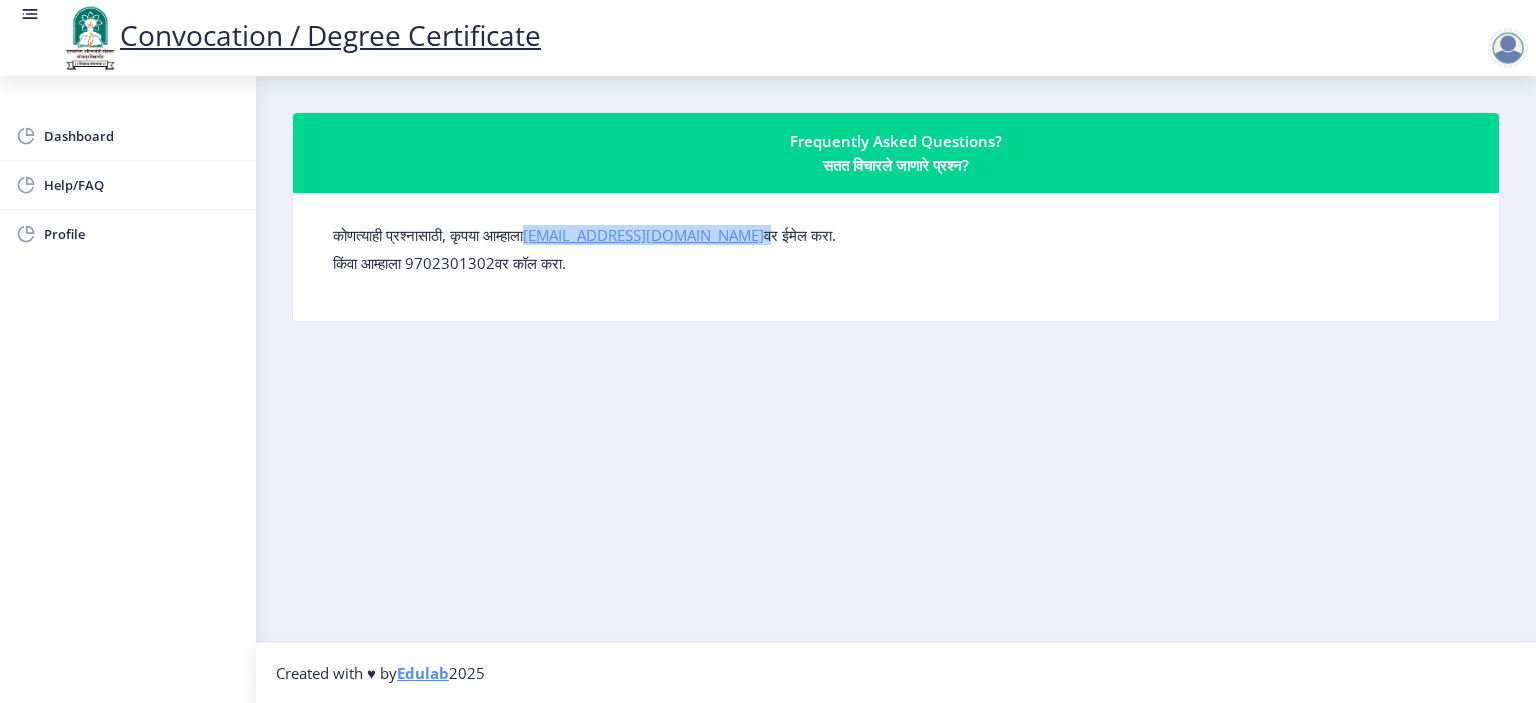 drag, startPoint x: 726, startPoint y: 239, endPoint x: 547, endPoint y: 239, distance: 179 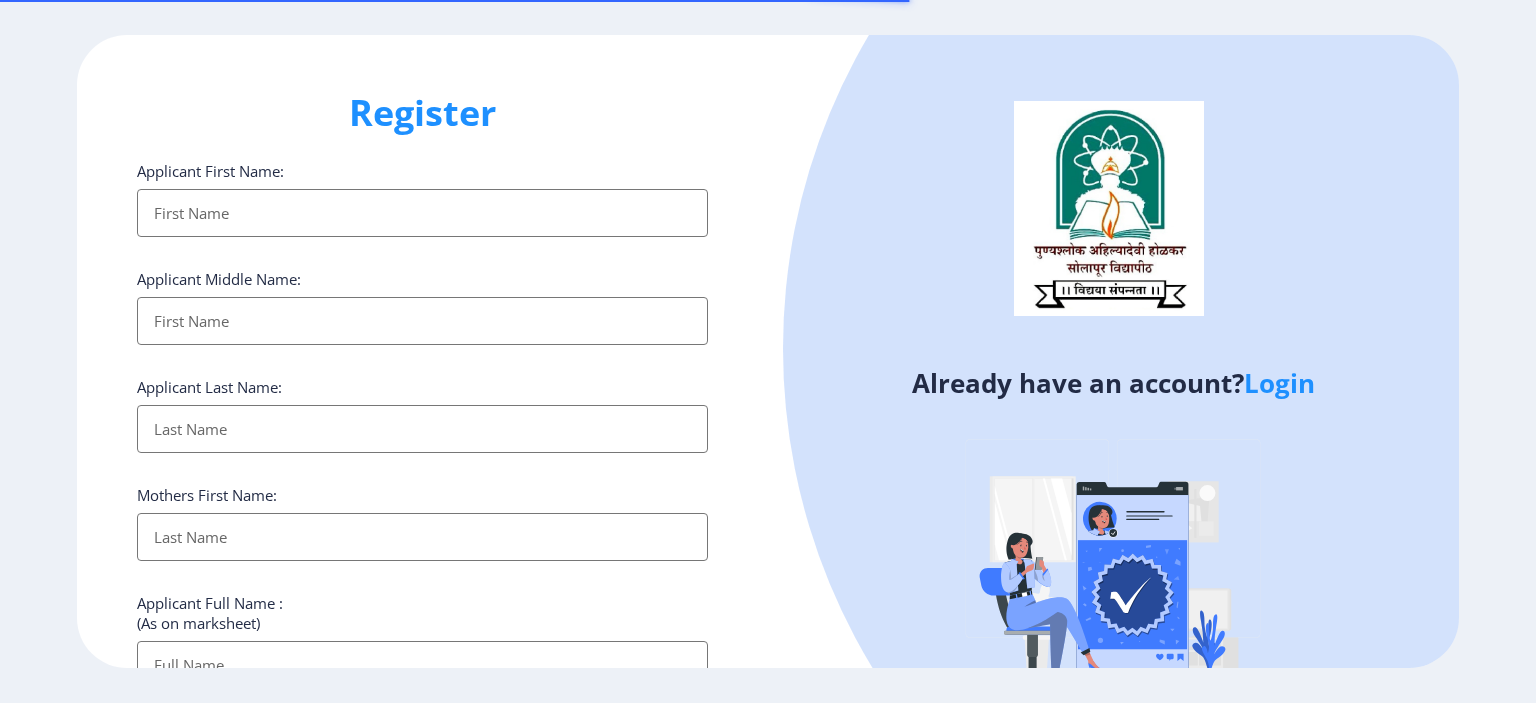 select 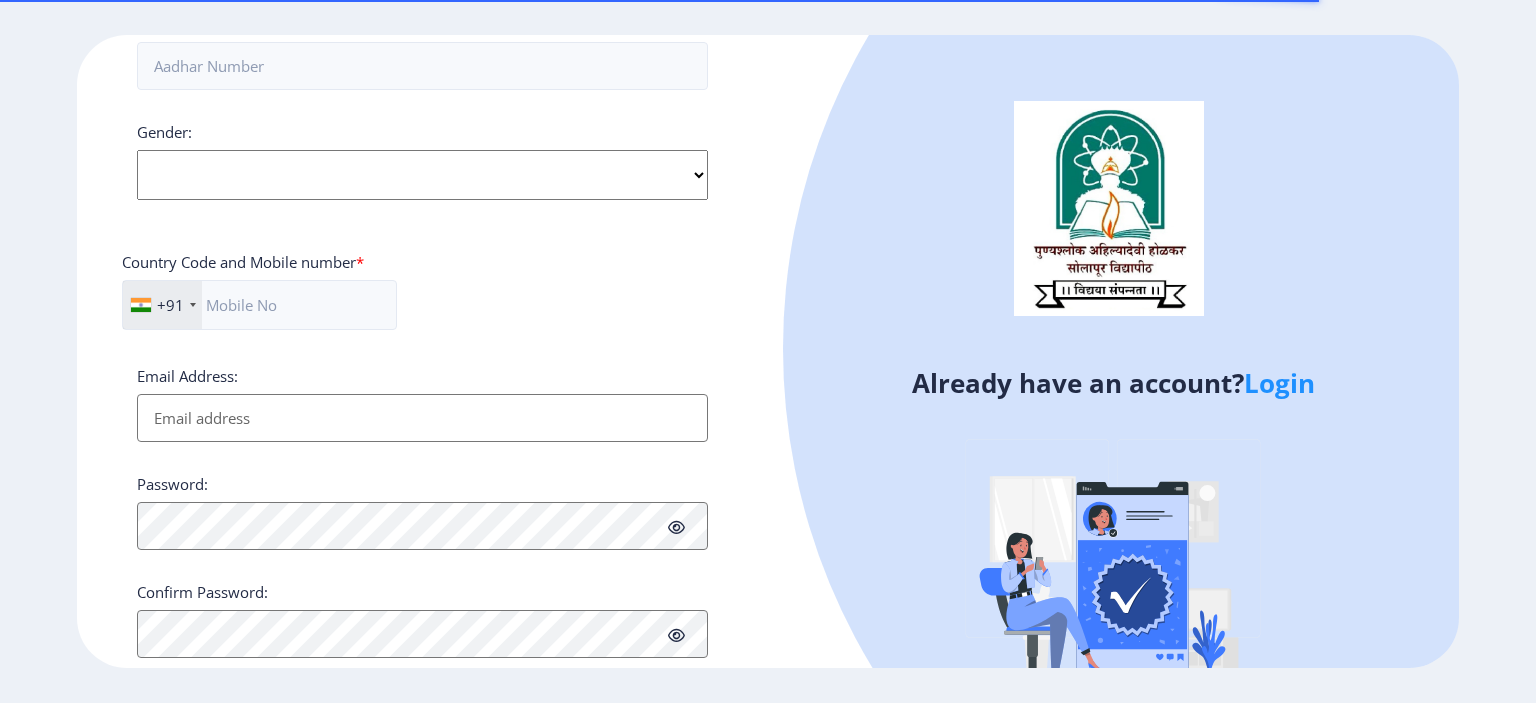 scroll, scrollTop: 756, scrollLeft: 0, axis: vertical 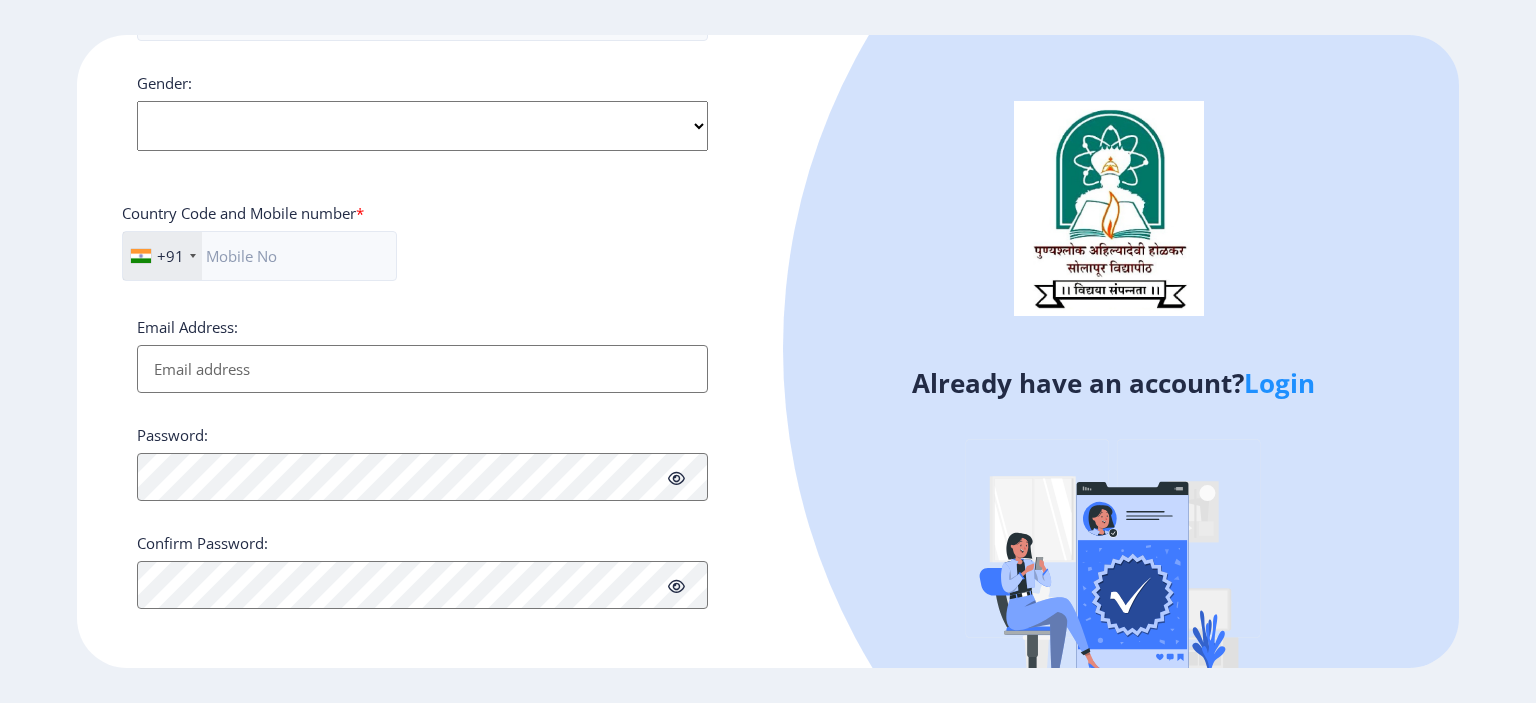 click on "Login" 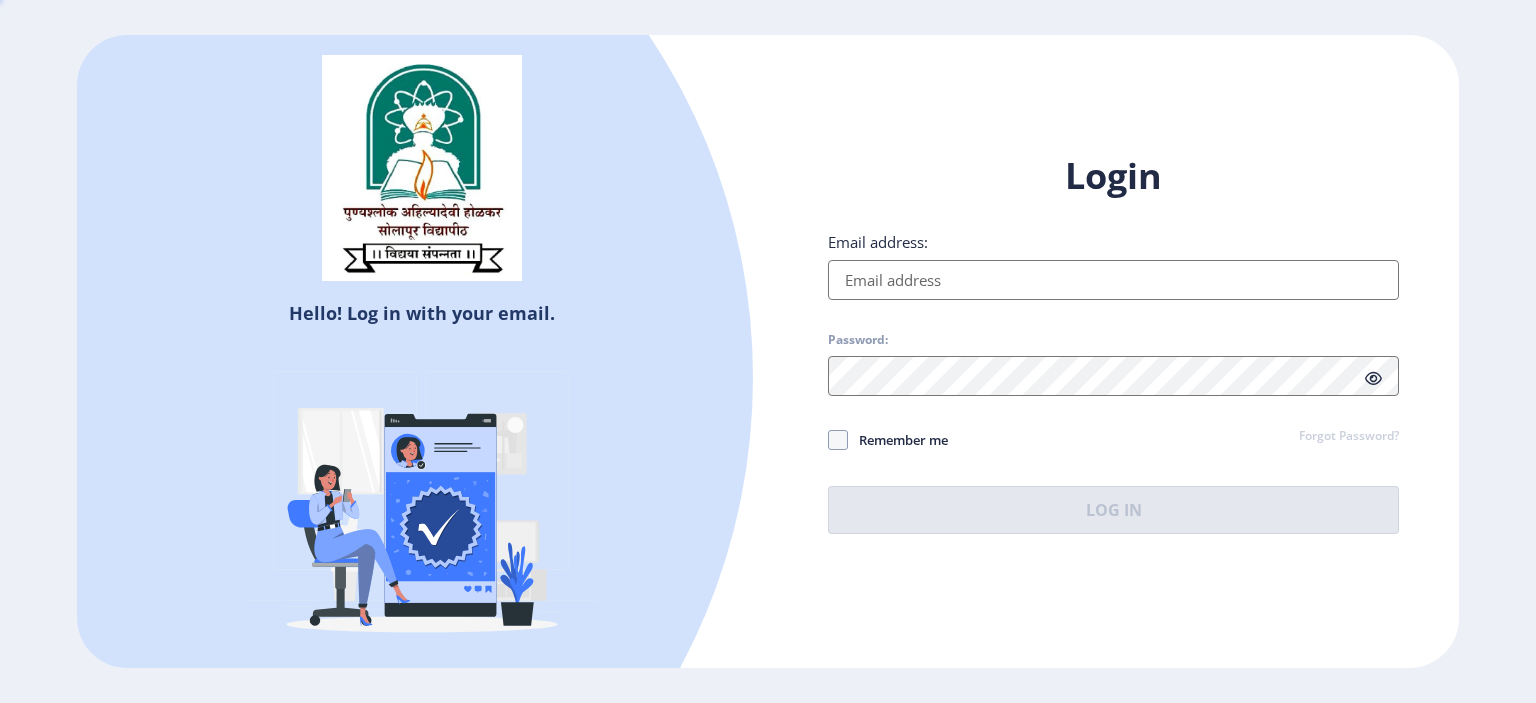 type on "[EMAIL_ADDRESS][DOMAIN_NAME]" 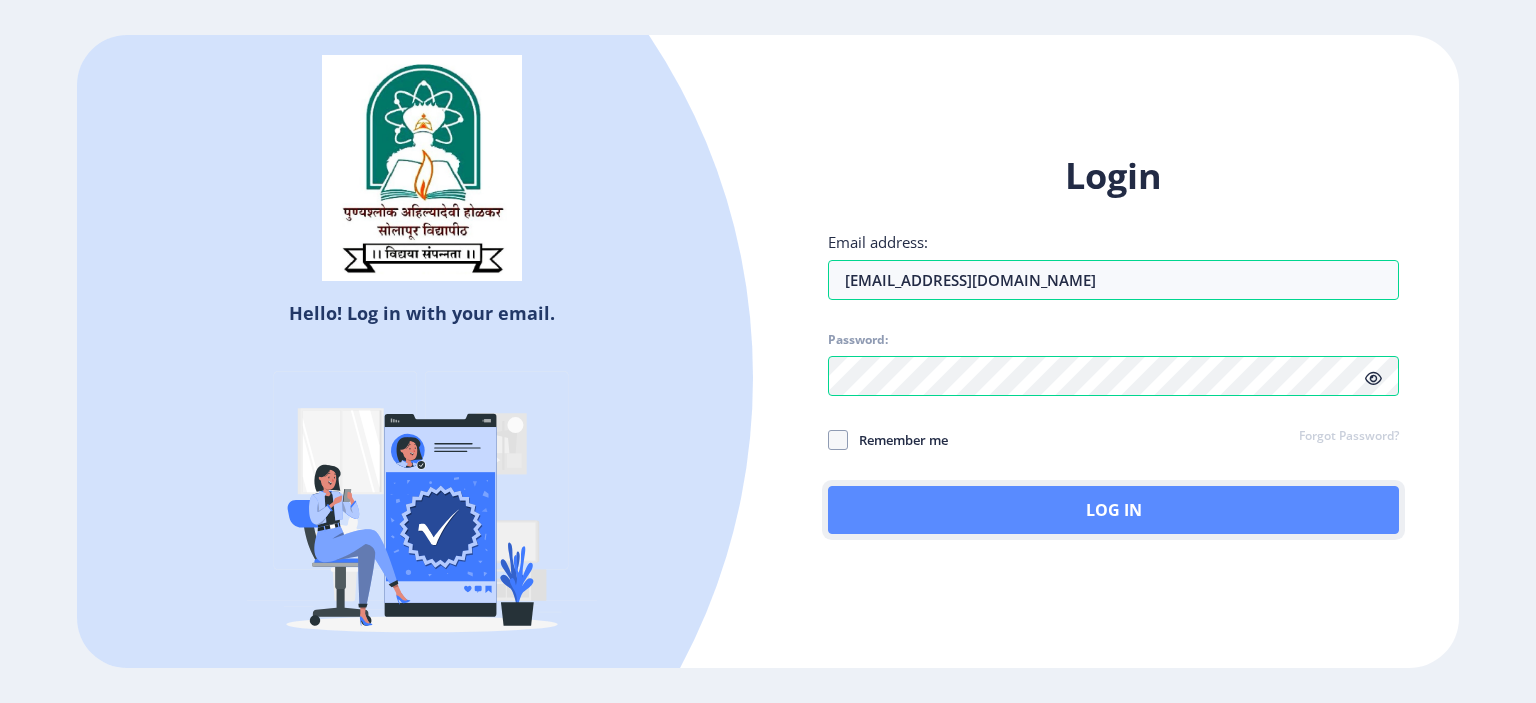 click on "Log In" 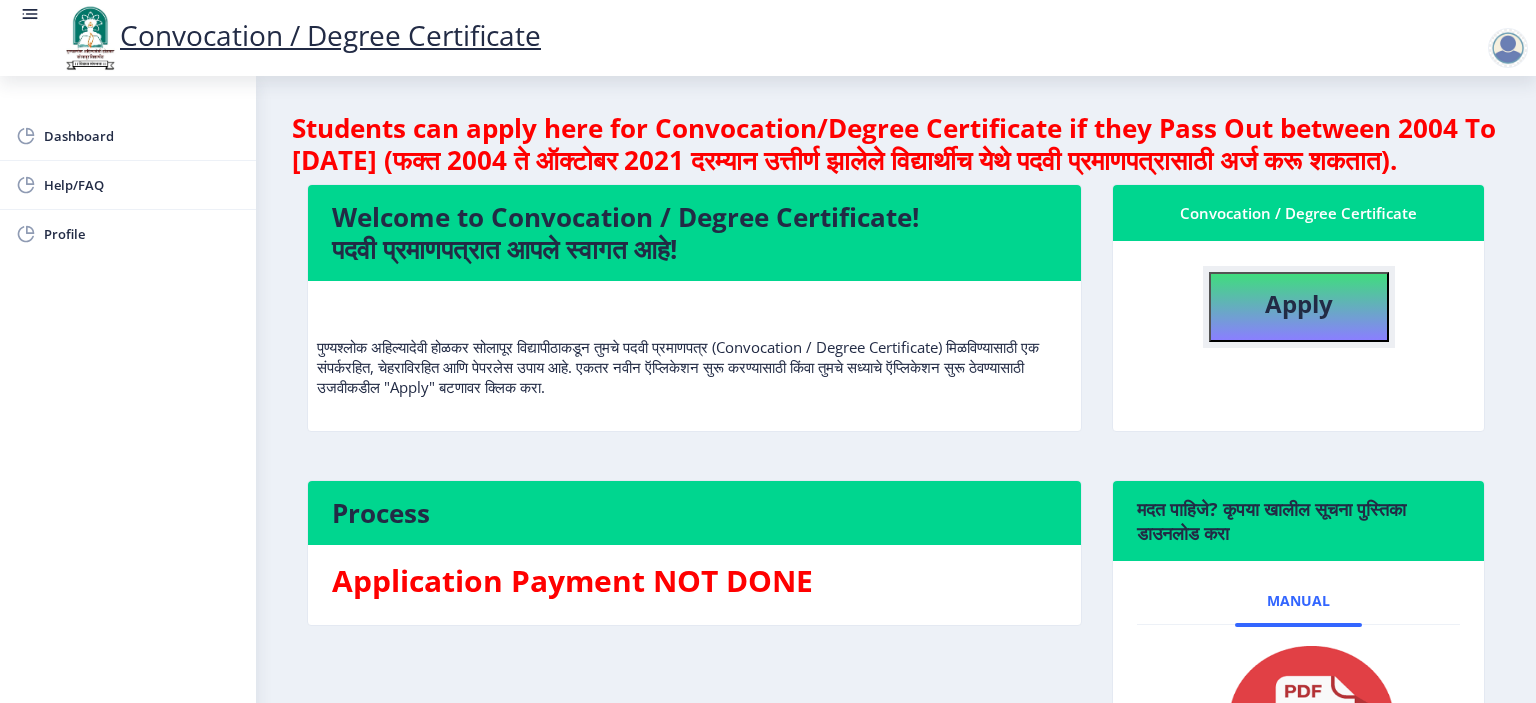 click on "Apply" 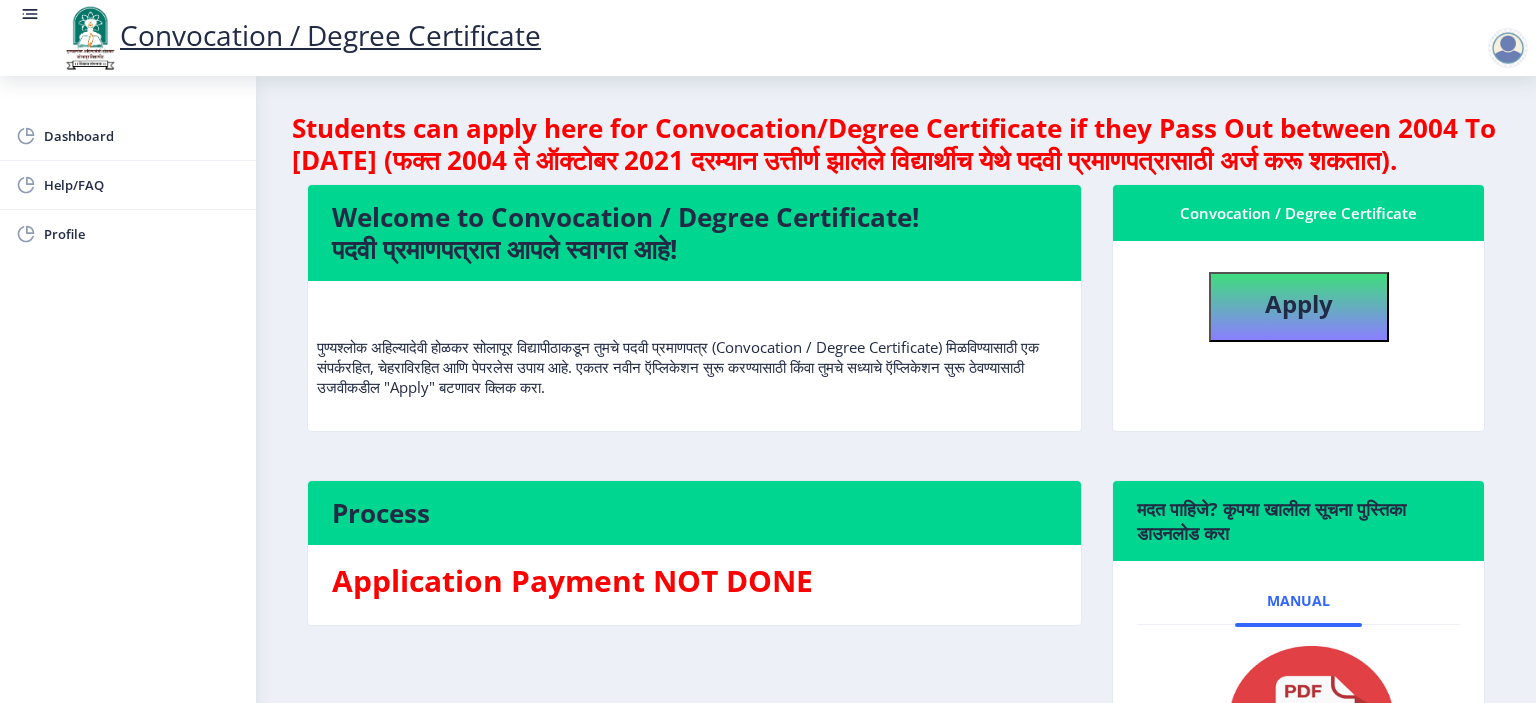 select 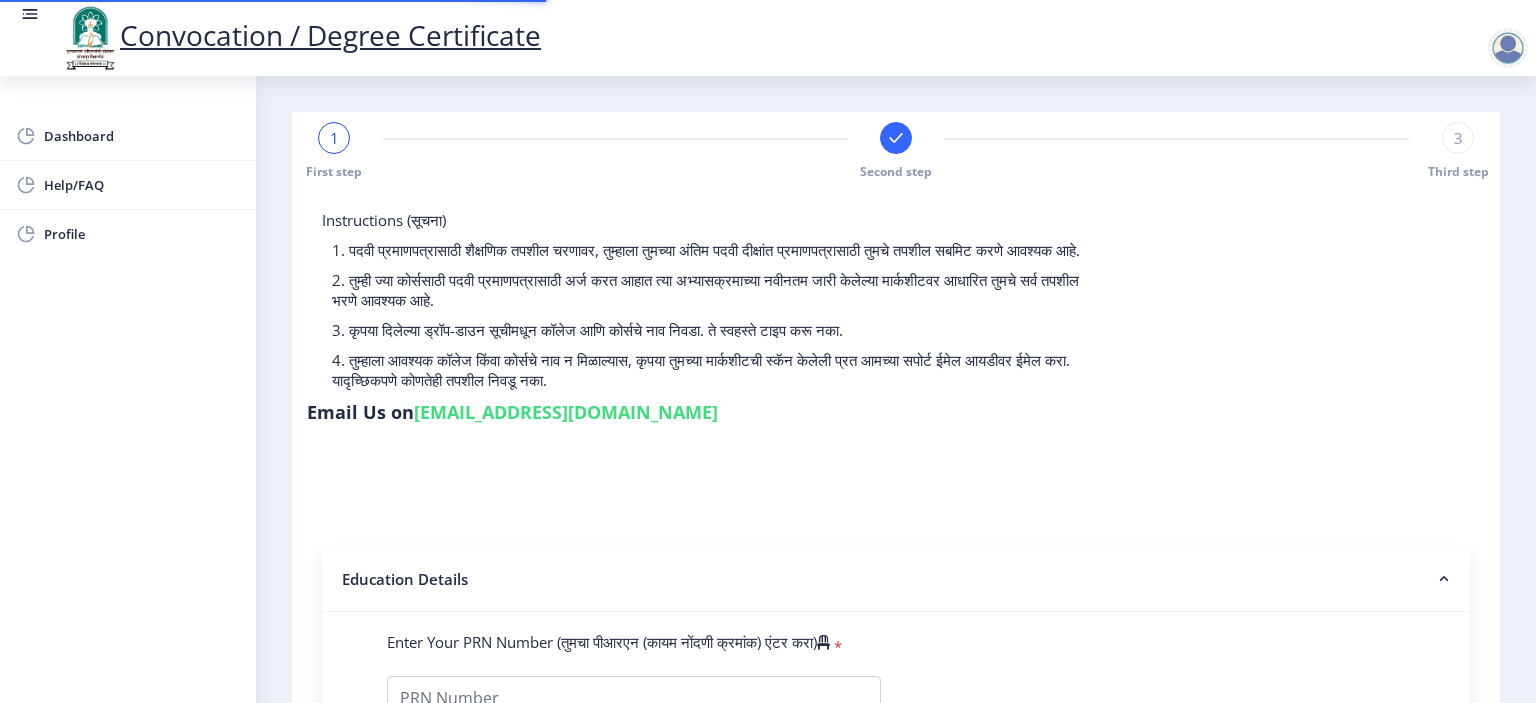 type on "1100005993" 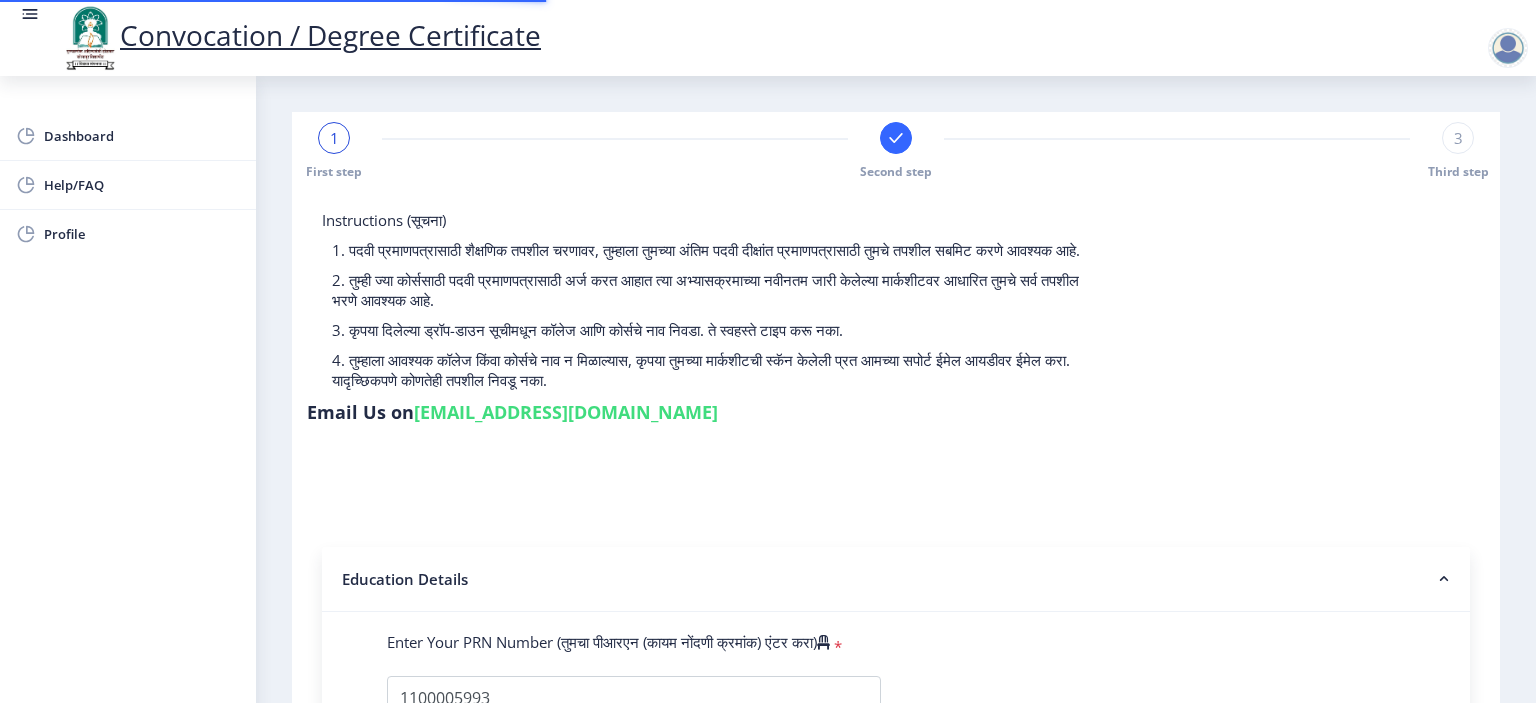 select 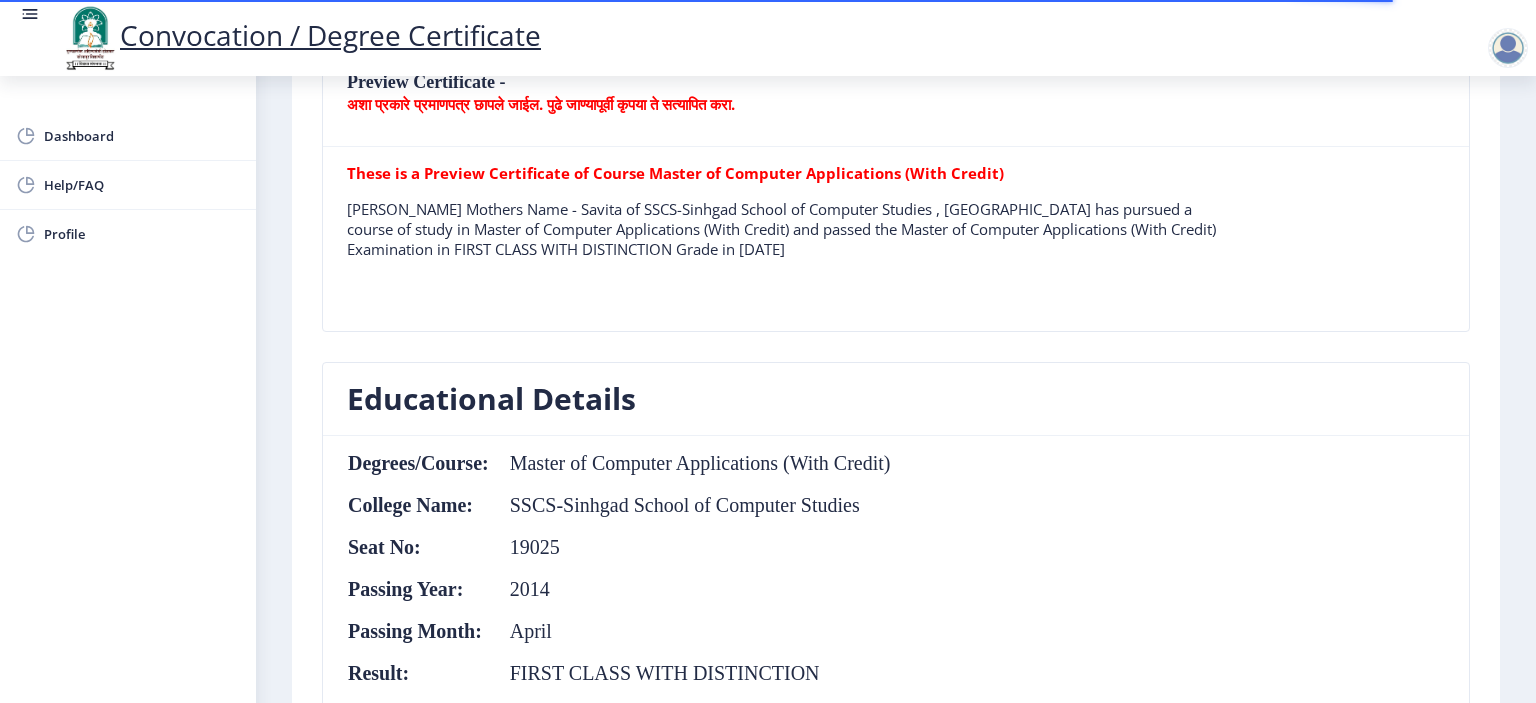 scroll, scrollTop: 900, scrollLeft: 0, axis: vertical 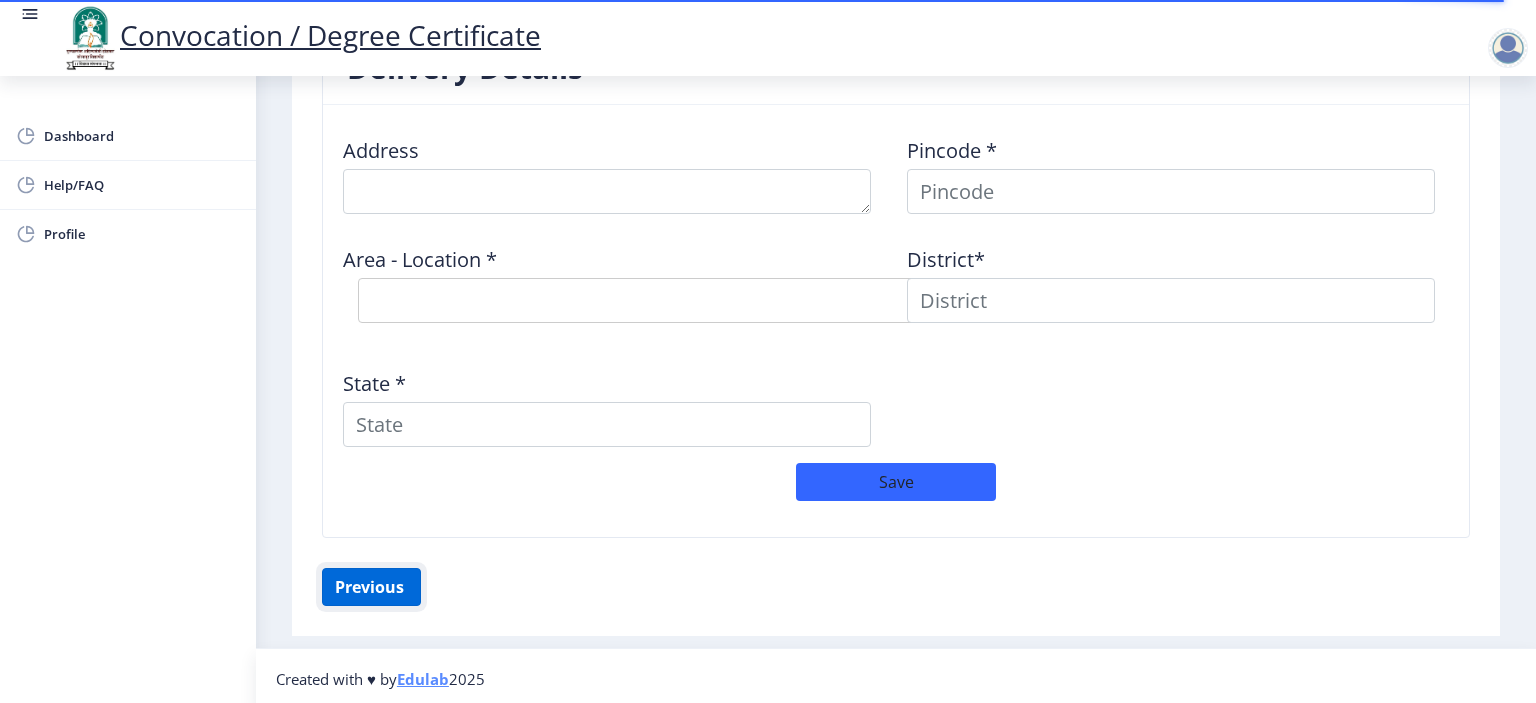 click on "Previous ‍" 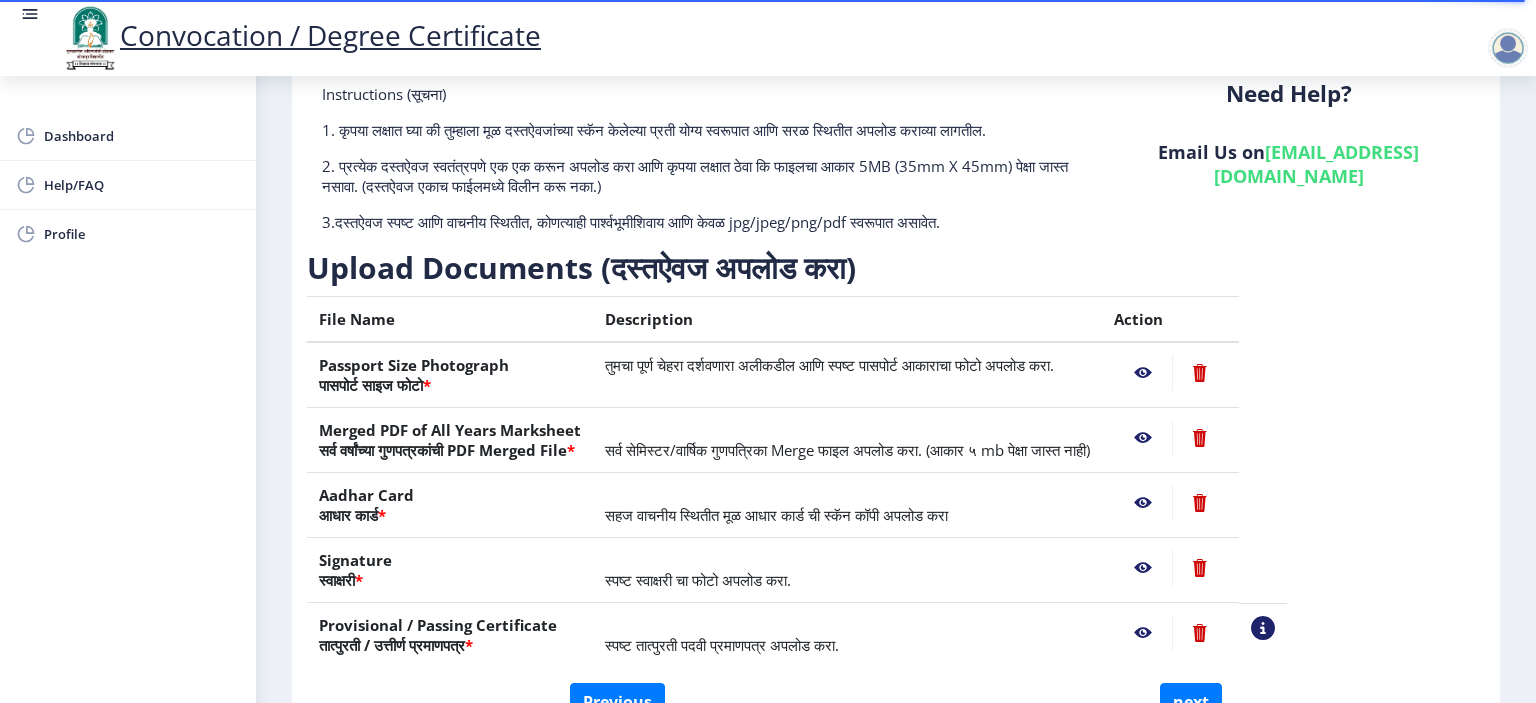 scroll, scrollTop: 244, scrollLeft: 0, axis: vertical 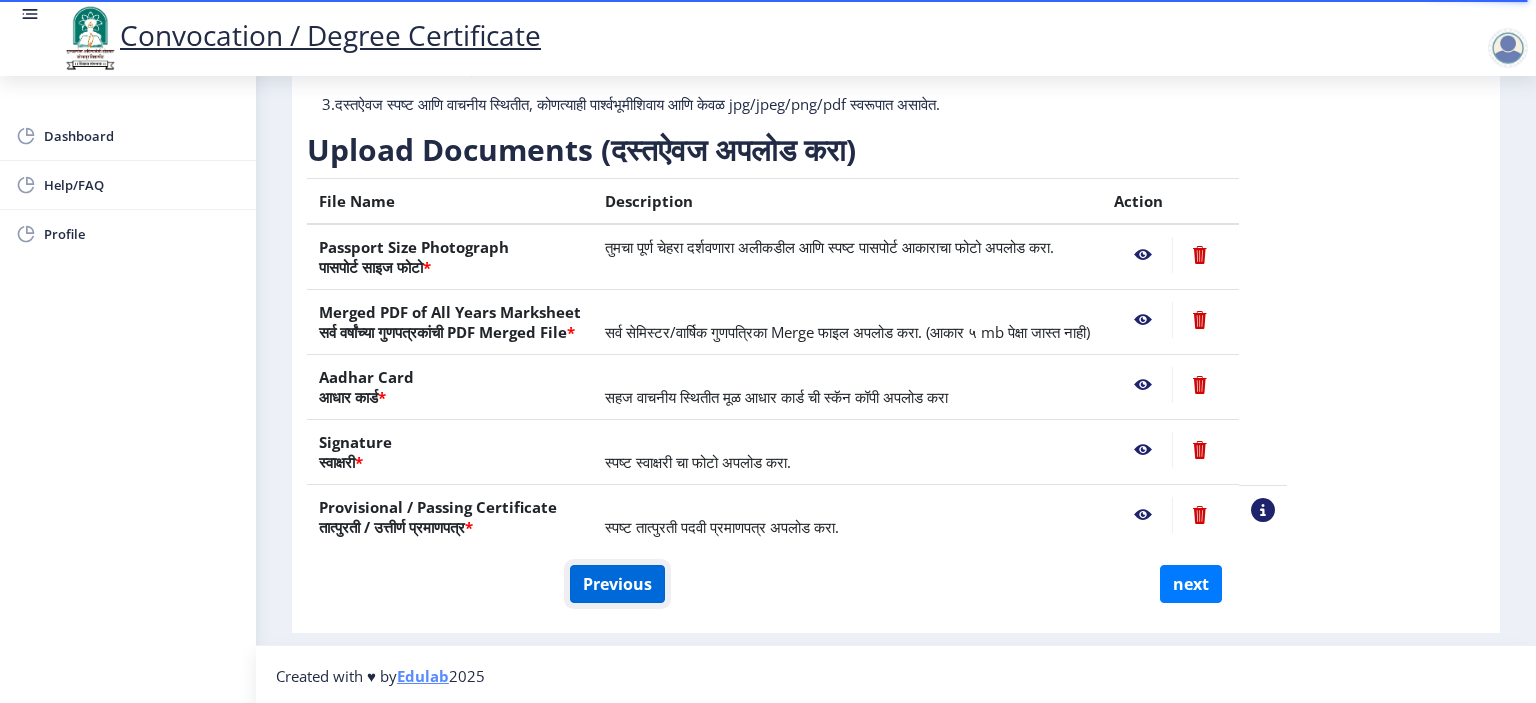 click on "Previous" 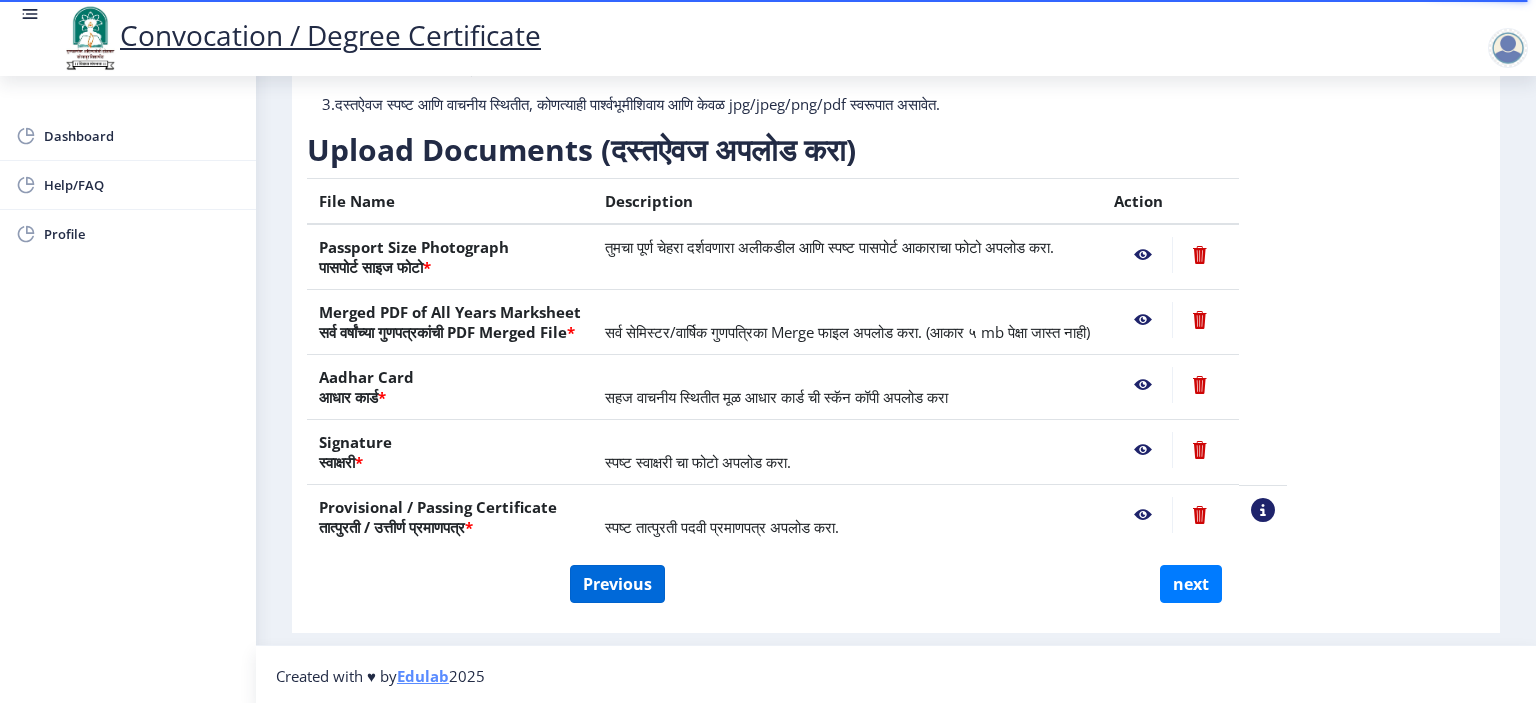 select on "Regular" 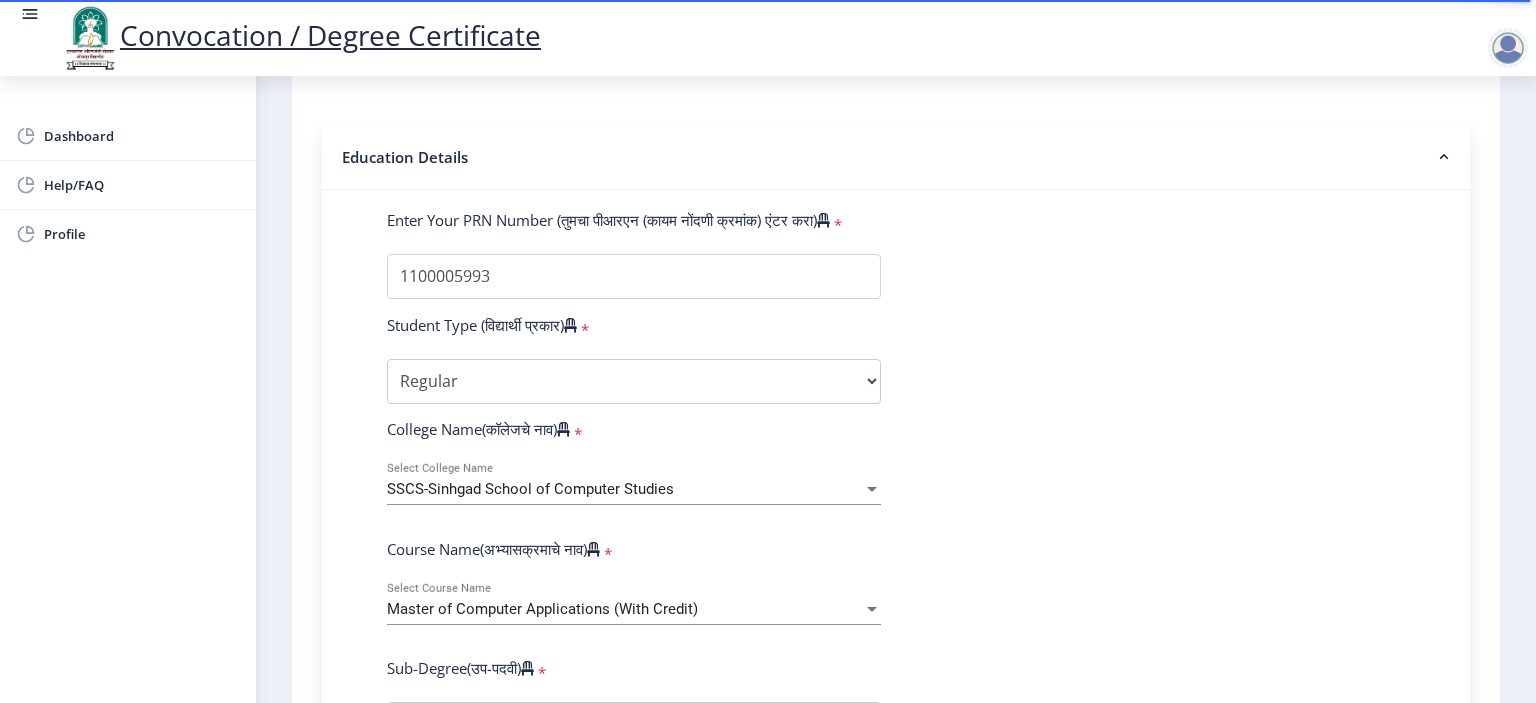 scroll, scrollTop: 644, scrollLeft: 0, axis: vertical 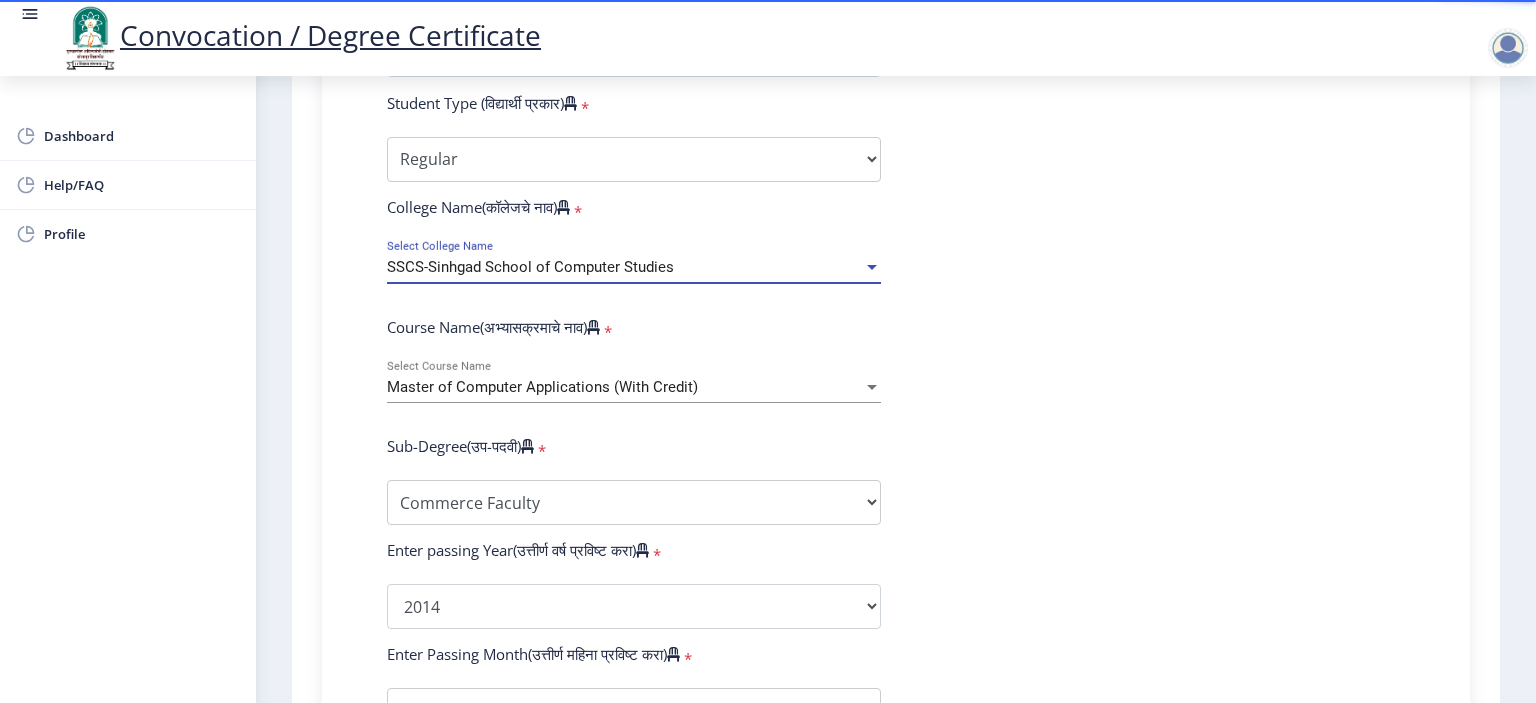 click on "SSCS-Sinhgad School of Computer Studies" at bounding box center [625, 267] 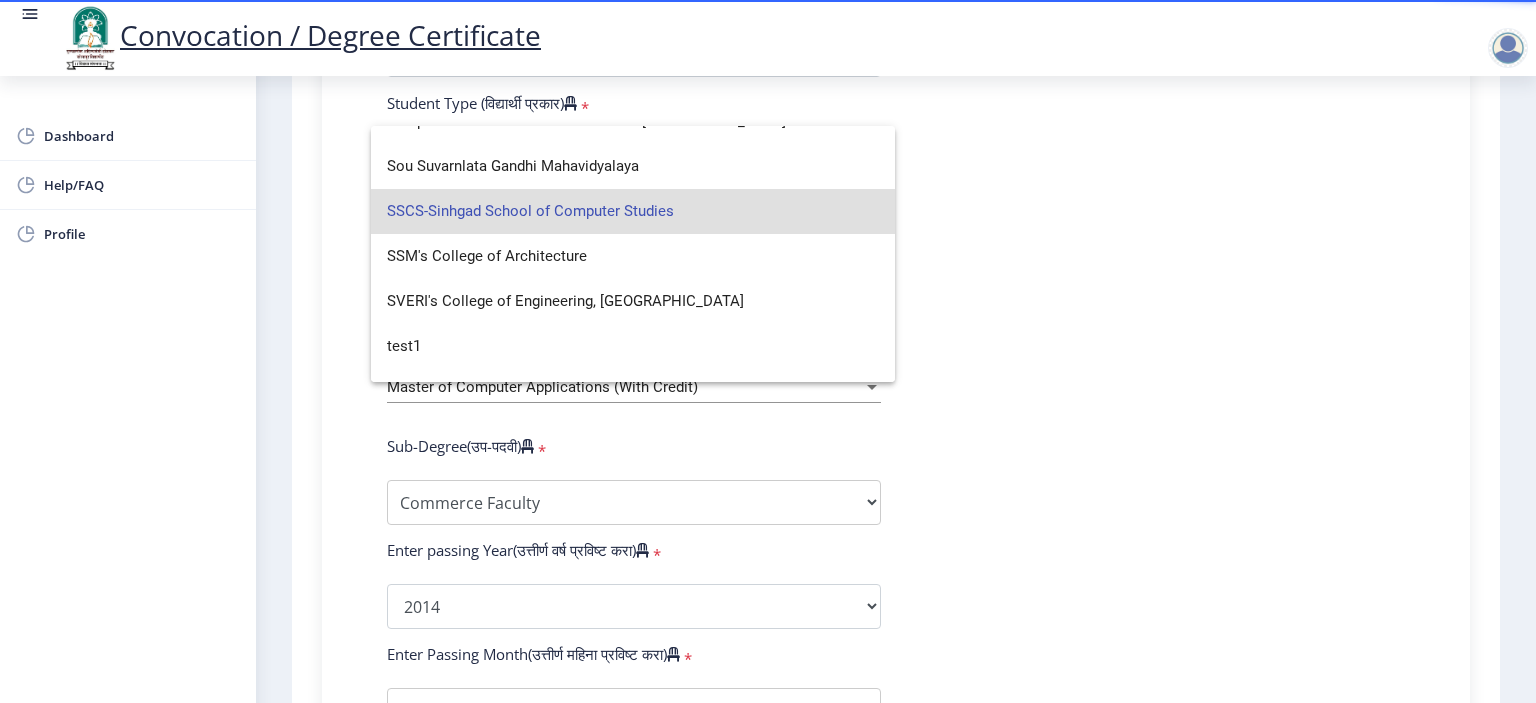 scroll, scrollTop: 6508, scrollLeft: 0, axis: vertical 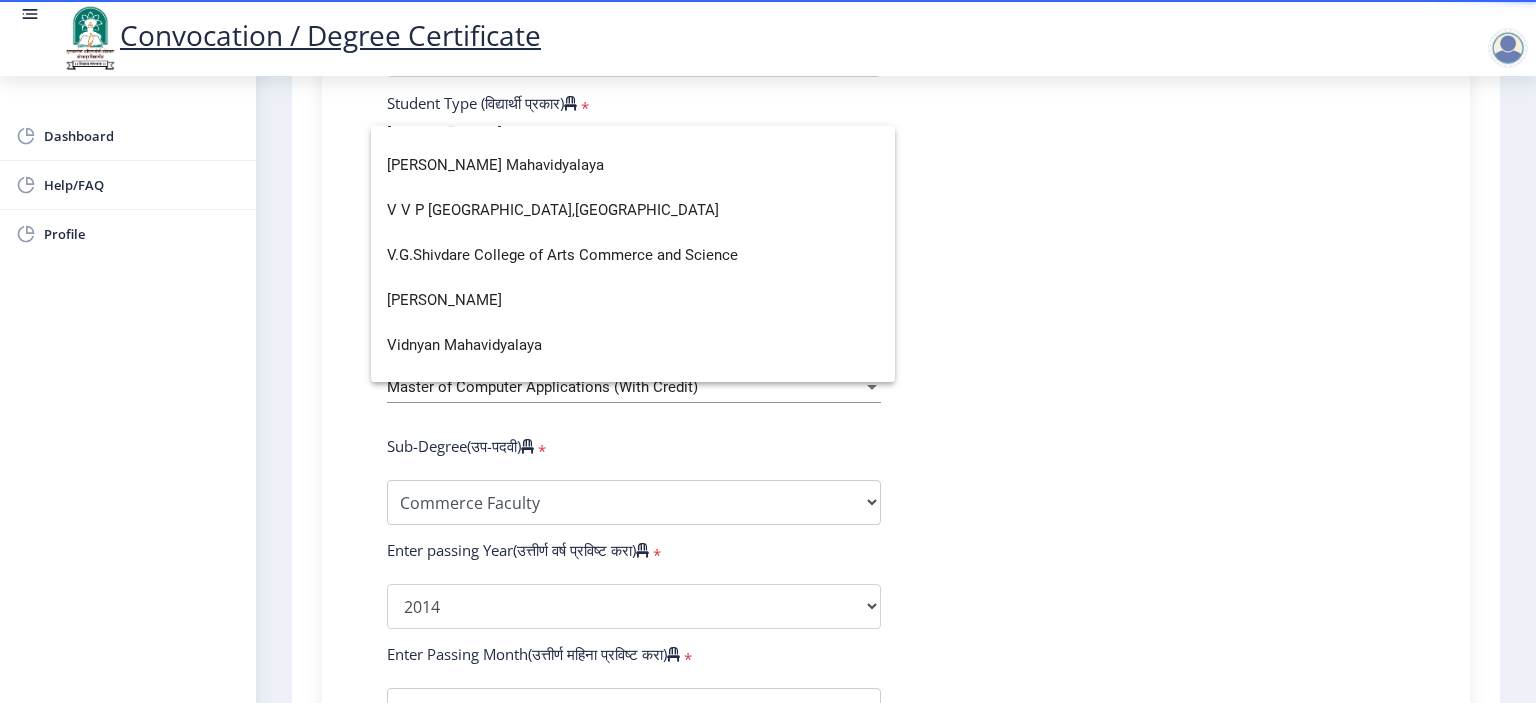 click 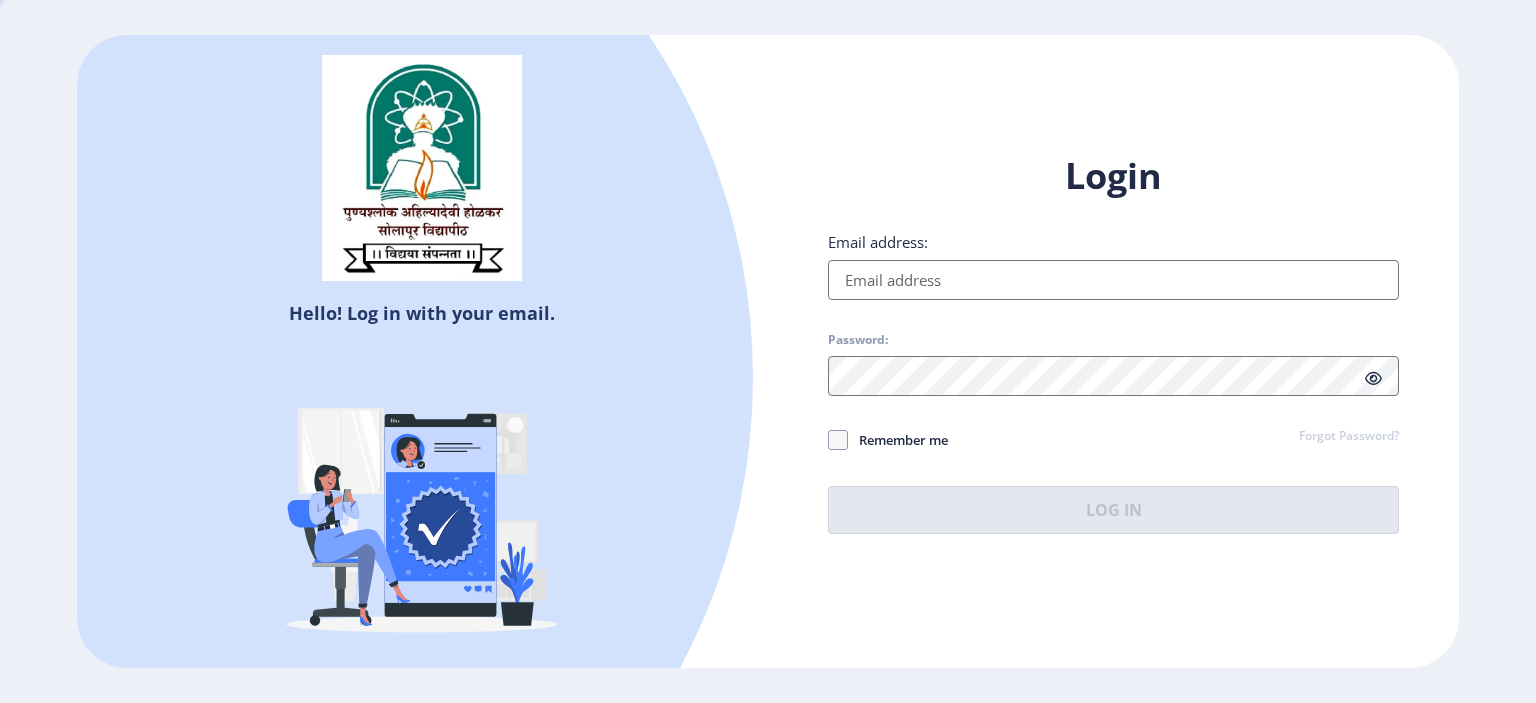 type on "[EMAIL_ADDRESS][DOMAIN_NAME]" 